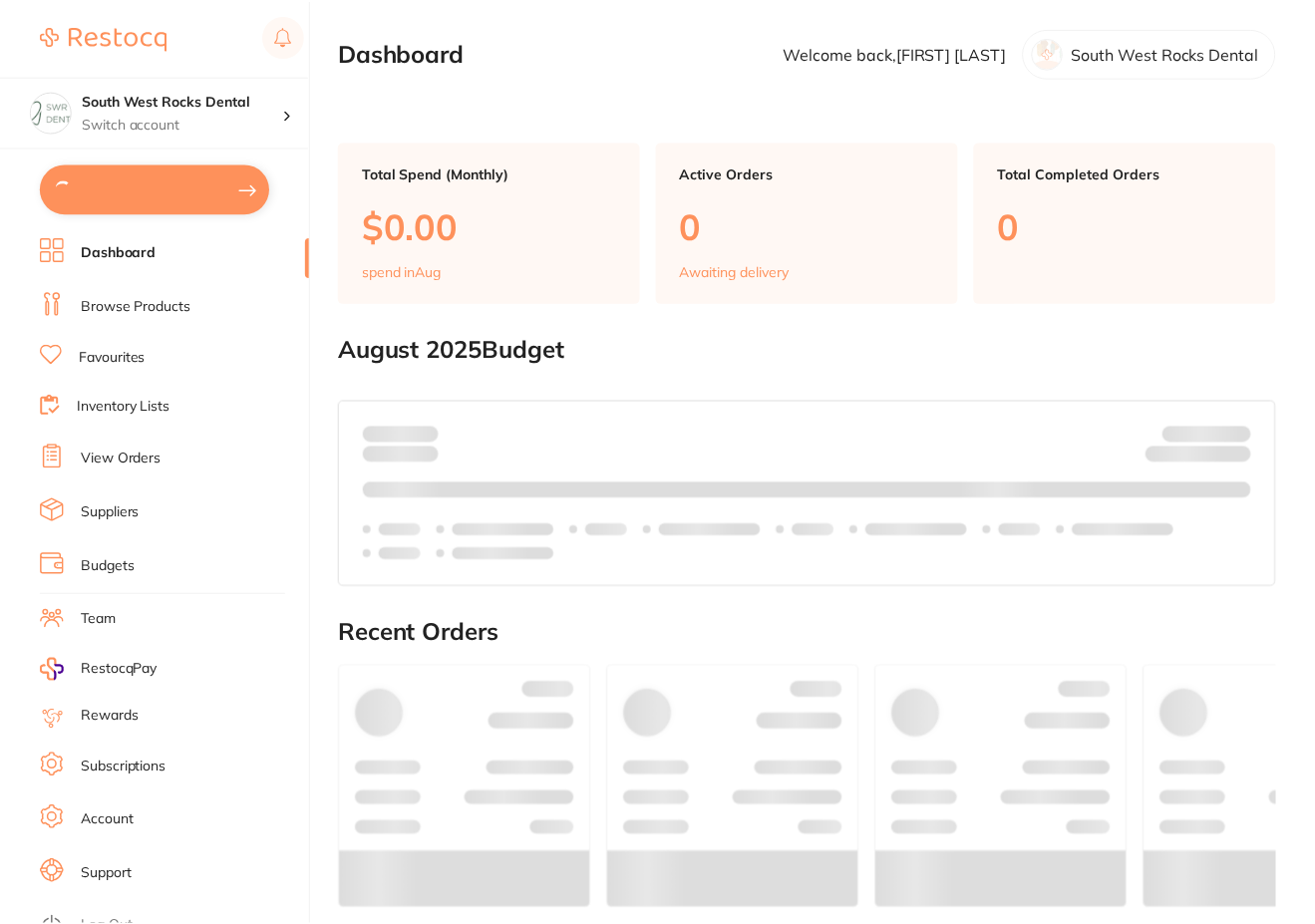 scroll, scrollTop: 0, scrollLeft: 0, axis: both 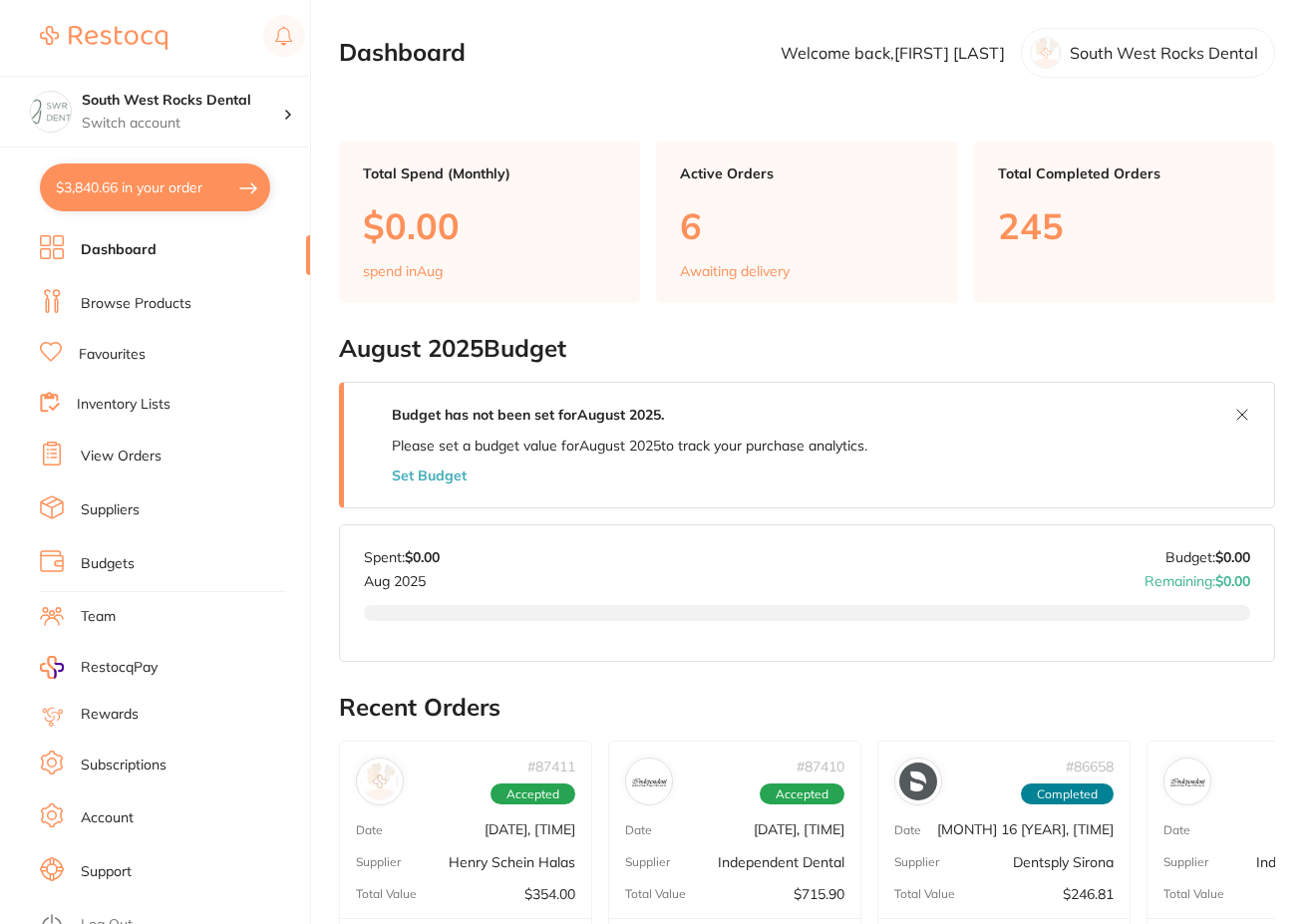 click on "$3,840.66   in your order" at bounding box center [155, 187] 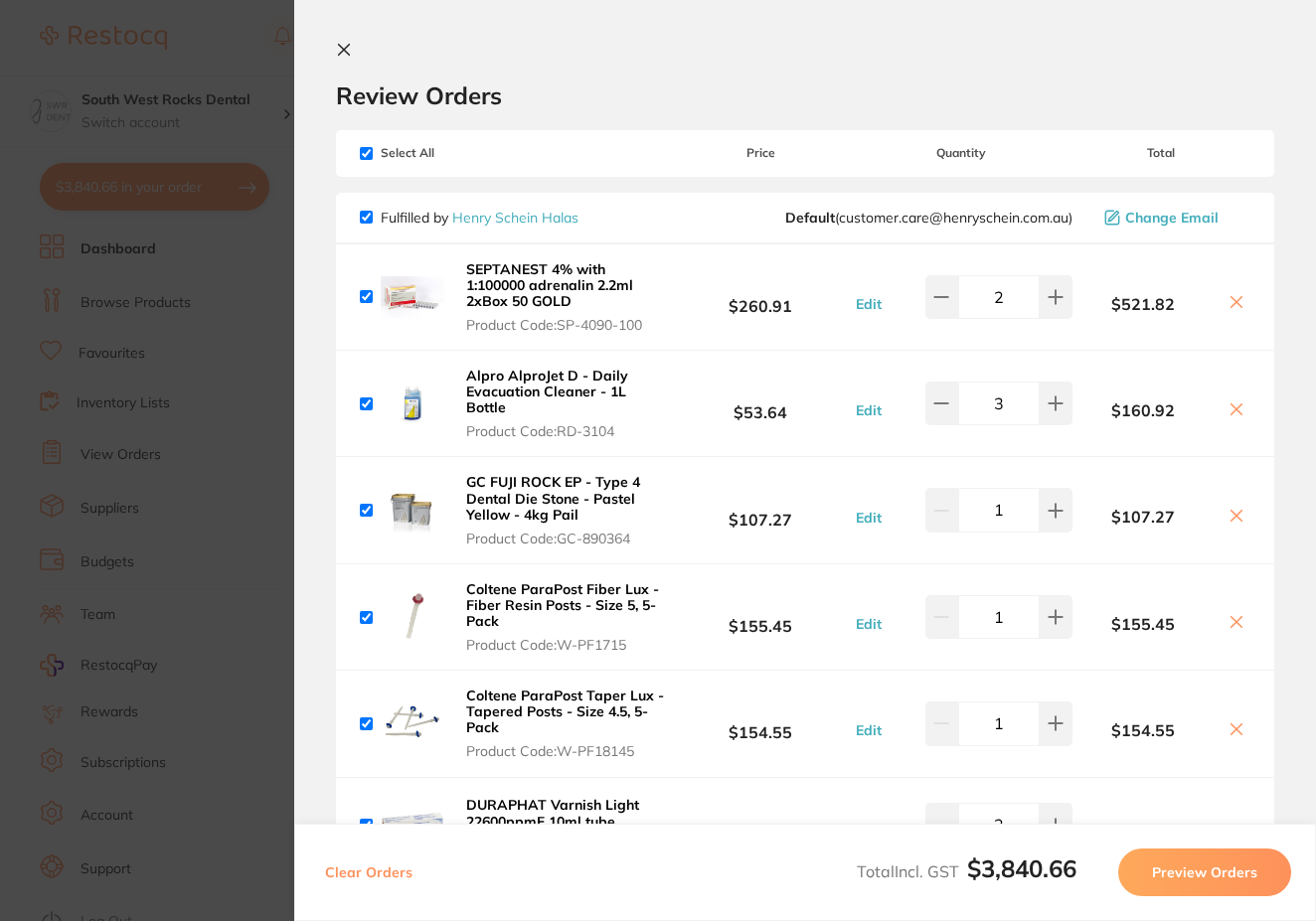 scroll, scrollTop: 0, scrollLeft: 0, axis: both 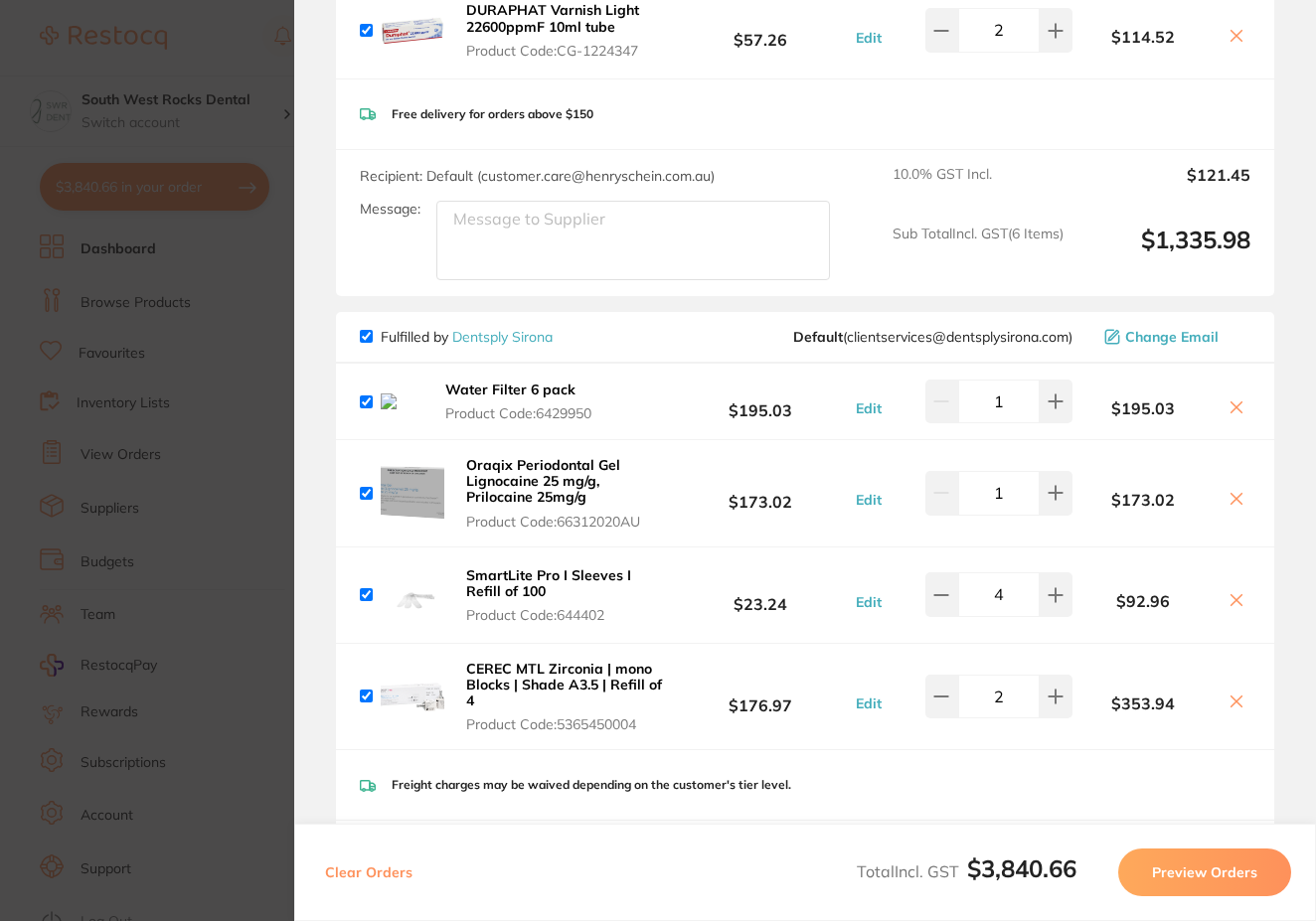 click at bounding box center (366, 695) 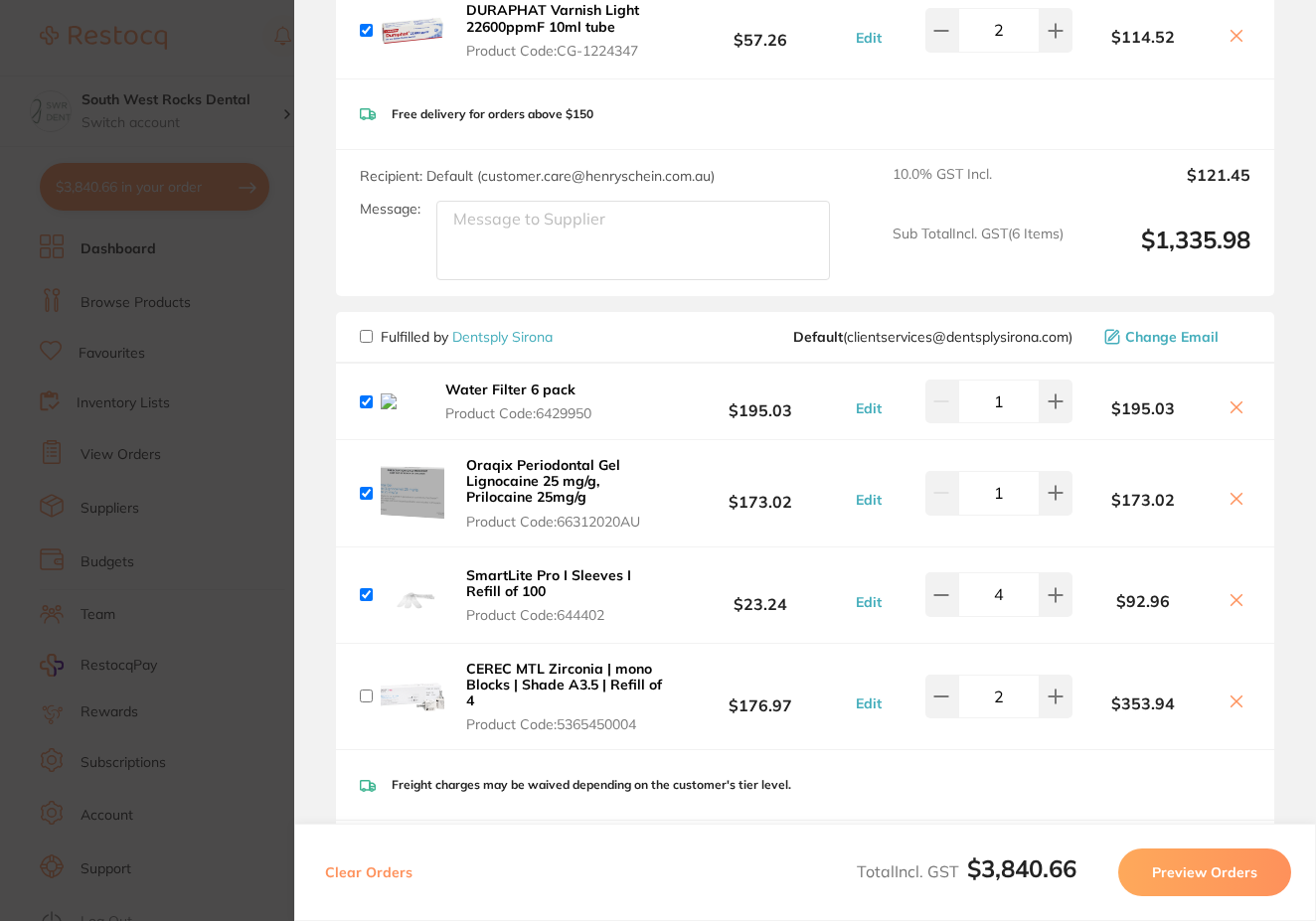 checkbox on "false" 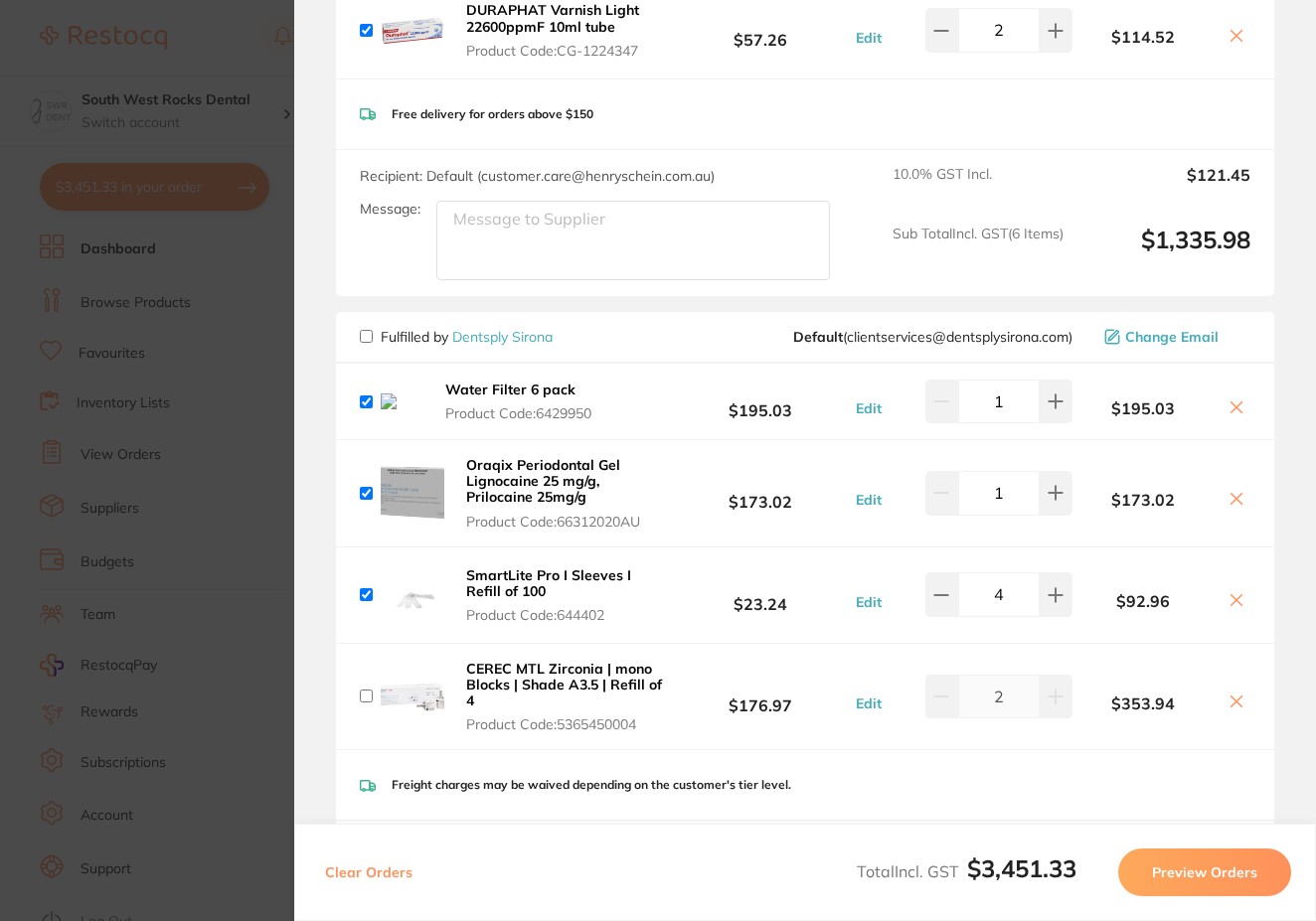 click 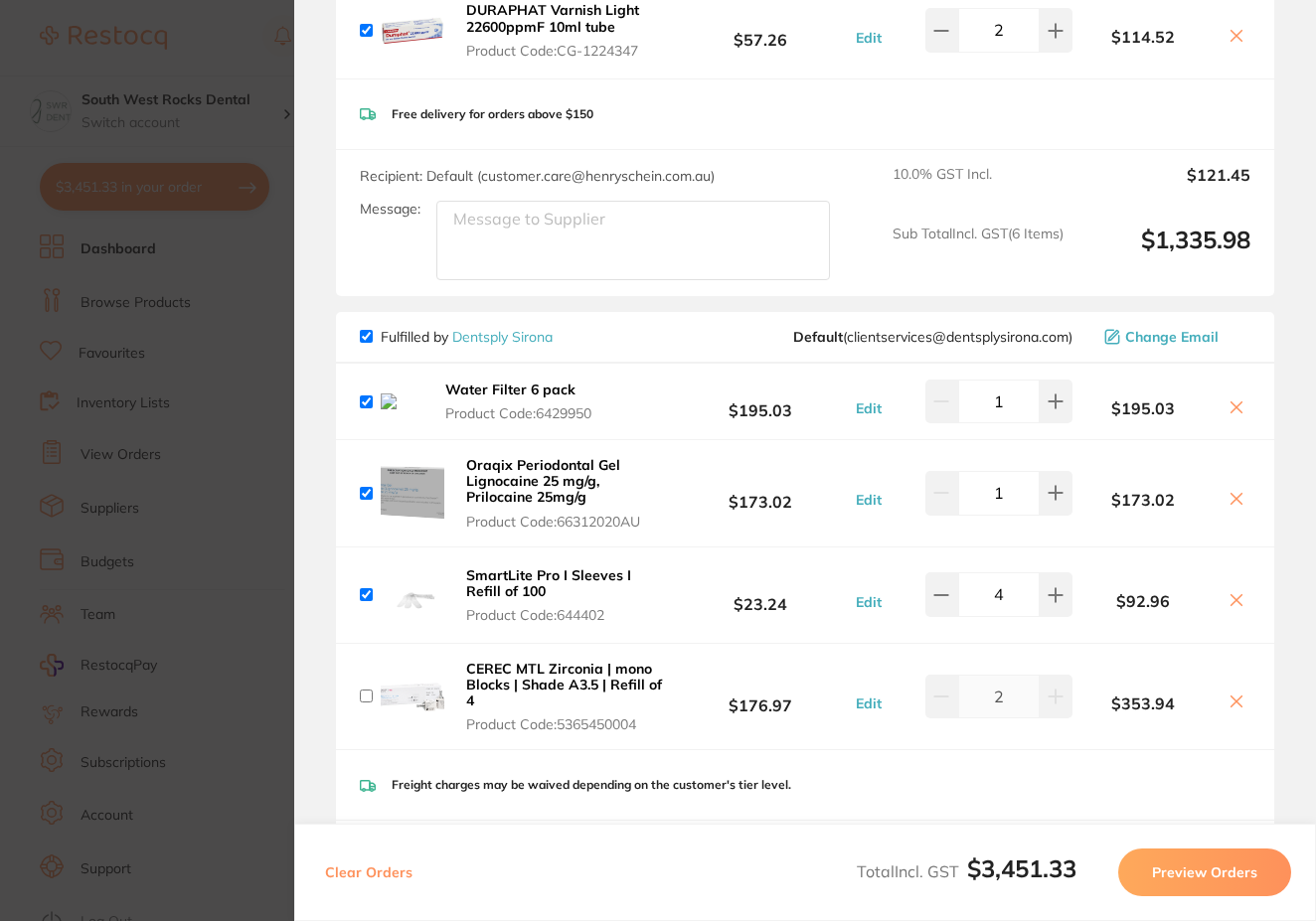 checkbox on "true" 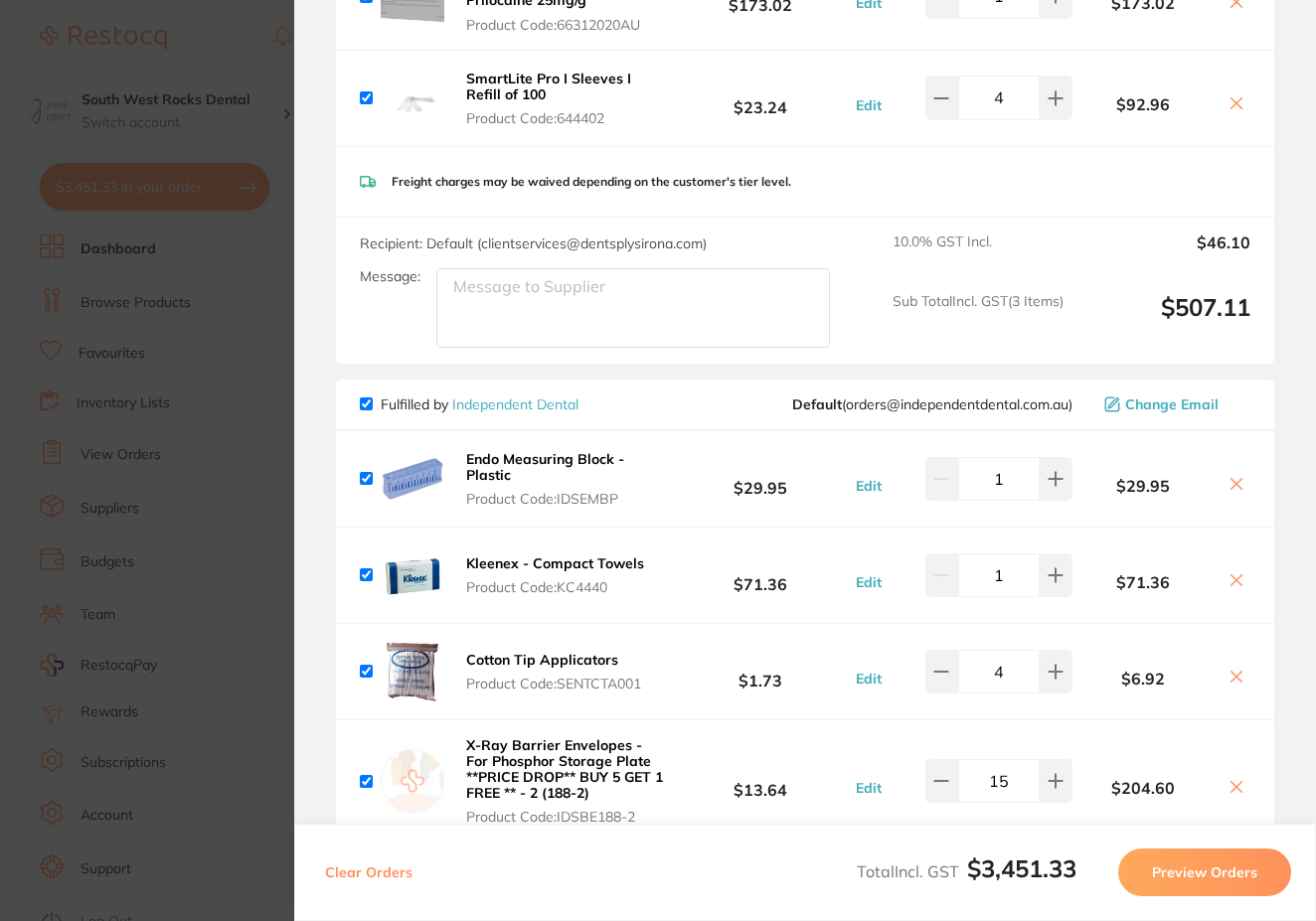 scroll, scrollTop: 1391, scrollLeft: 0, axis: vertical 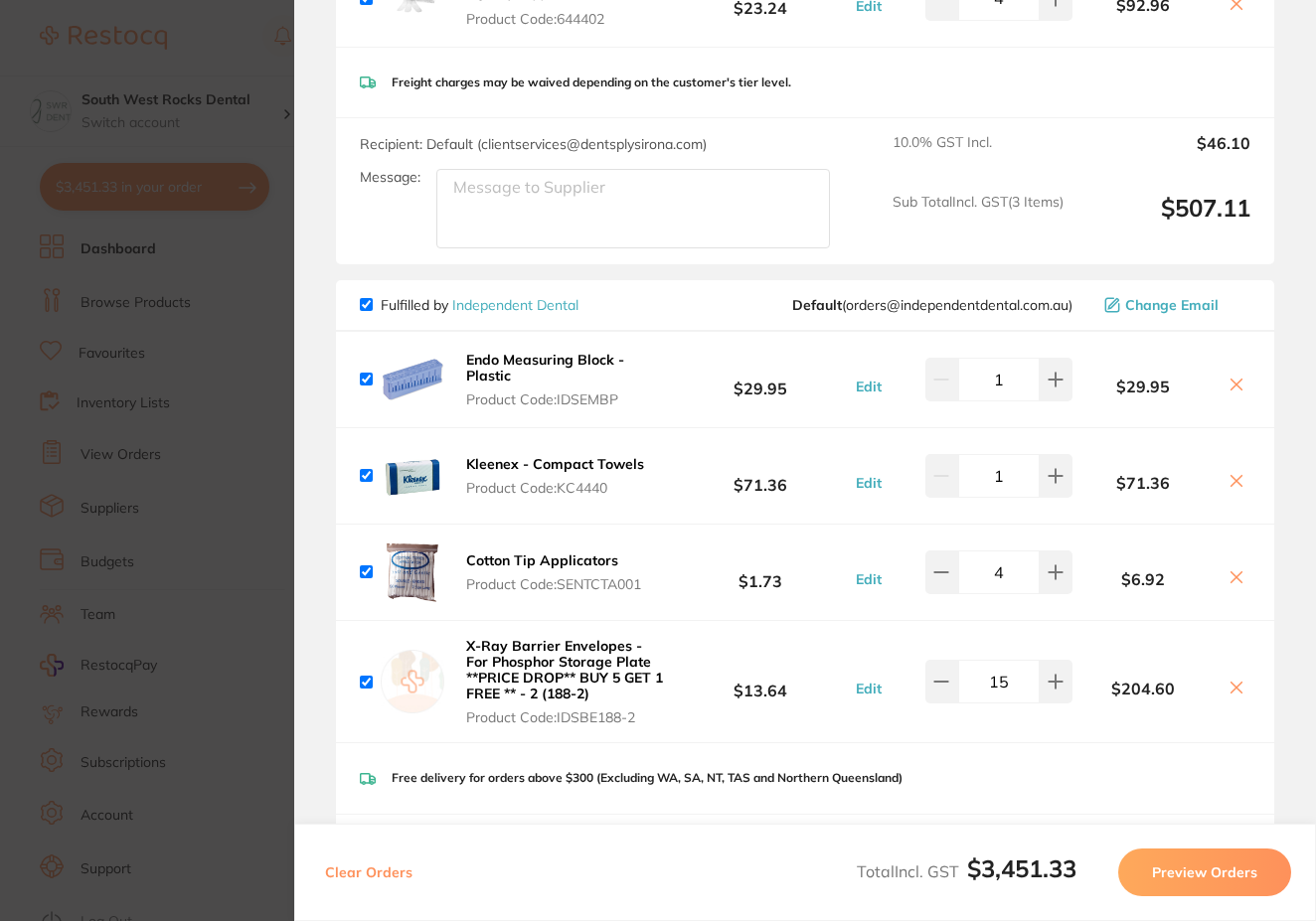 click at bounding box center (366, 304) 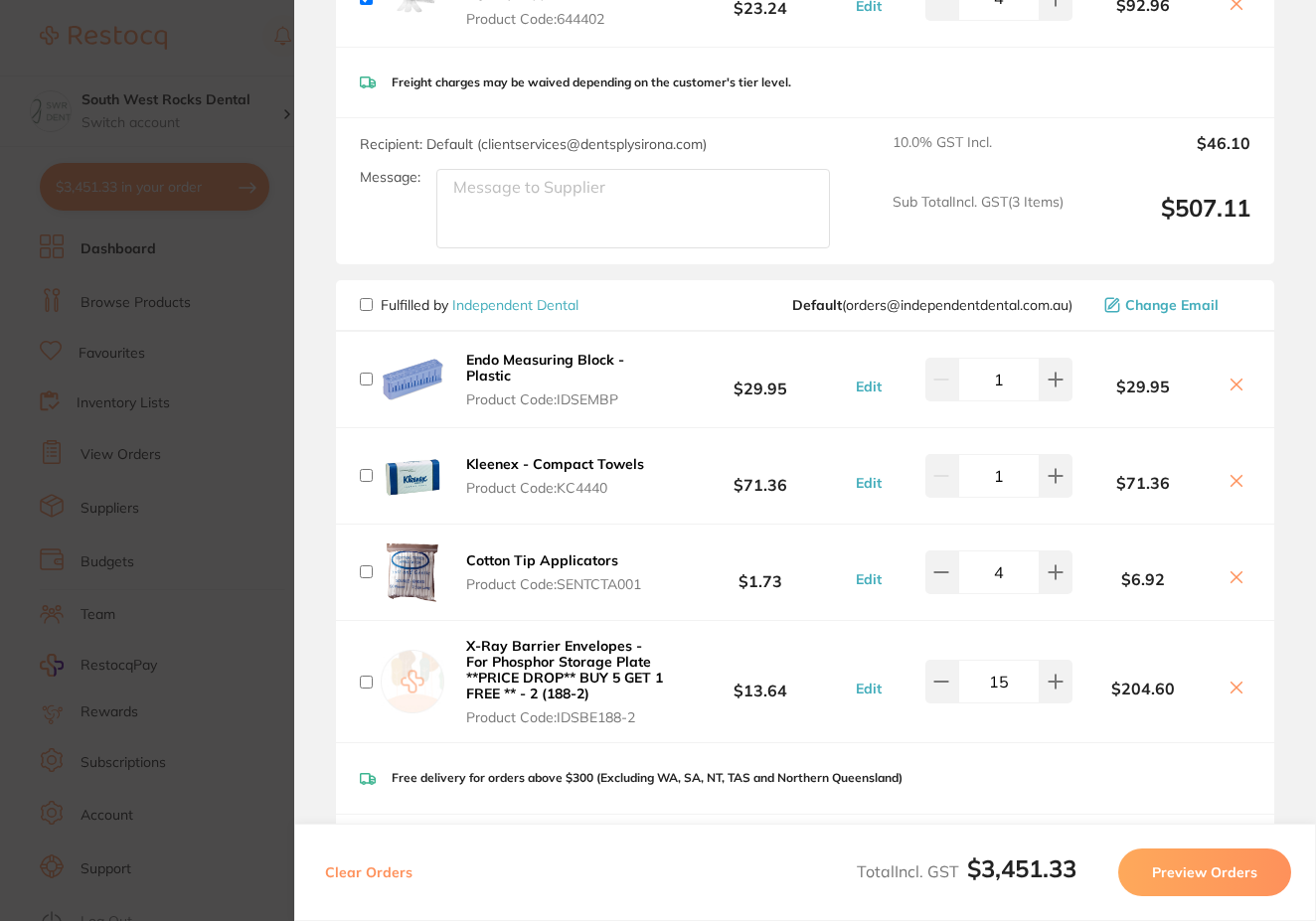 checkbox on "false" 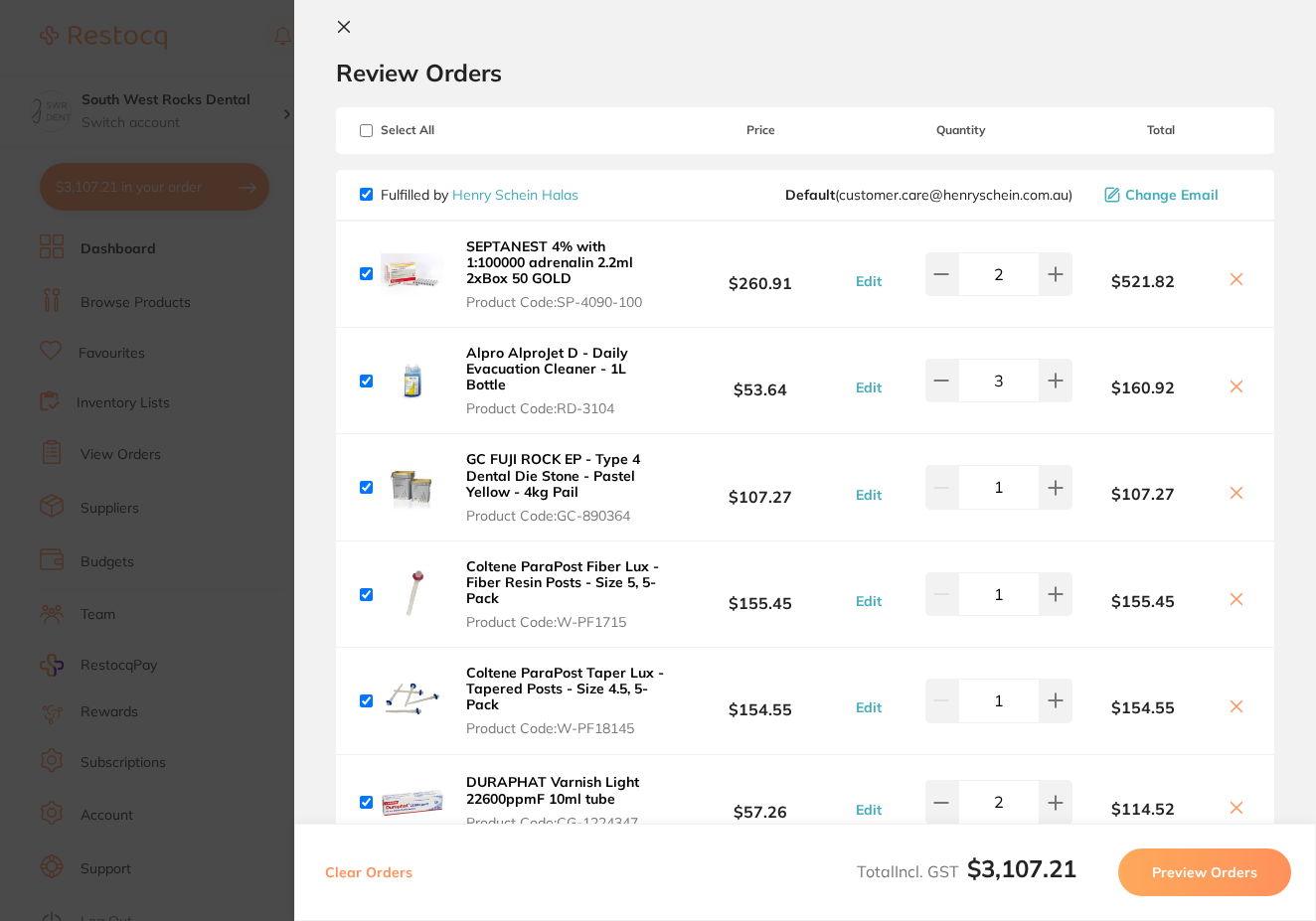 scroll, scrollTop: 0, scrollLeft: 0, axis: both 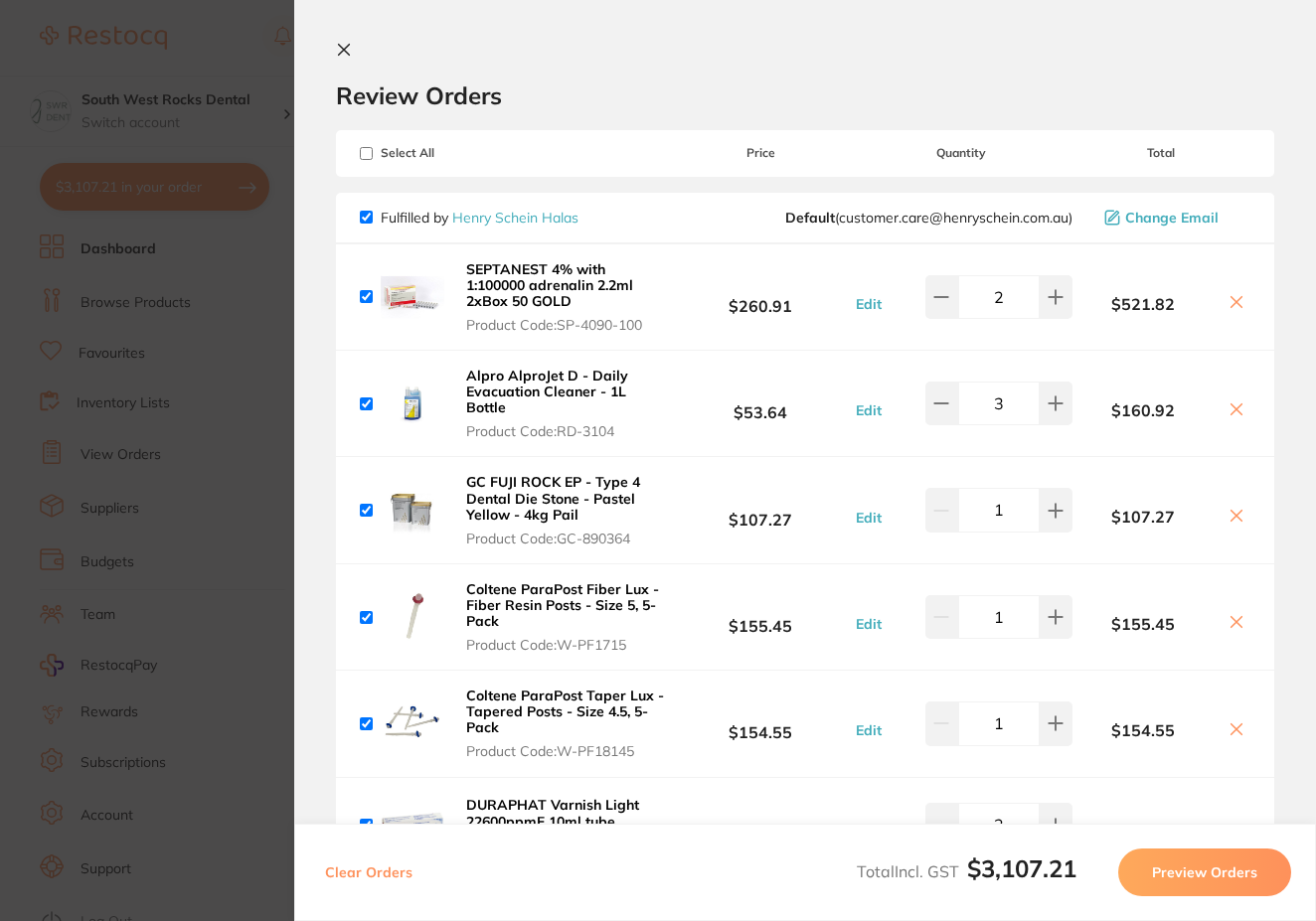 click on "Preview Orders" at bounding box center [1205, 872] 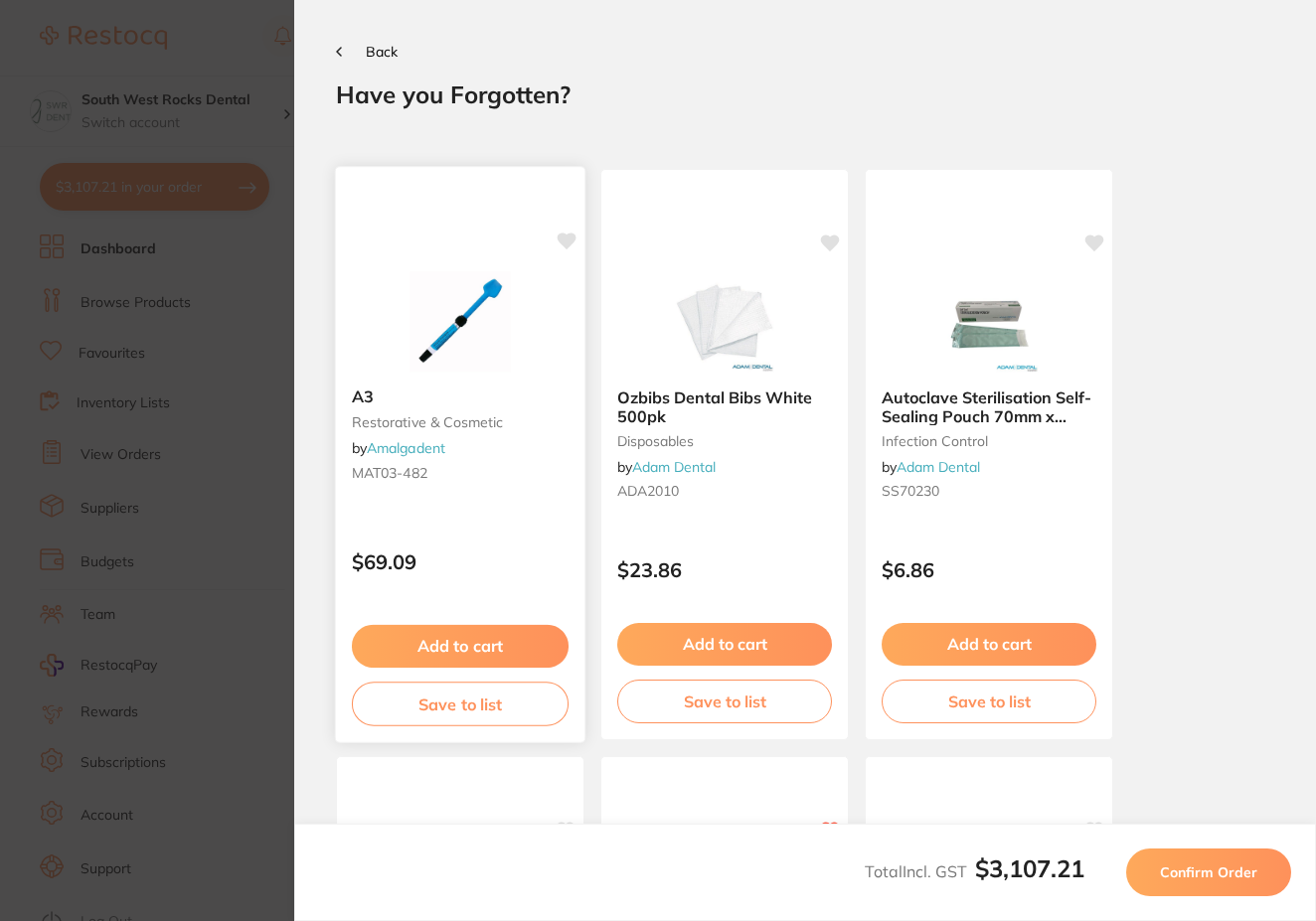 scroll, scrollTop: 0, scrollLeft: 0, axis: both 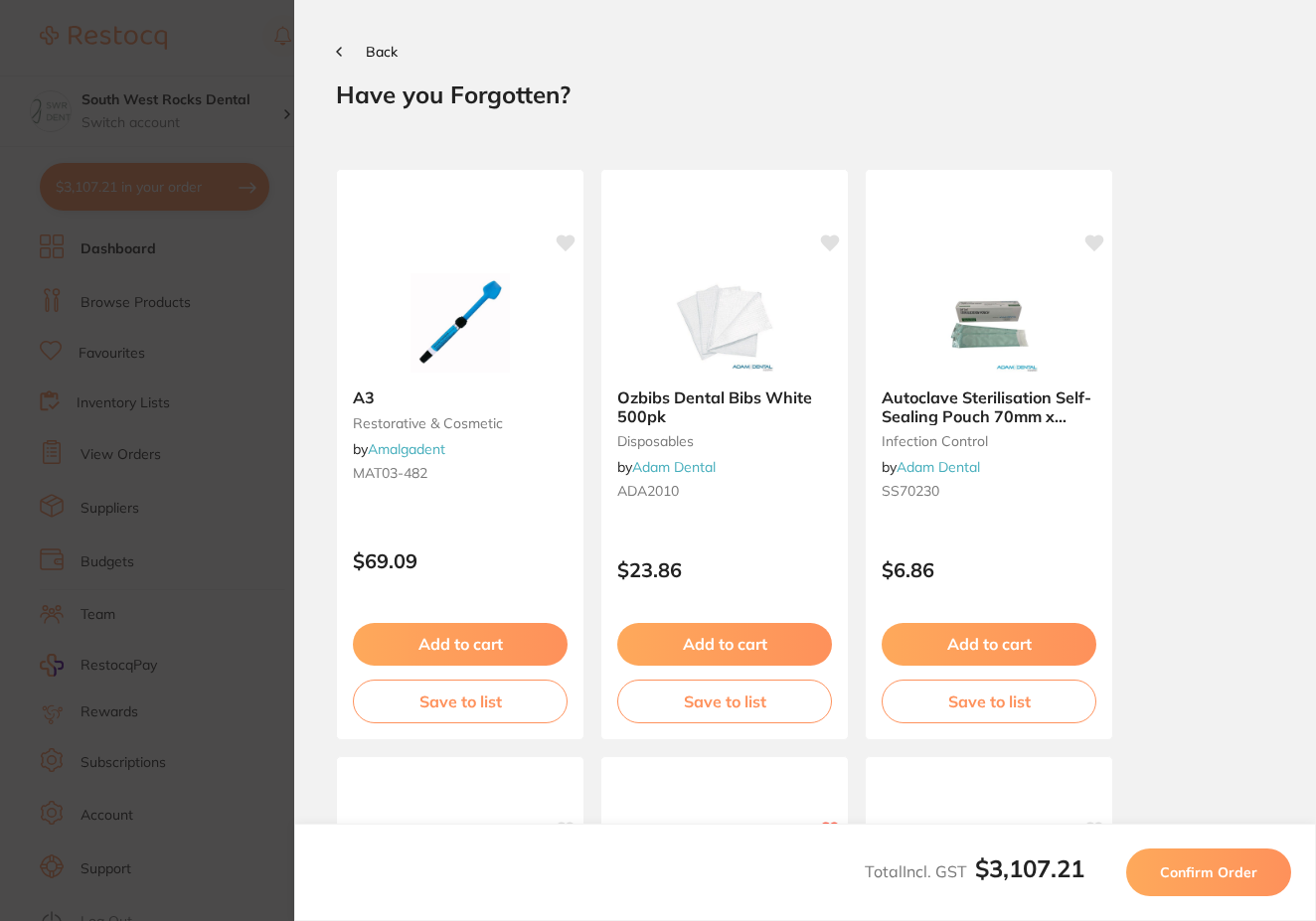 click on "Back" at bounding box center [367, 52] 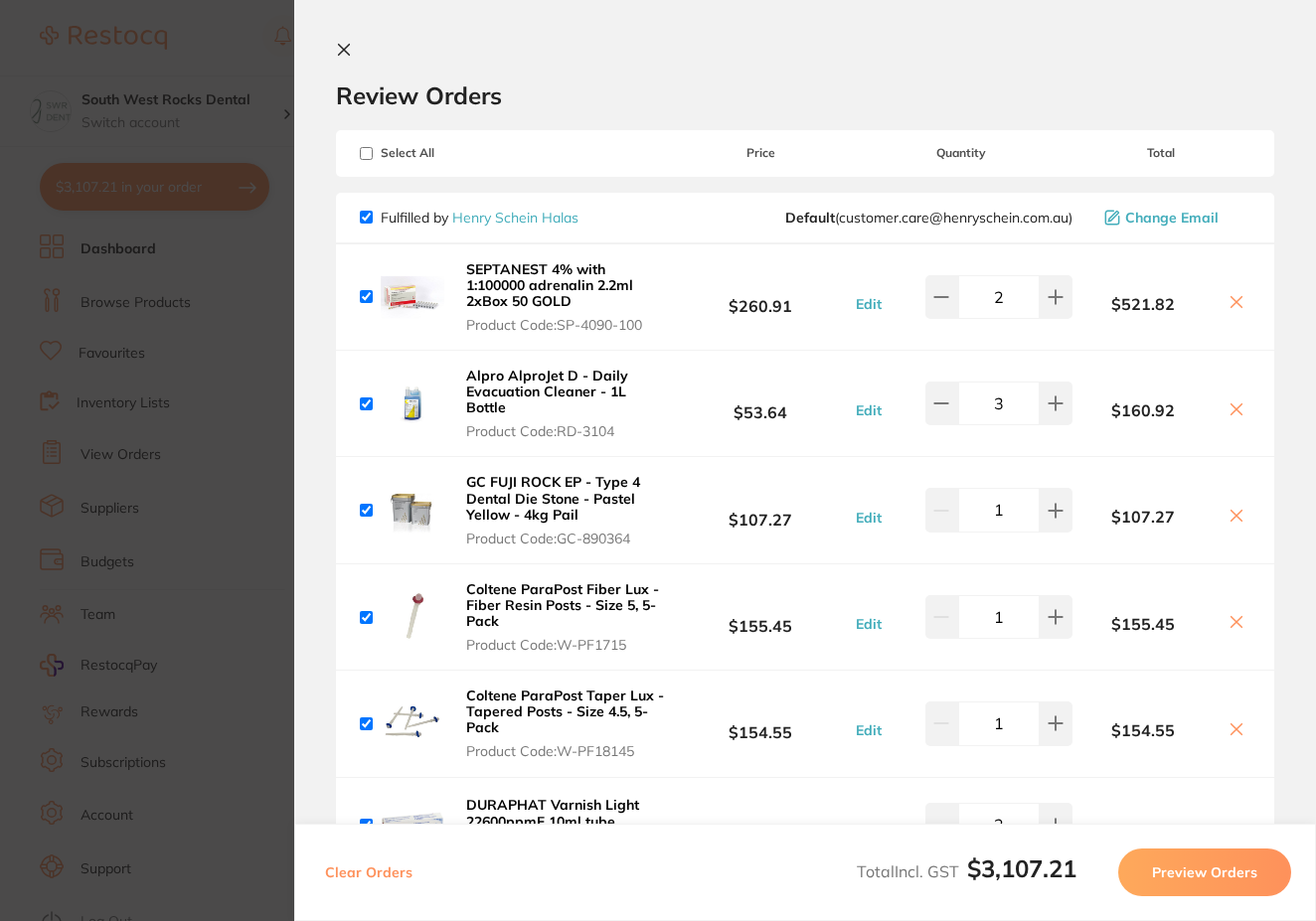 click 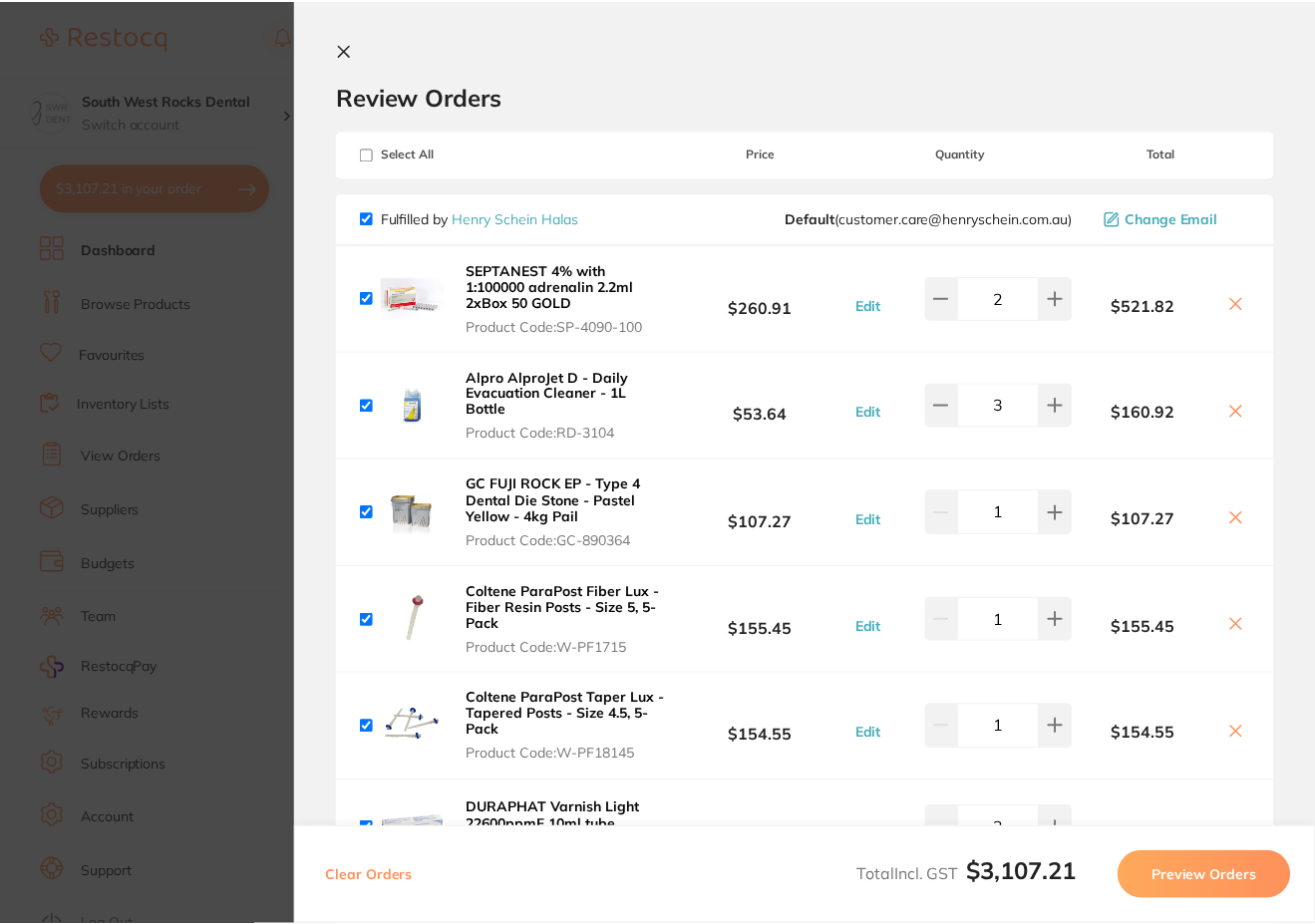 scroll, scrollTop: 631, scrollLeft: 0, axis: vertical 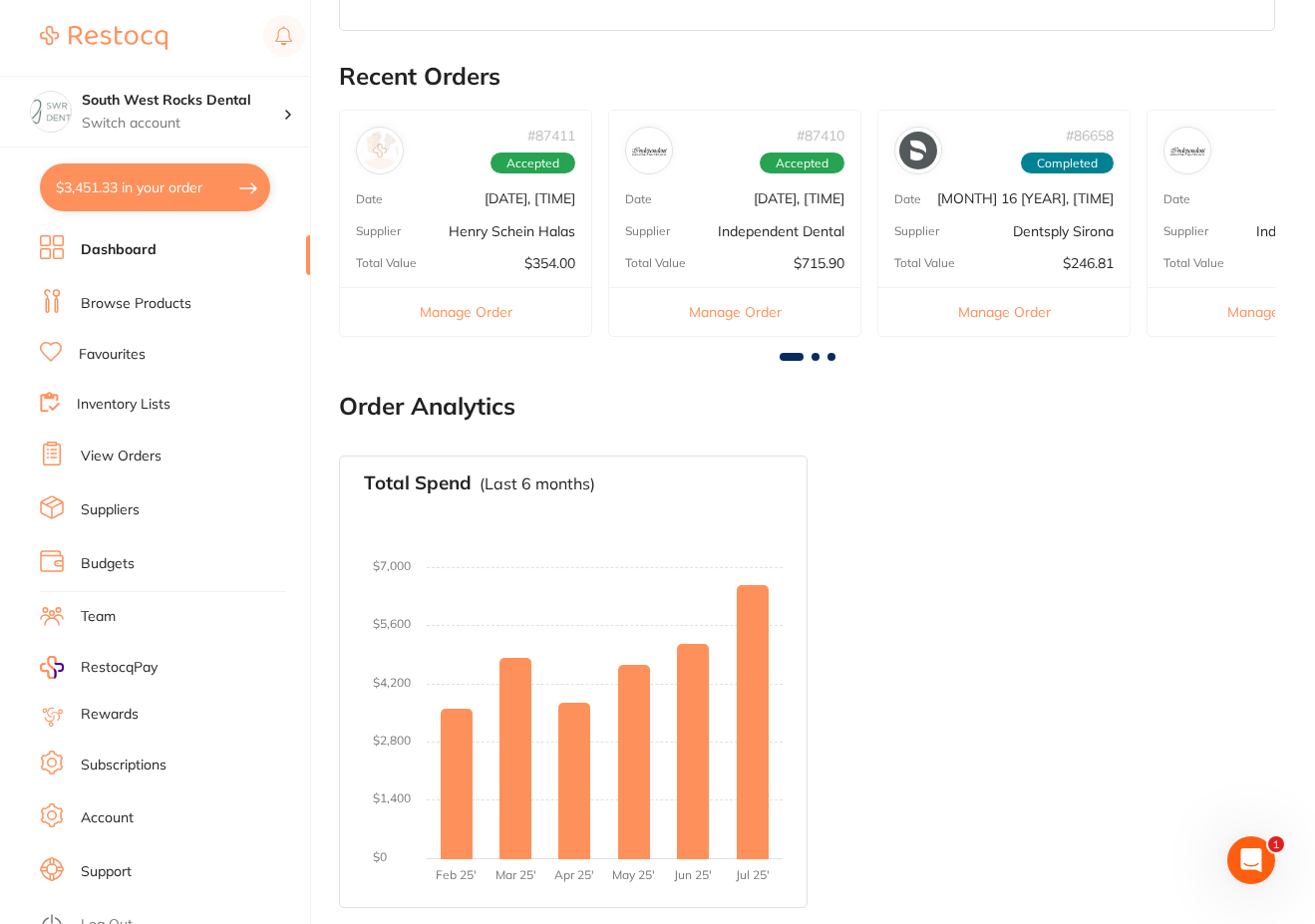 click on "$3,451.33   in your order" at bounding box center [155, 187] 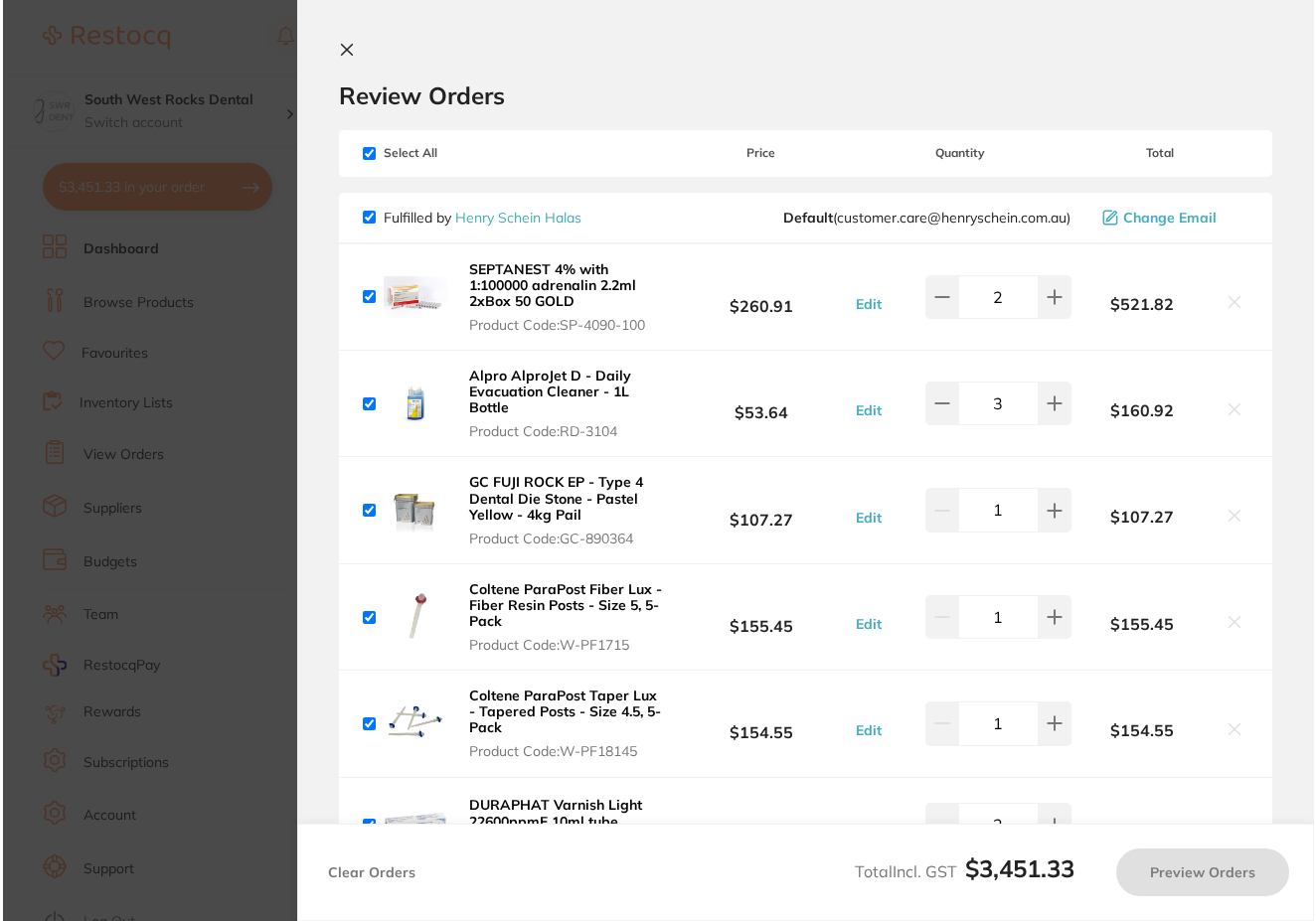 scroll, scrollTop: 0, scrollLeft: 0, axis: both 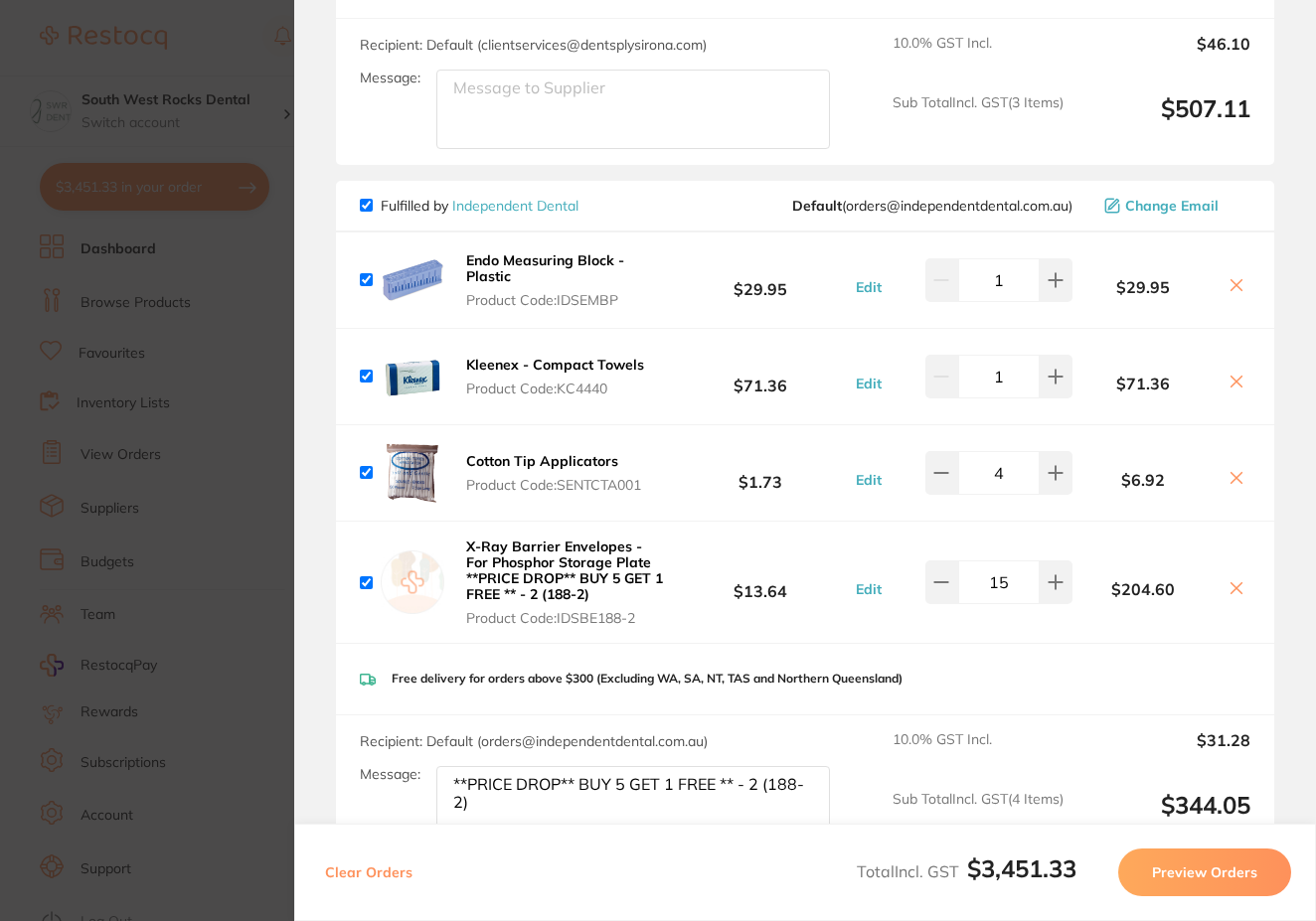 click at bounding box center (366, 205) 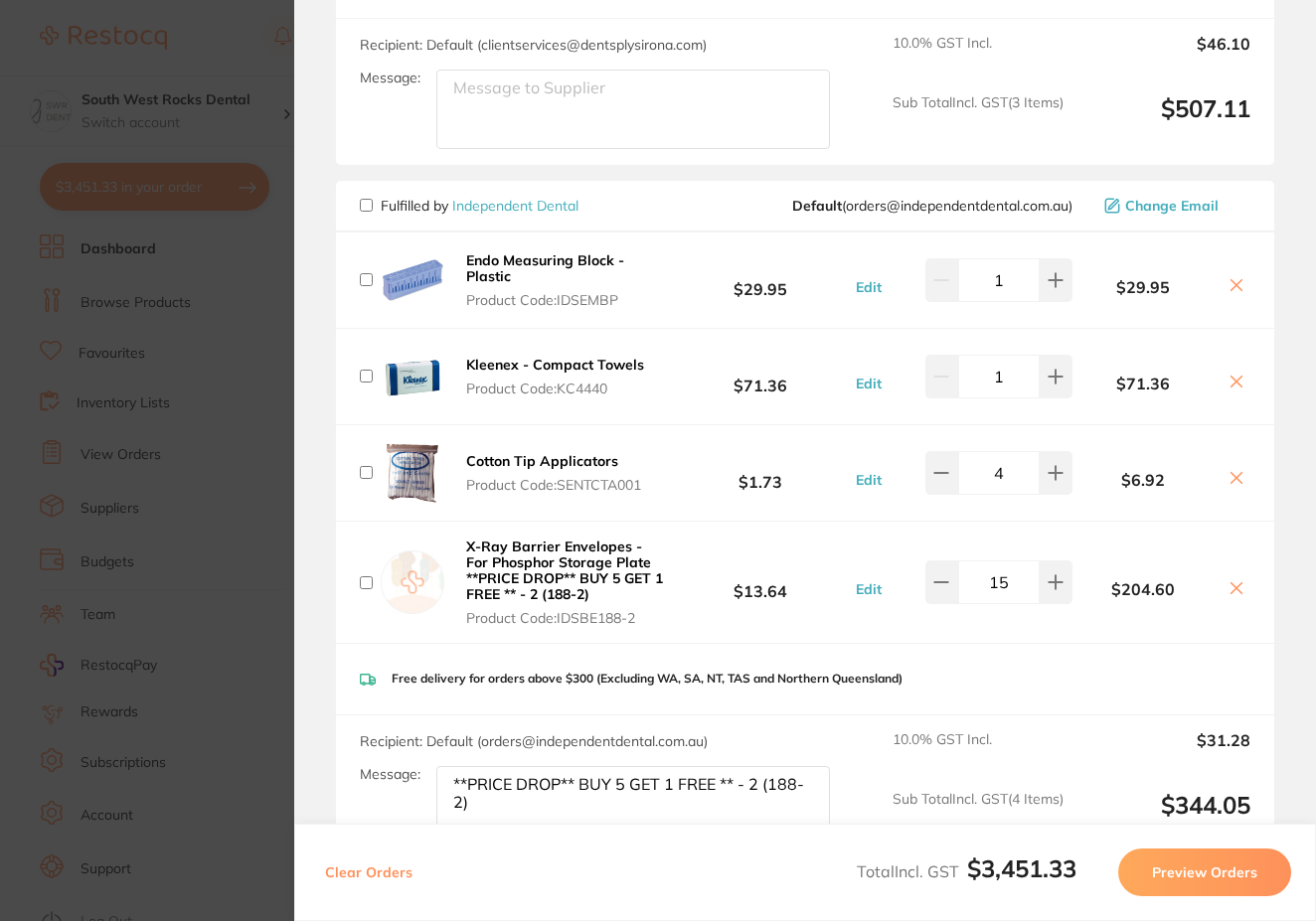 checkbox on "false" 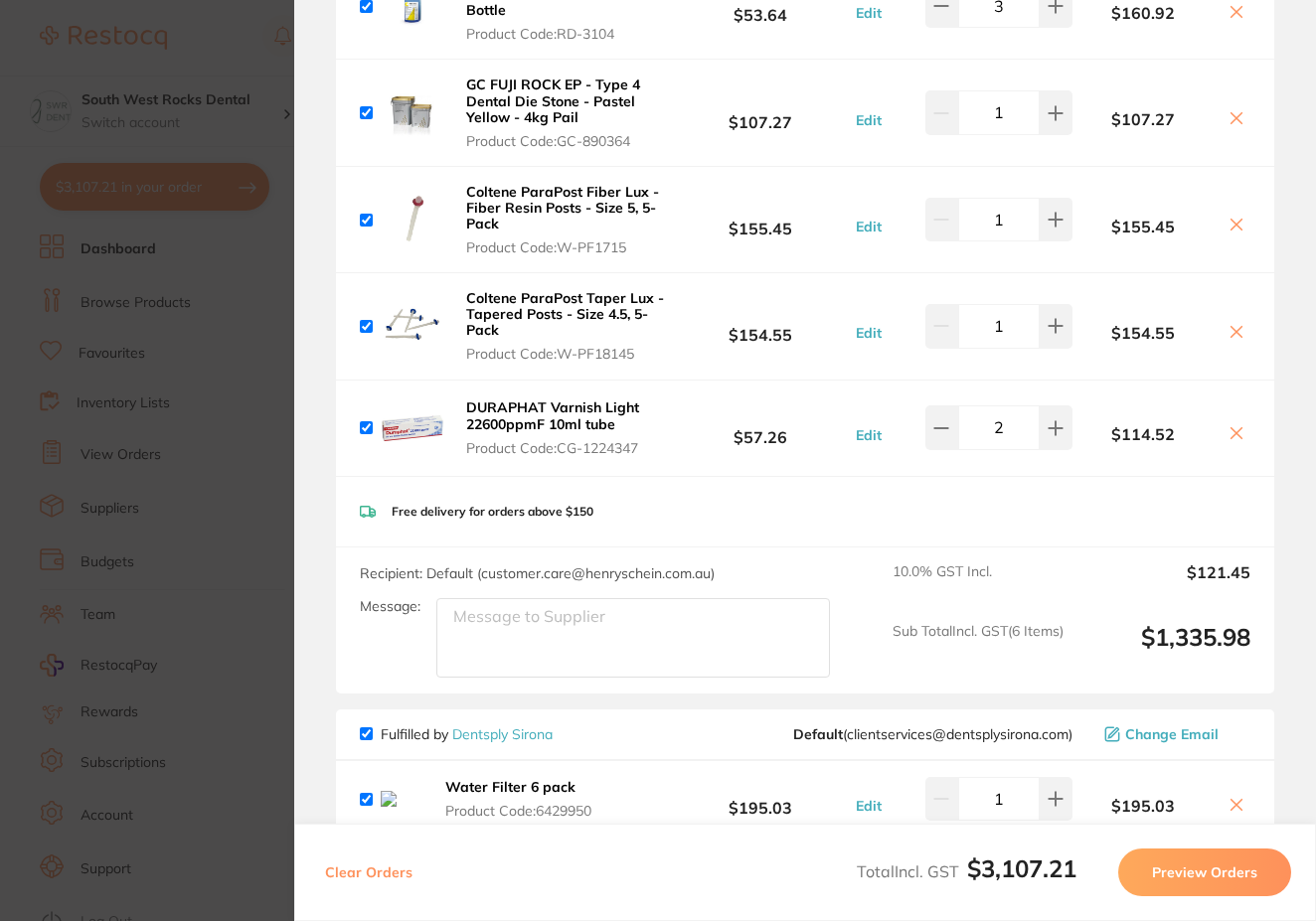 scroll, scrollTop: 0, scrollLeft: 0, axis: both 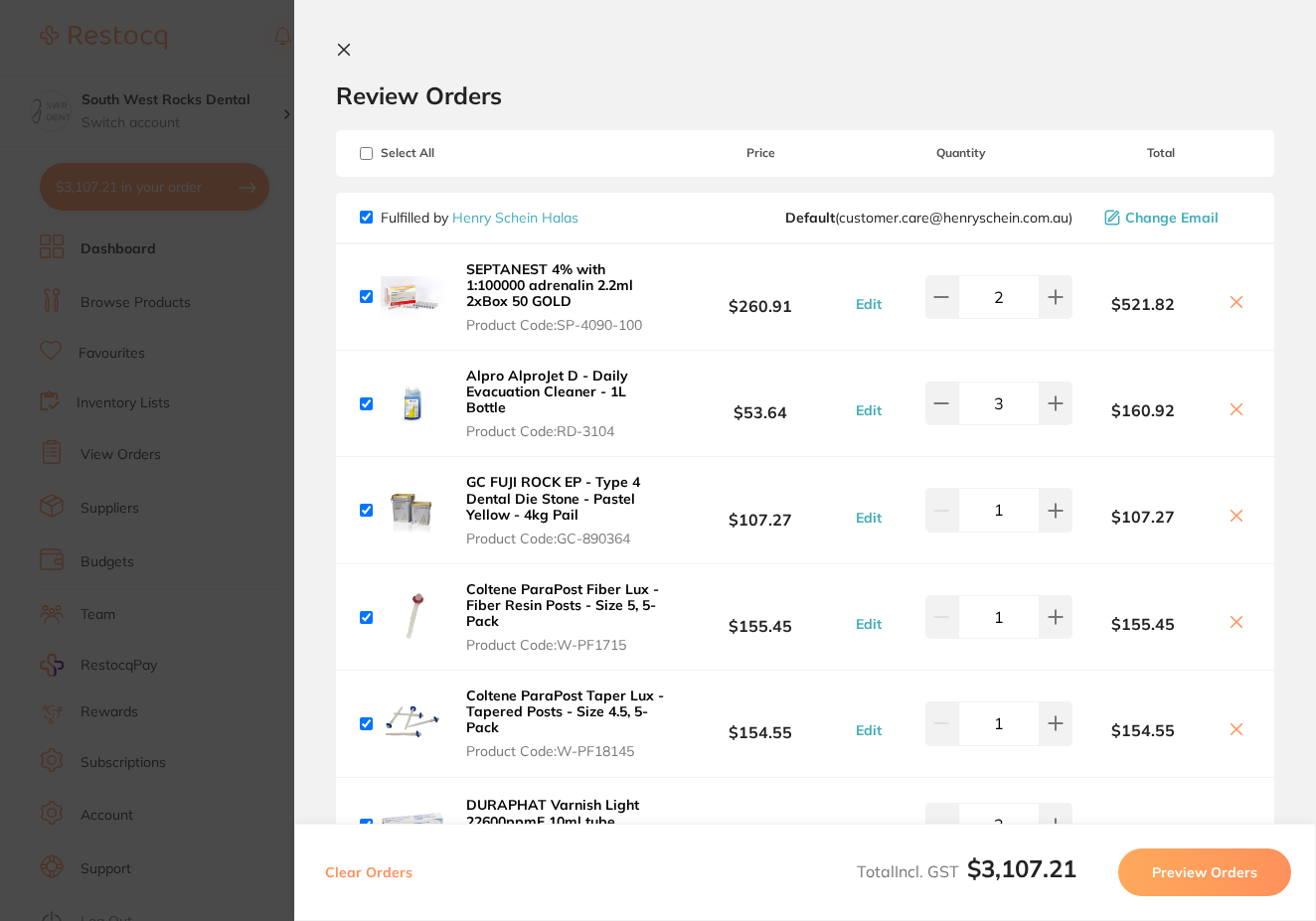 click 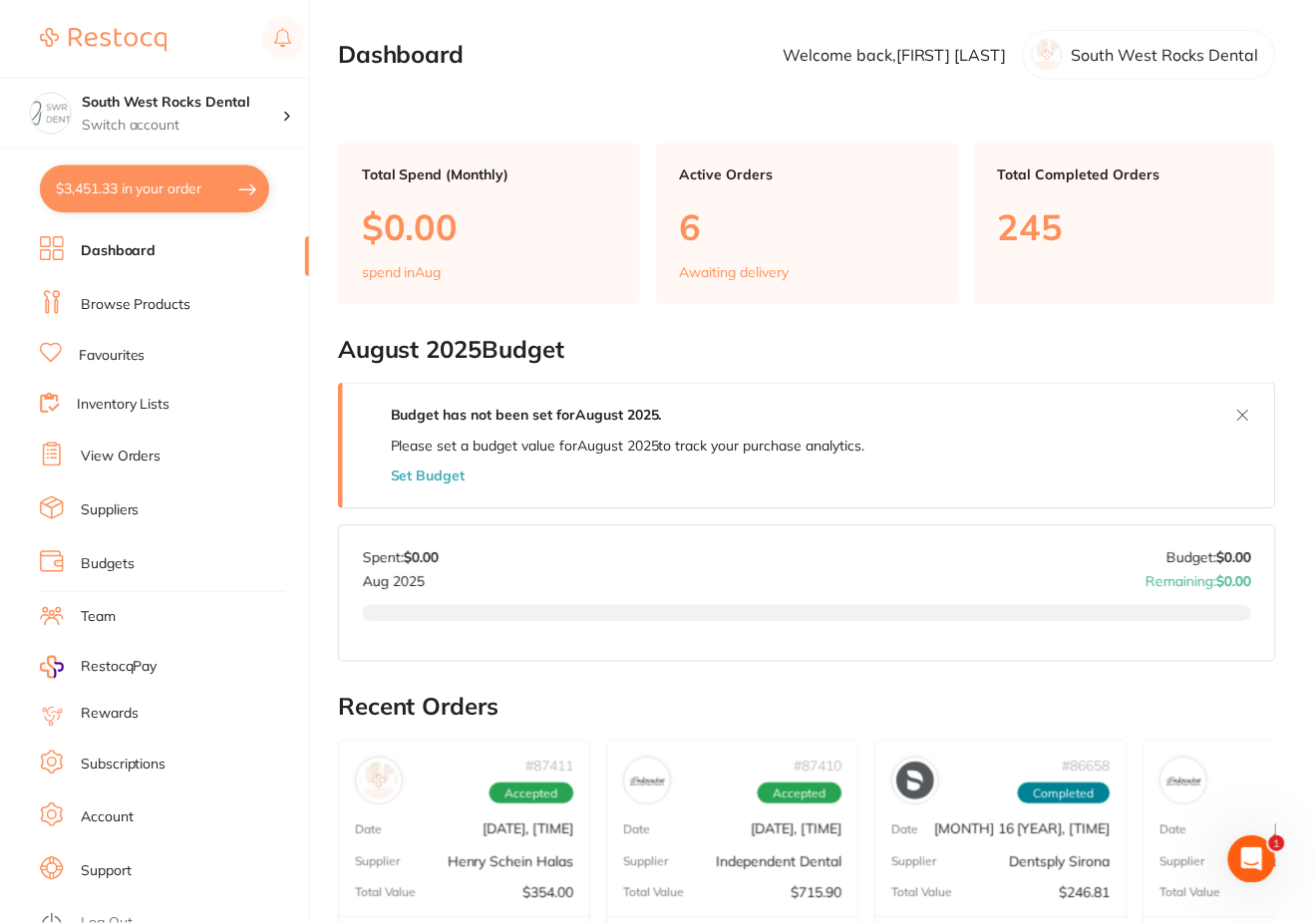 scroll, scrollTop: 631, scrollLeft: 0, axis: vertical 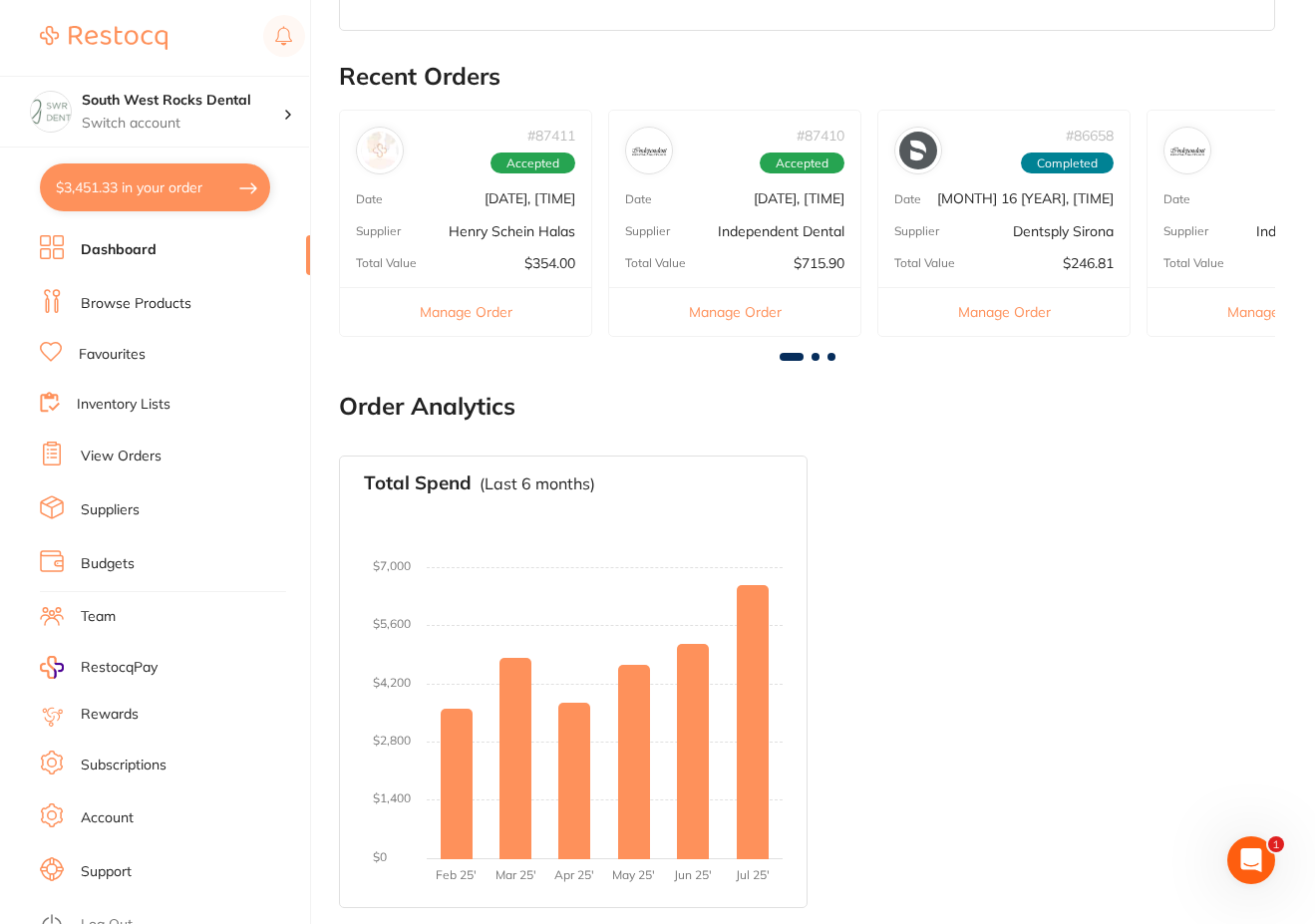 click on "Browse Products" at bounding box center (136, 304) 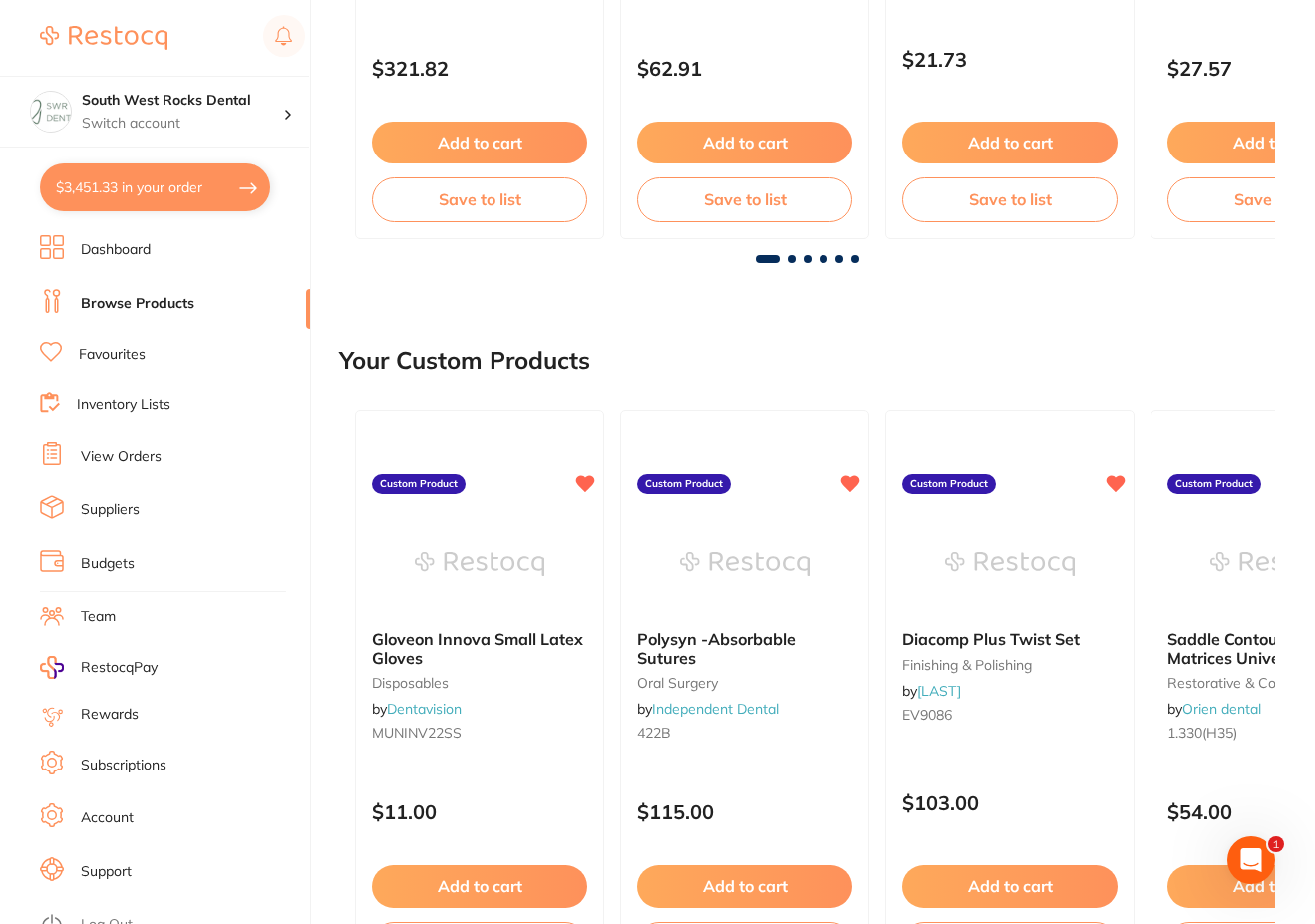 scroll, scrollTop: 0, scrollLeft: 0, axis: both 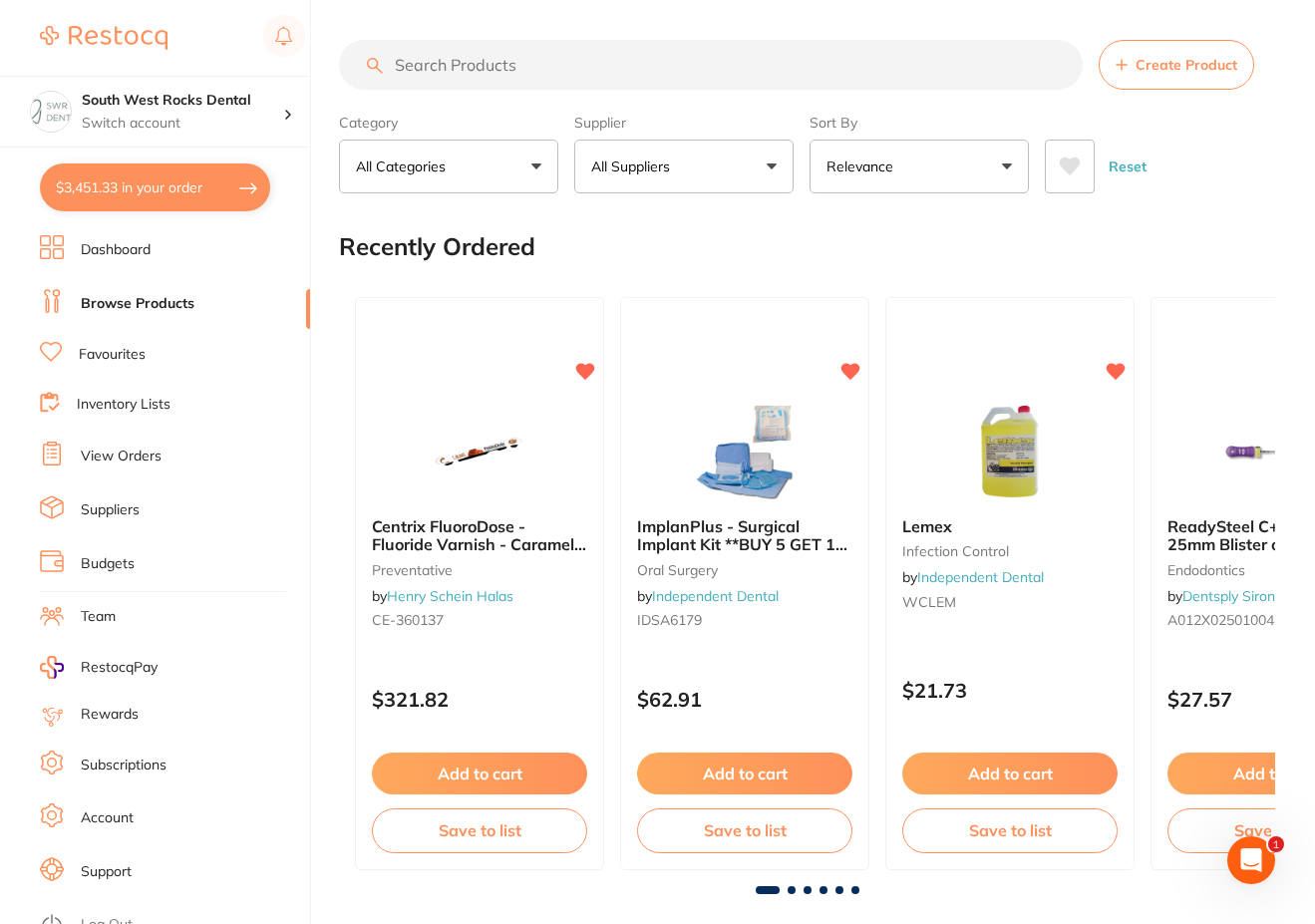 click at bounding box center (711, 65) 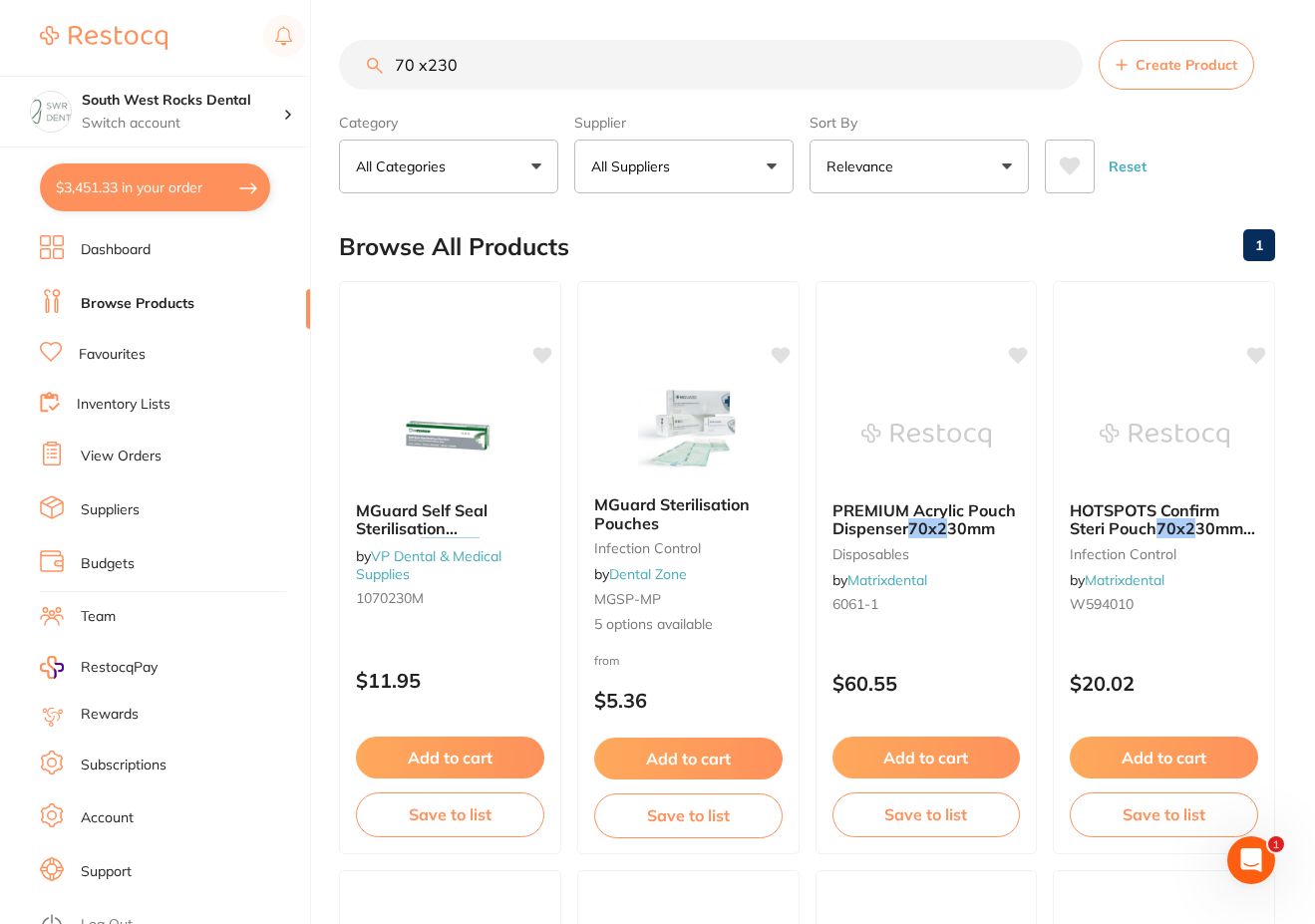 scroll, scrollTop: 0, scrollLeft: 0, axis: both 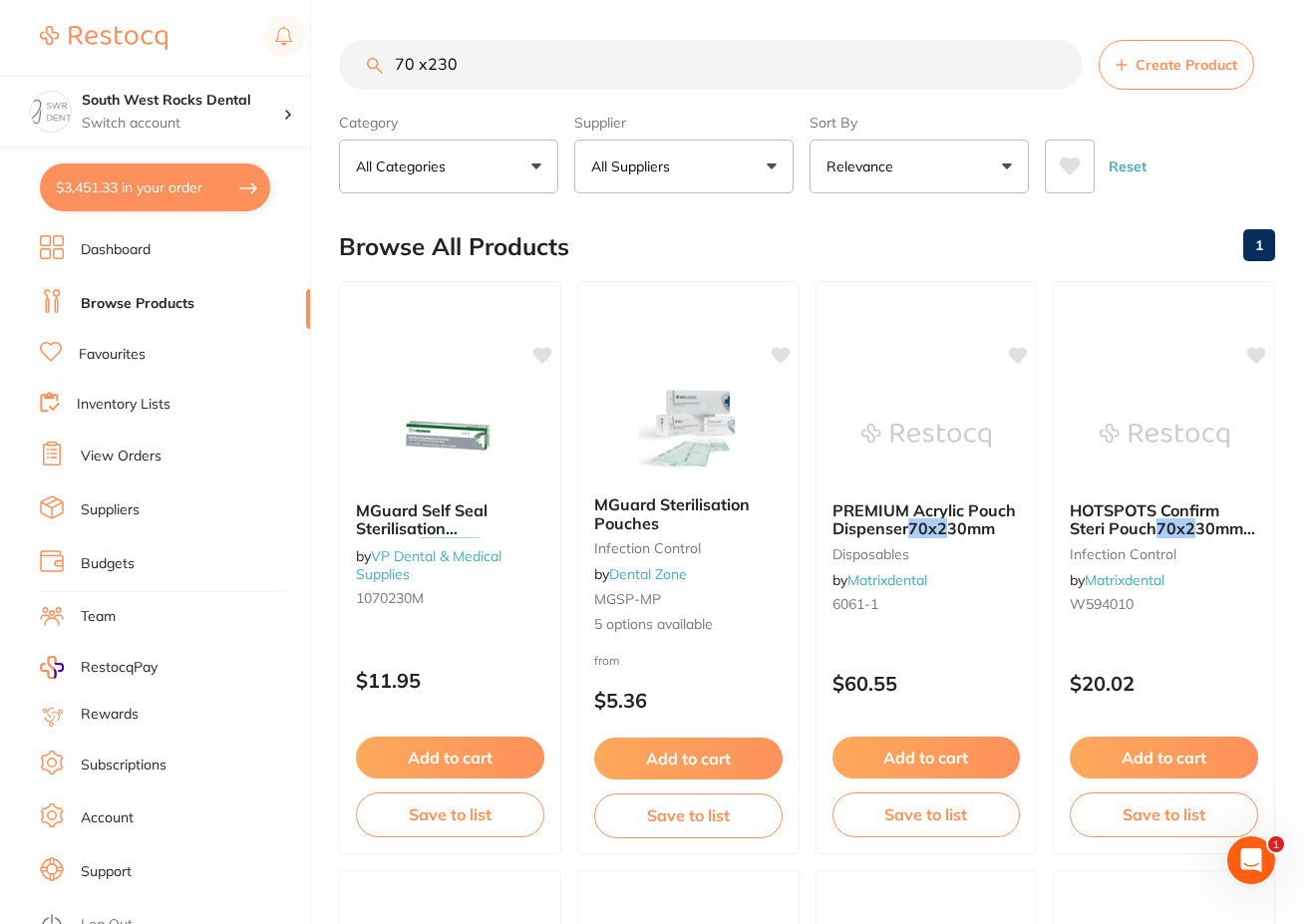 type on "70 x230" 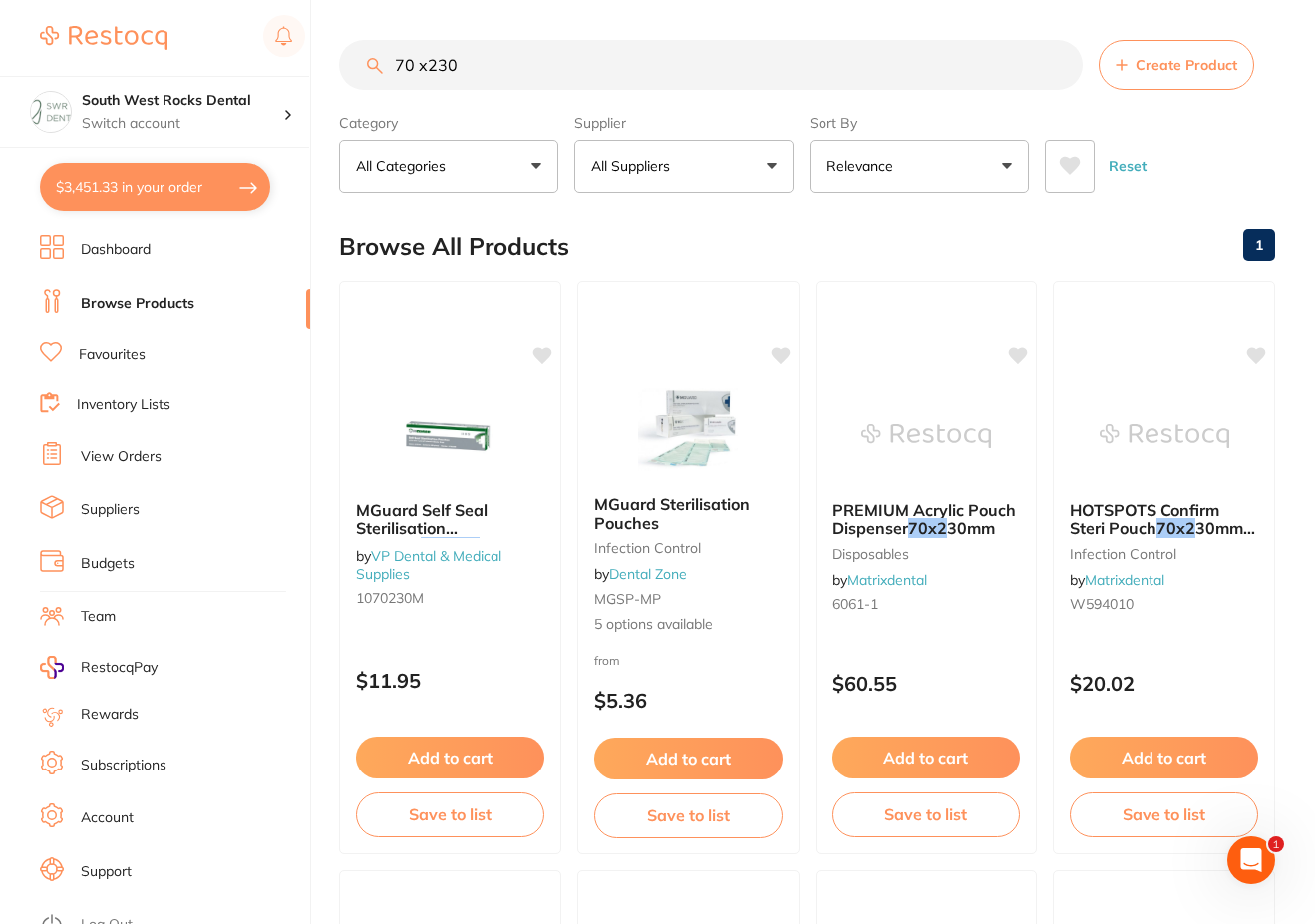 click on "Favourites" at bounding box center (112, 355) 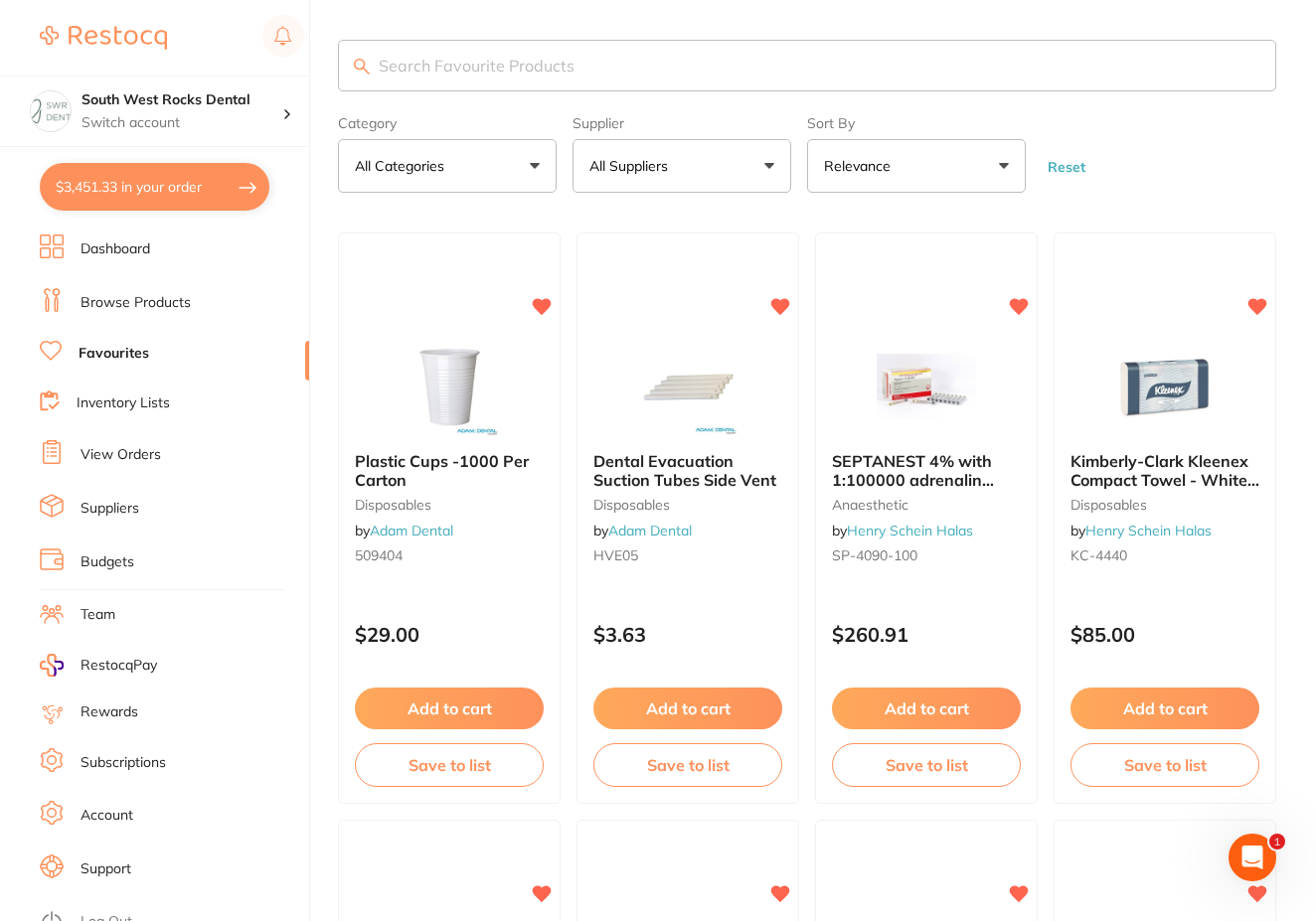 click at bounding box center (807, 66) 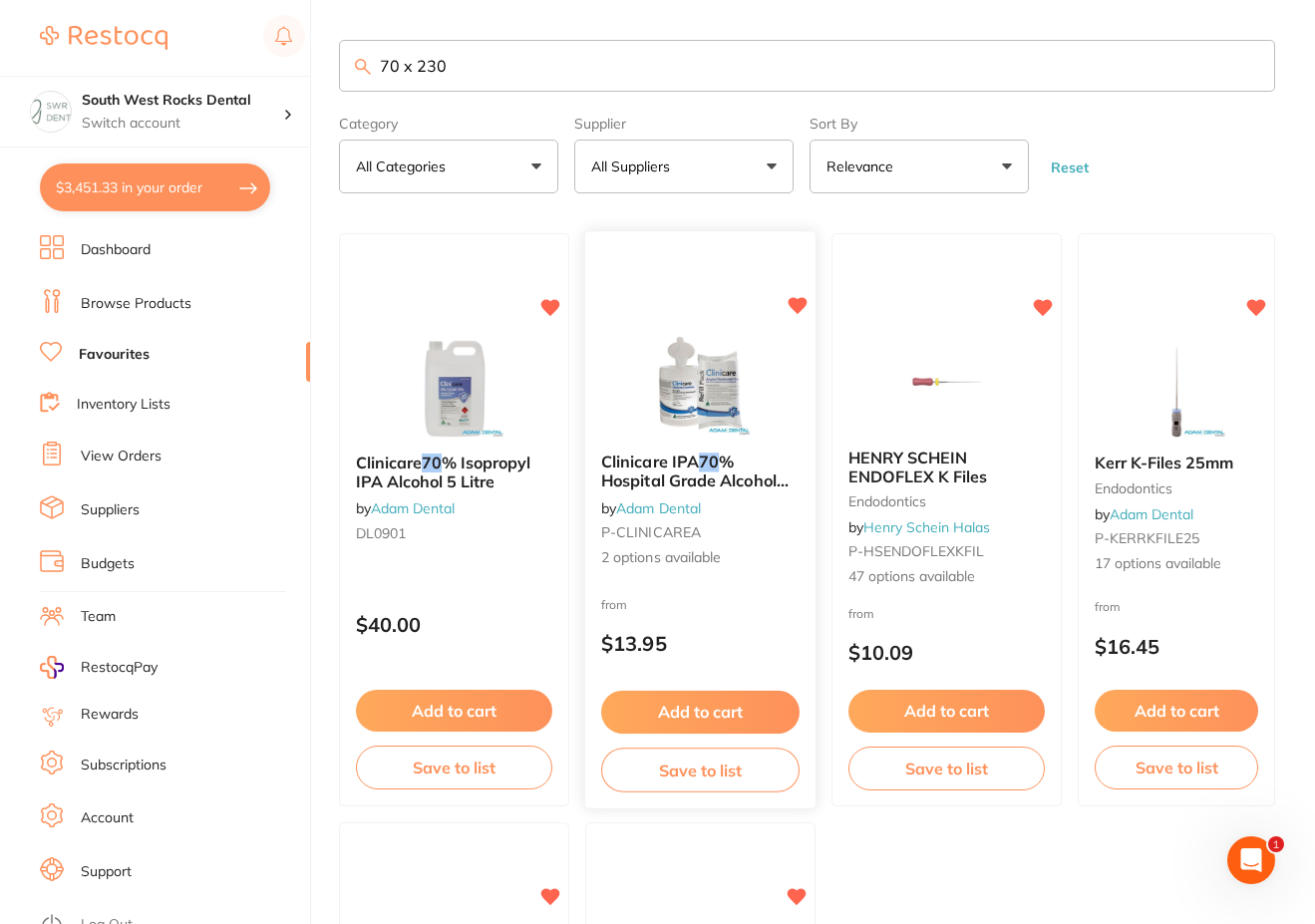 scroll, scrollTop: 0, scrollLeft: 0, axis: both 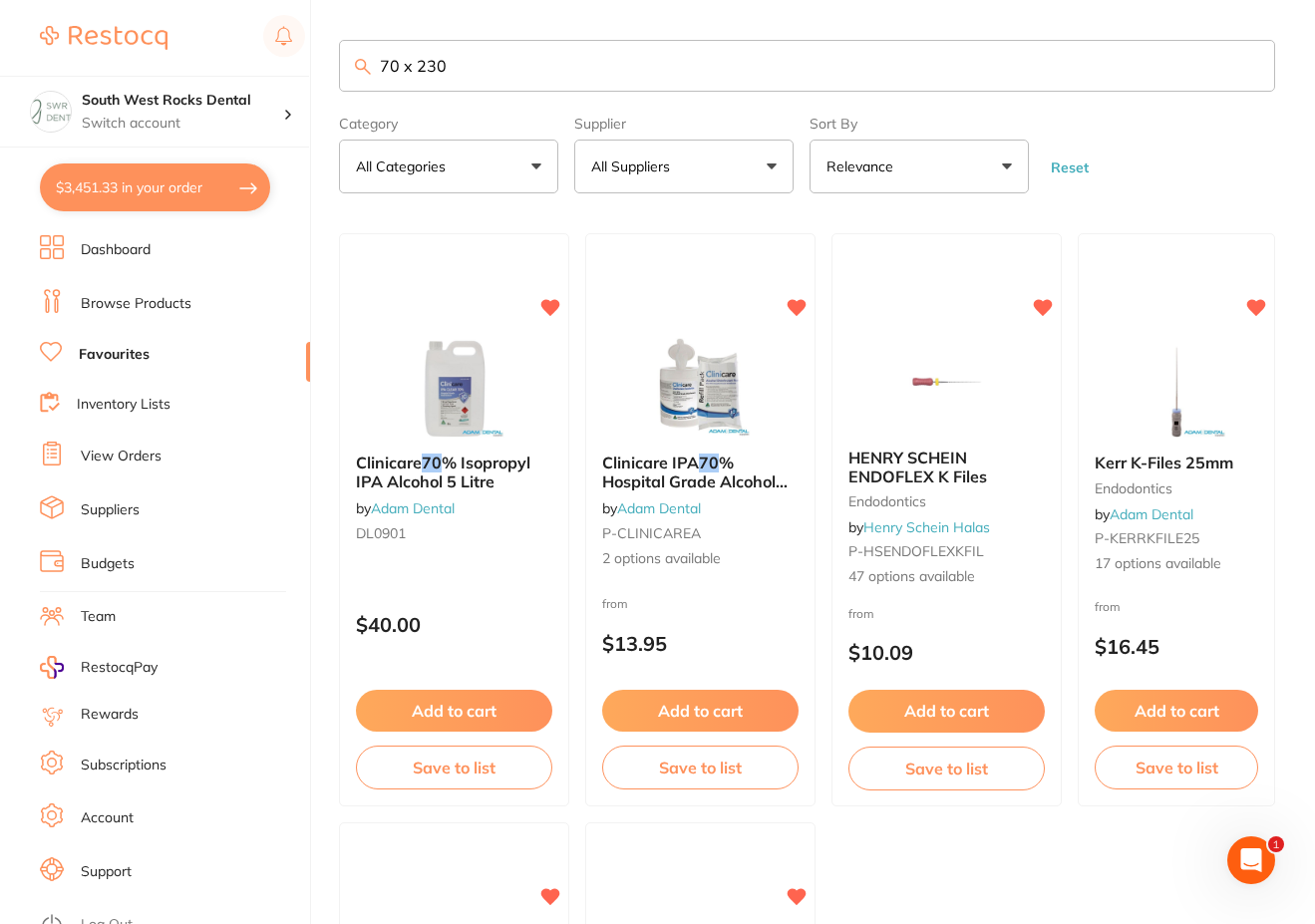 click on "70 x 230" at bounding box center [807, 66] 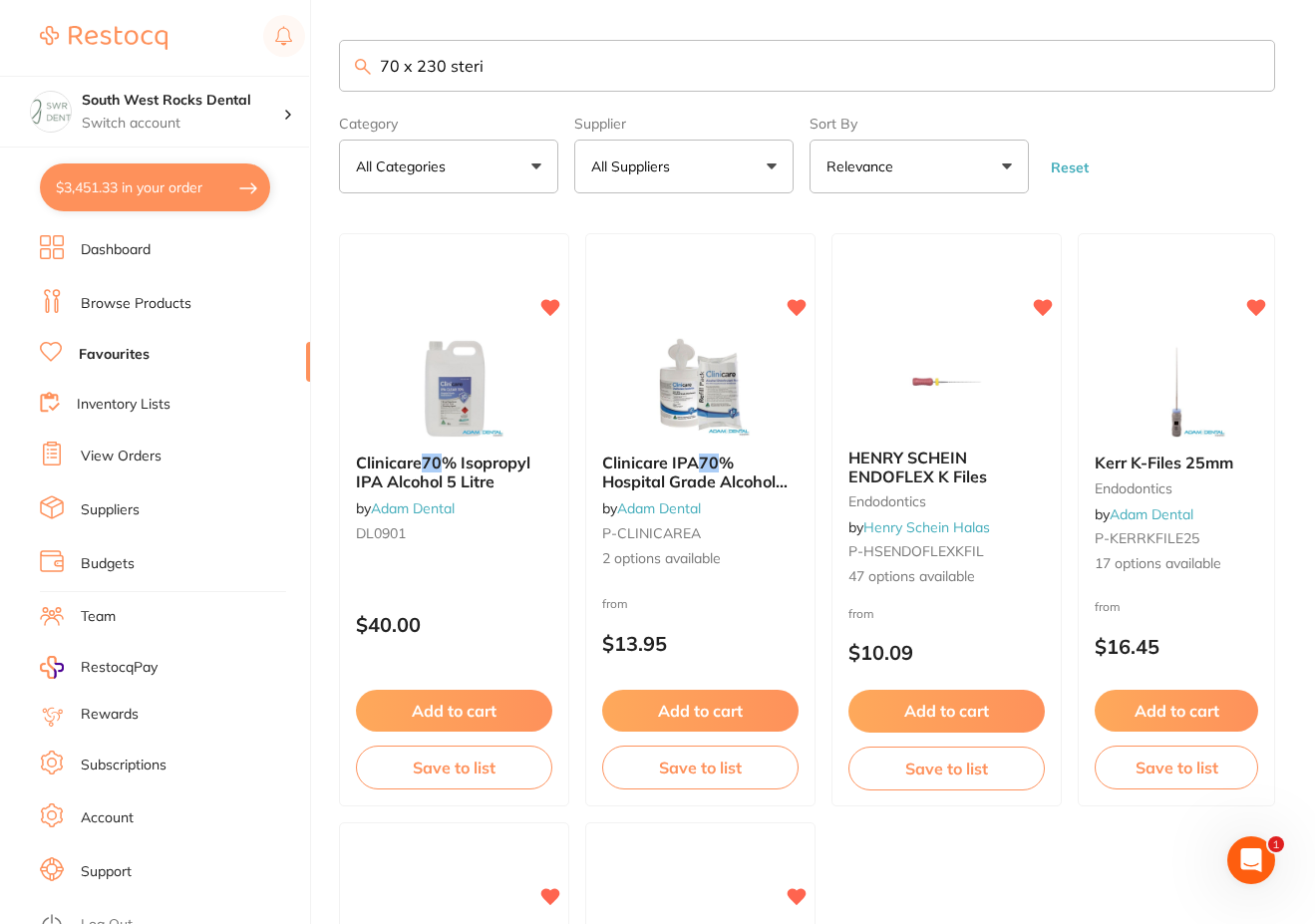 drag, startPoint x: 496, startPoint y: 70, endPoint x: 374, endPoint y: 61, distance: 122.33152 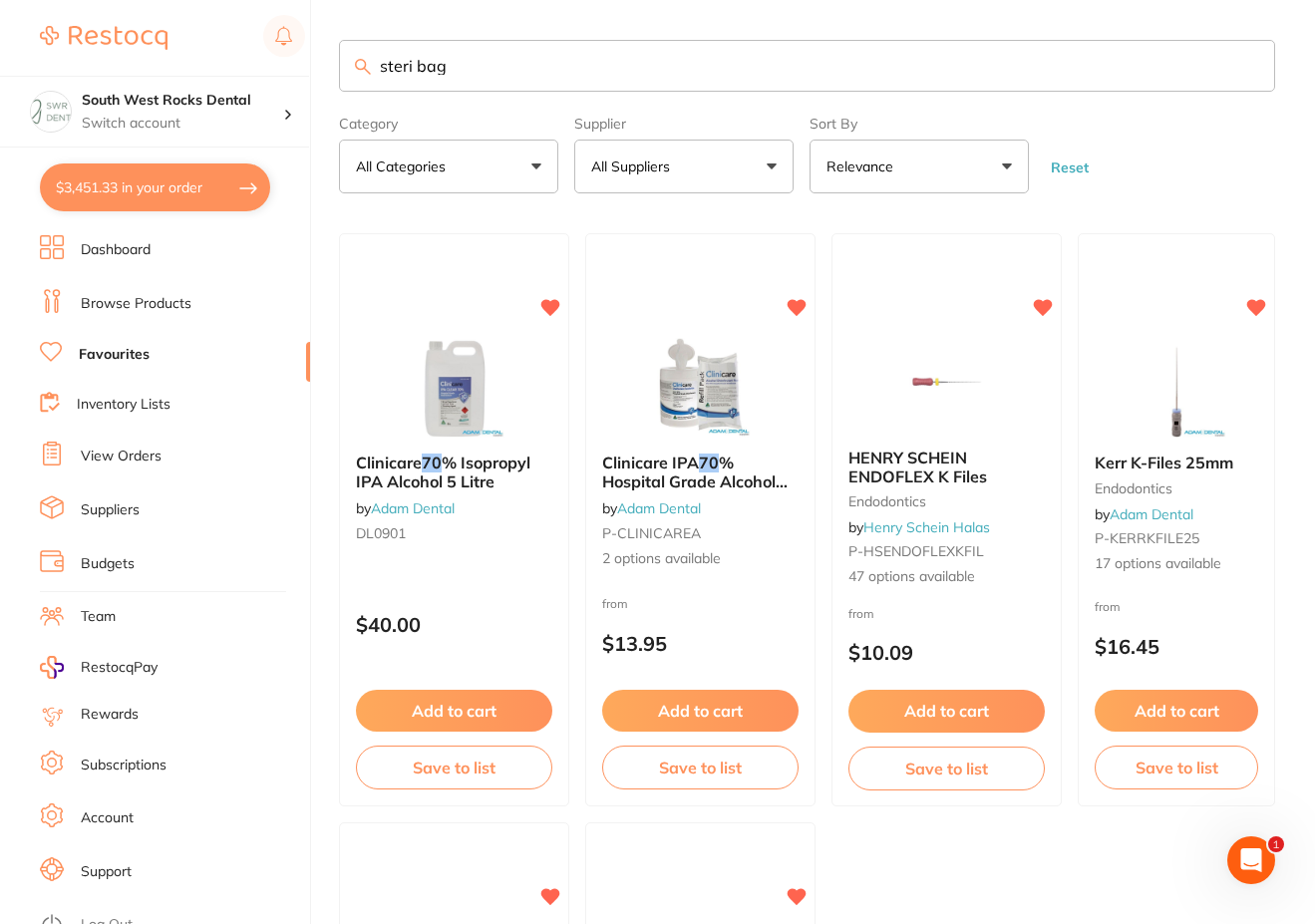 type on "steri bags" 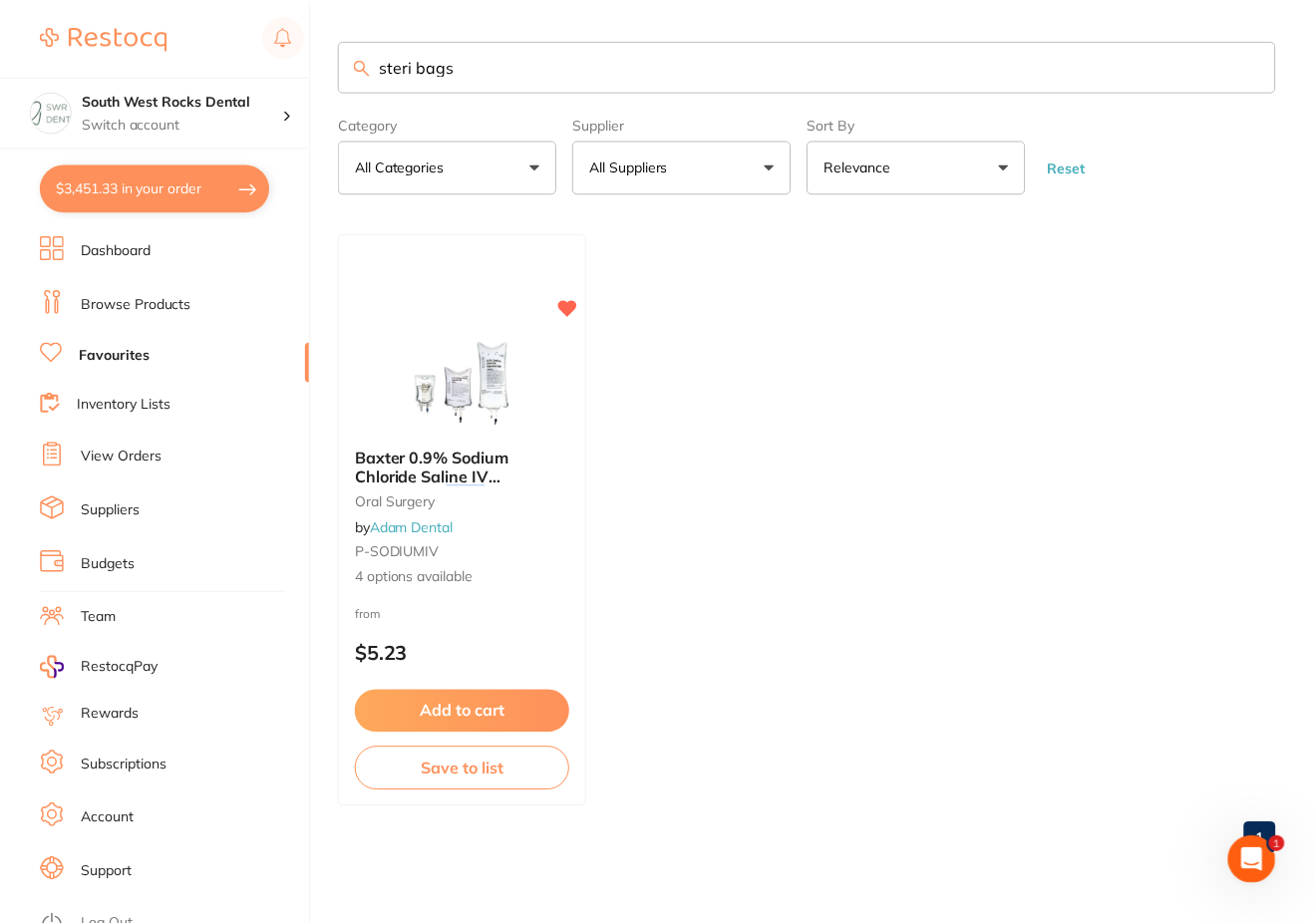 scroll, scrollTop: 0, scrollLeft: 0, axis: both 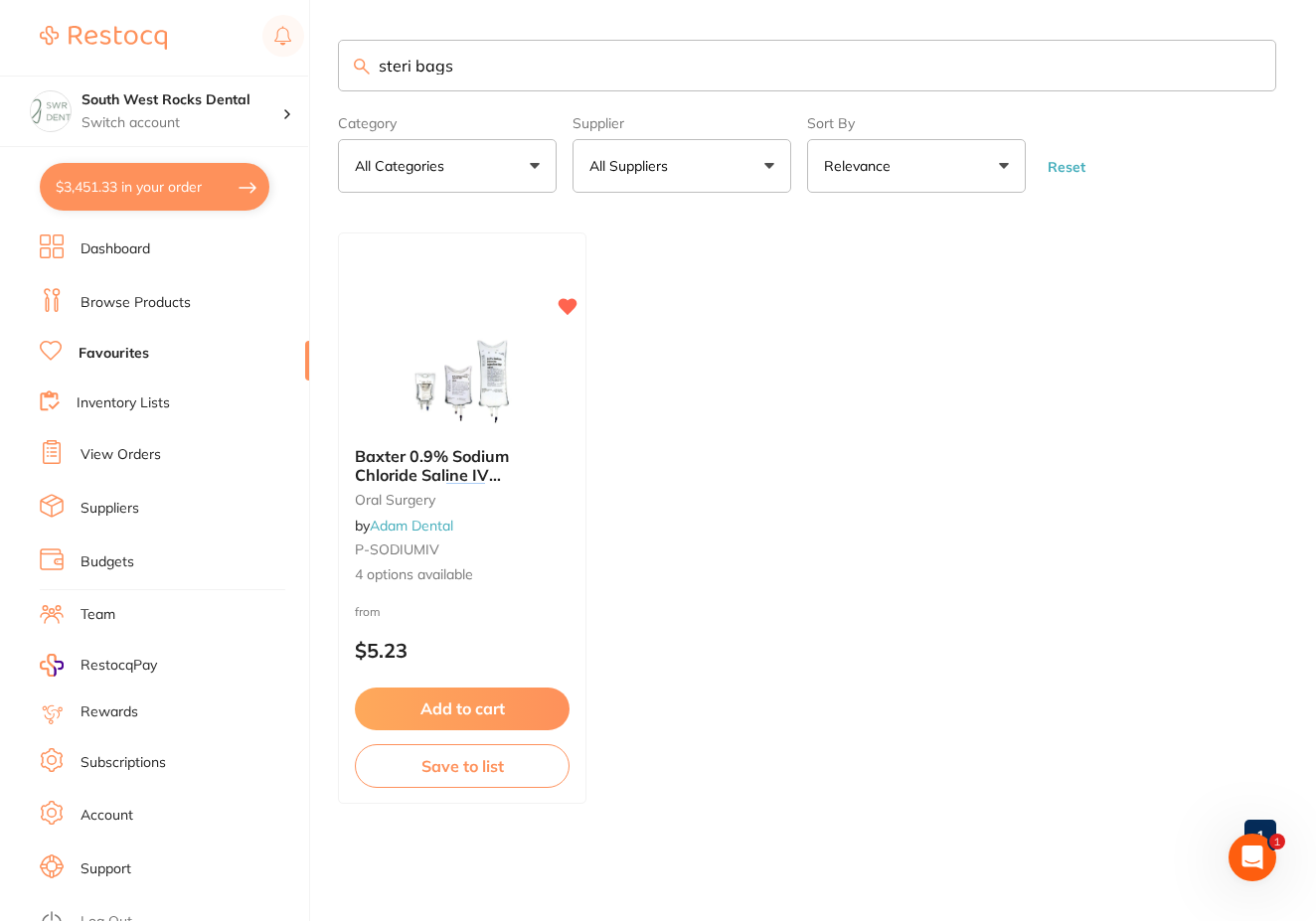 drag, startPoint x: 472, startPoint y: 62, endPoint x: 385, endPoint y: 67, distance: 87.14356 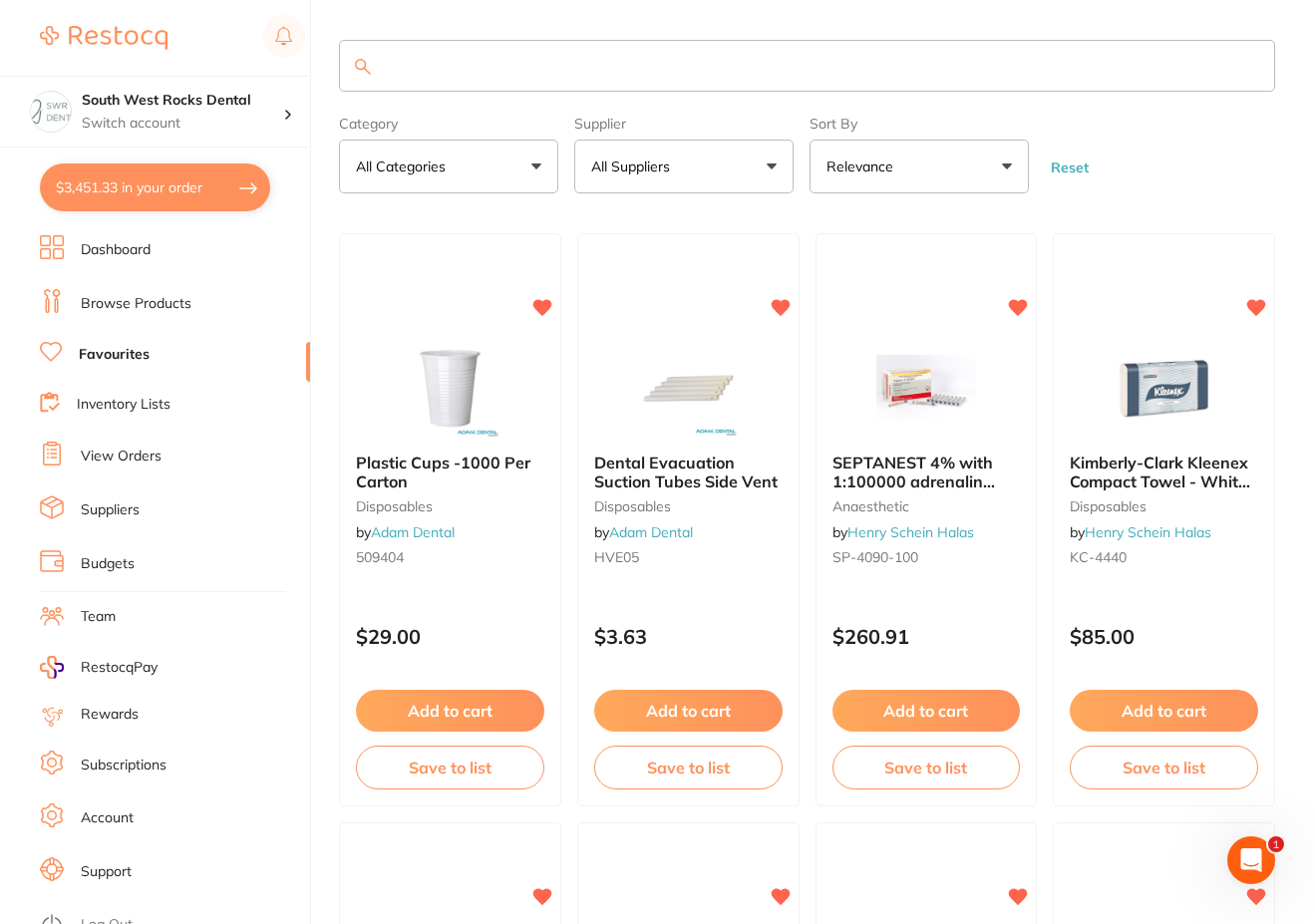 scroll, scrollTop: 0, scrollLeft: 0, axis: both 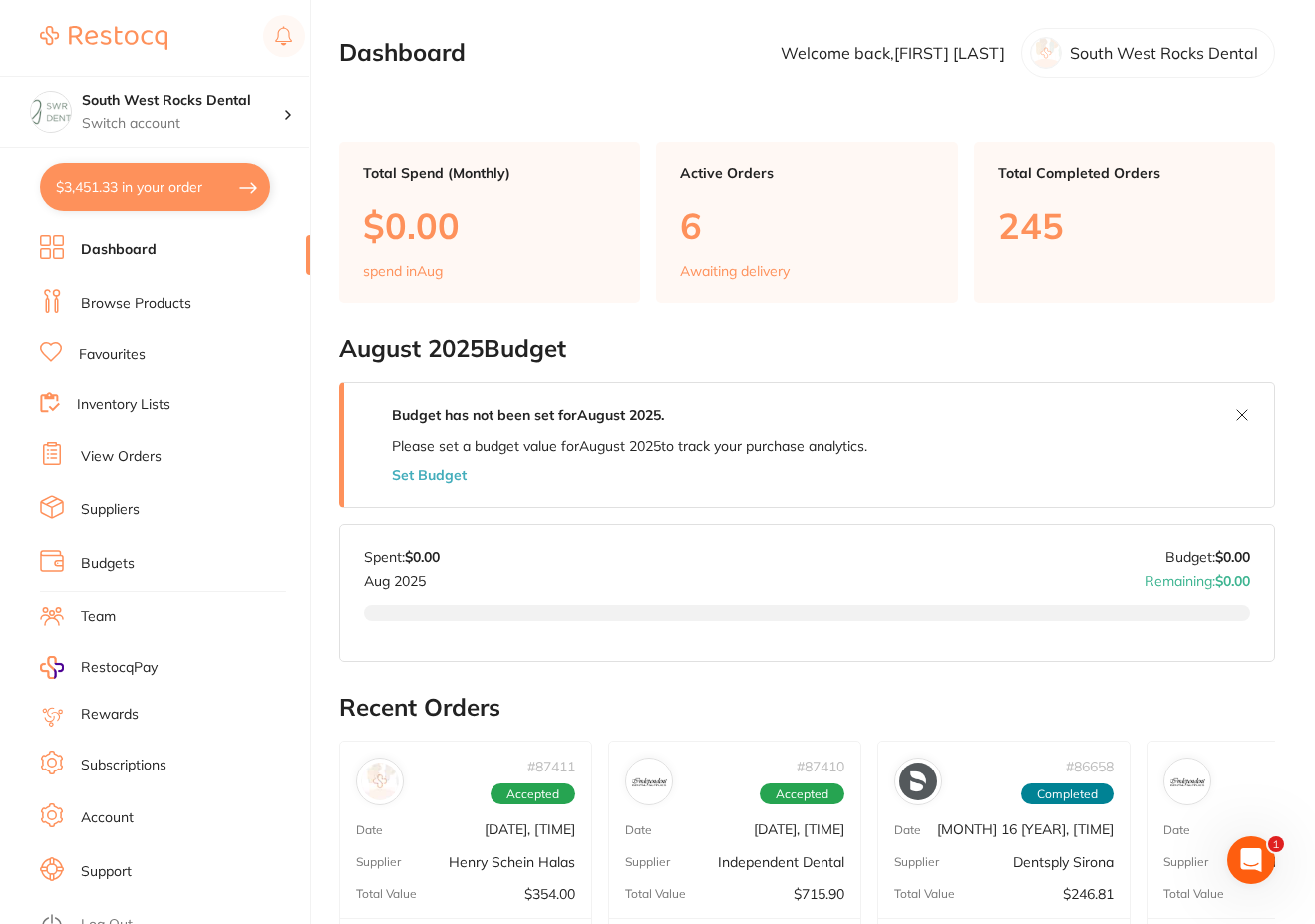 click on "Browse Products" at bounding box center (136, 304) 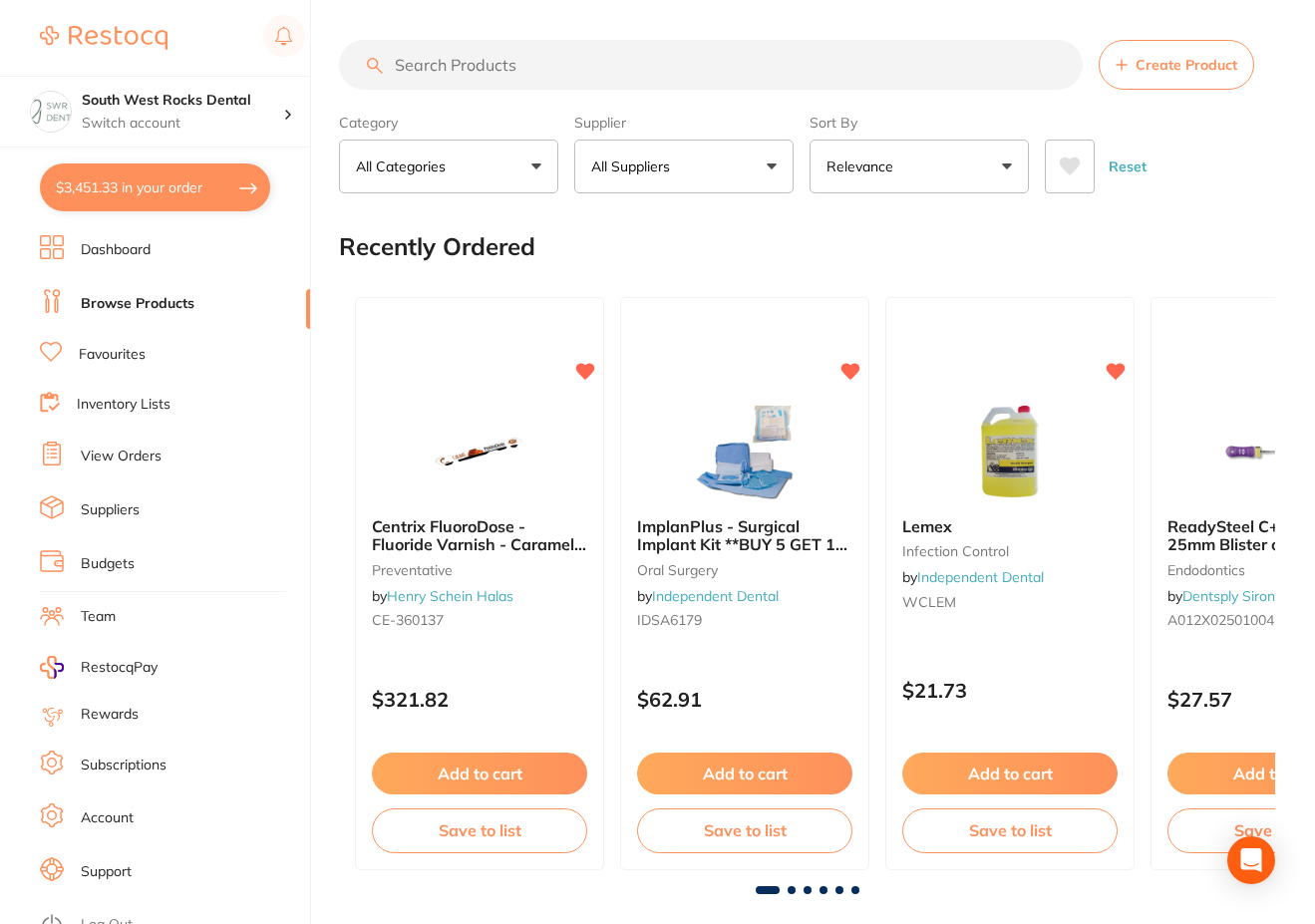 click at bounding box center (711, 65) 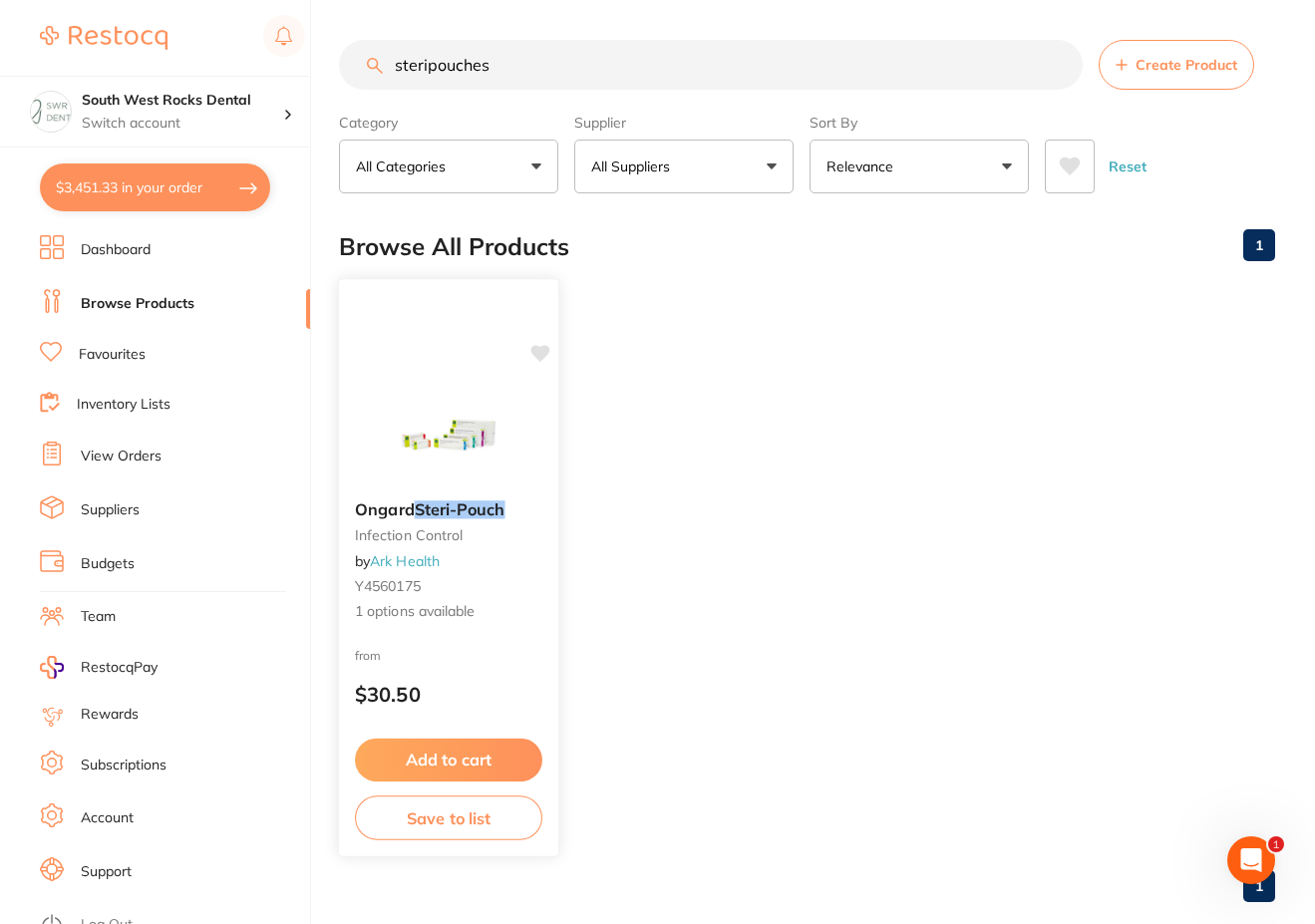 scroll, scrollTop: 0, scrollLeft: 0, axis: both 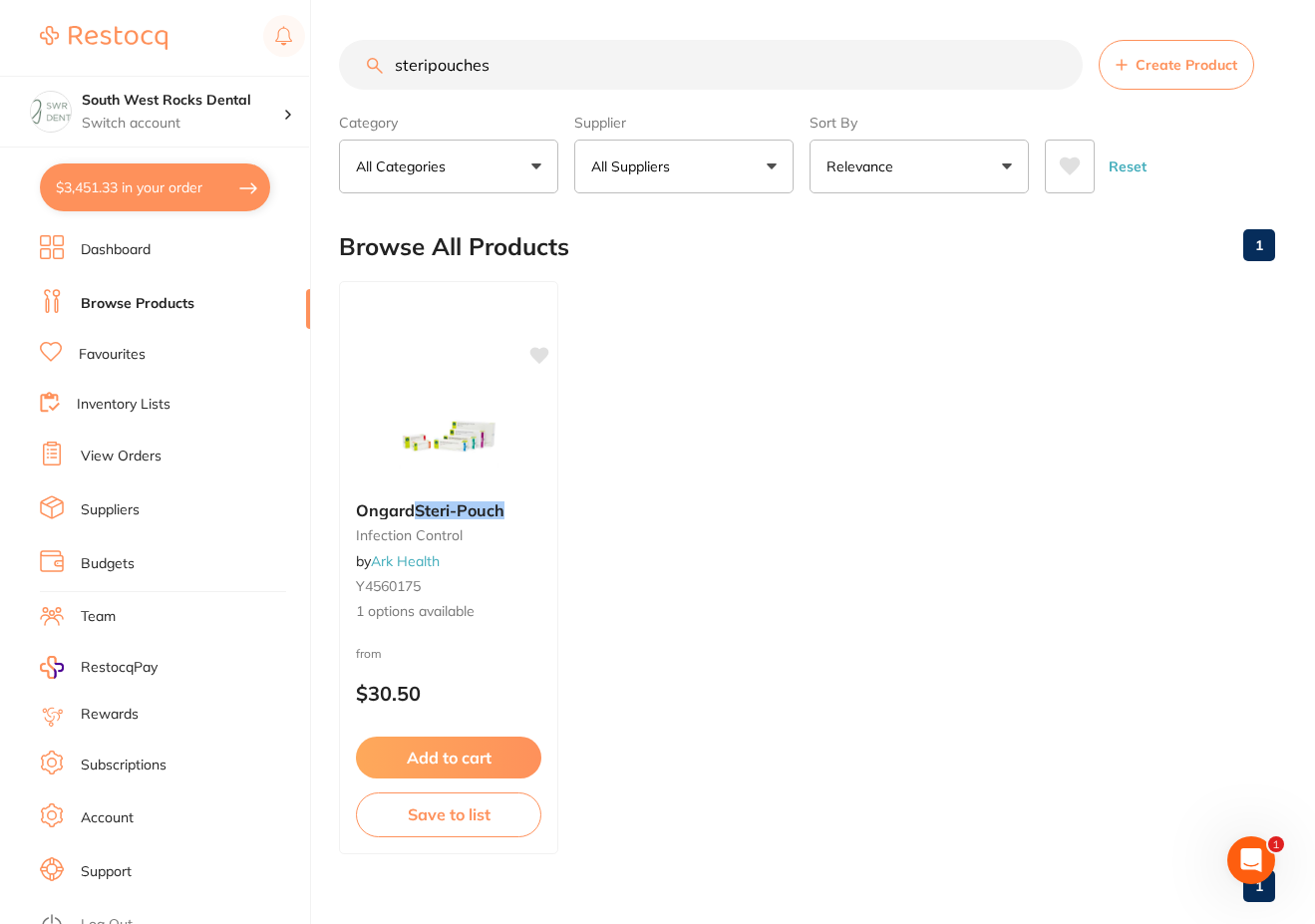 click on "steripouches" at bounding box center (711, 65) 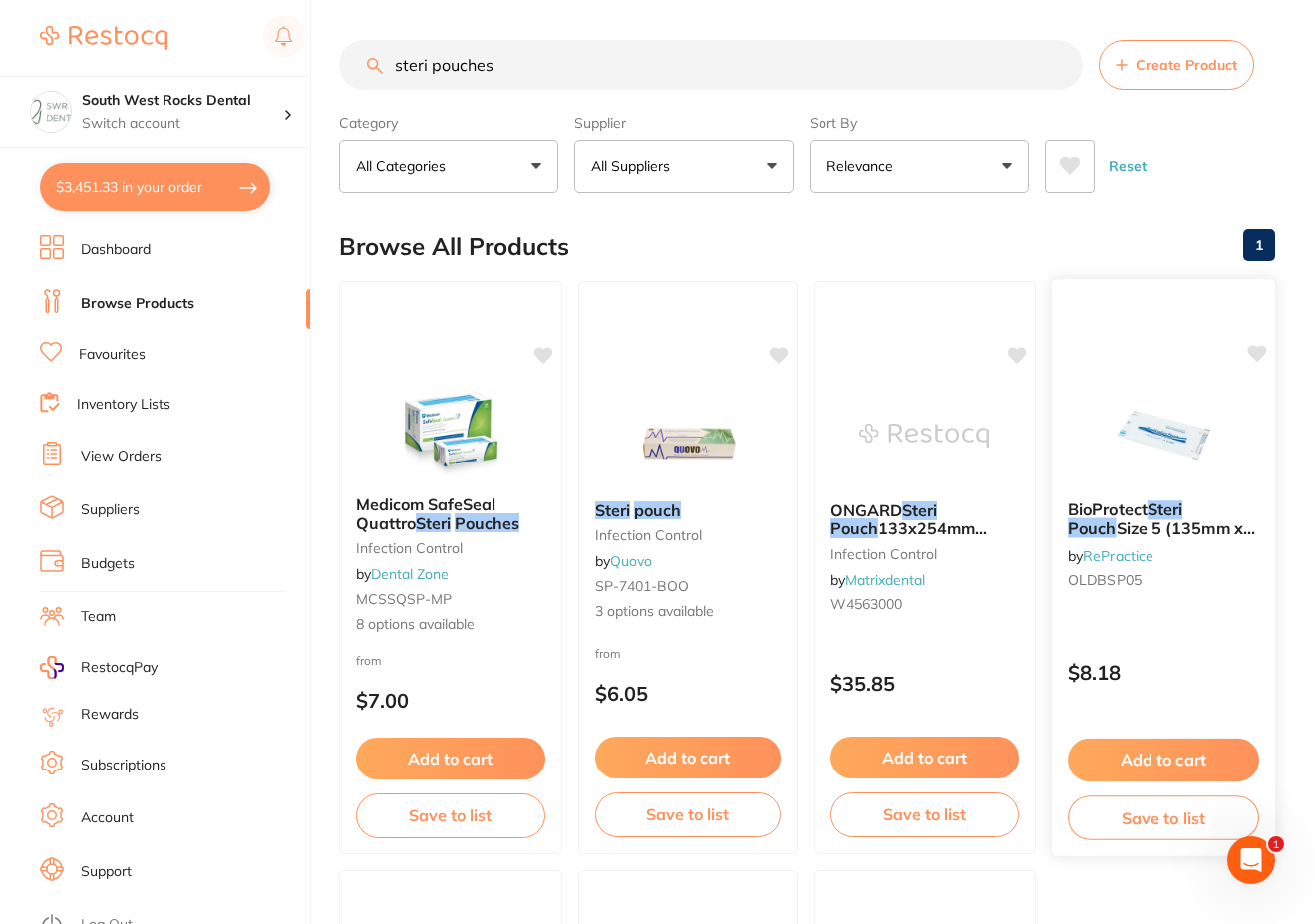 scroll, scrollTop: 0, scrollLeft: 0, axis: both 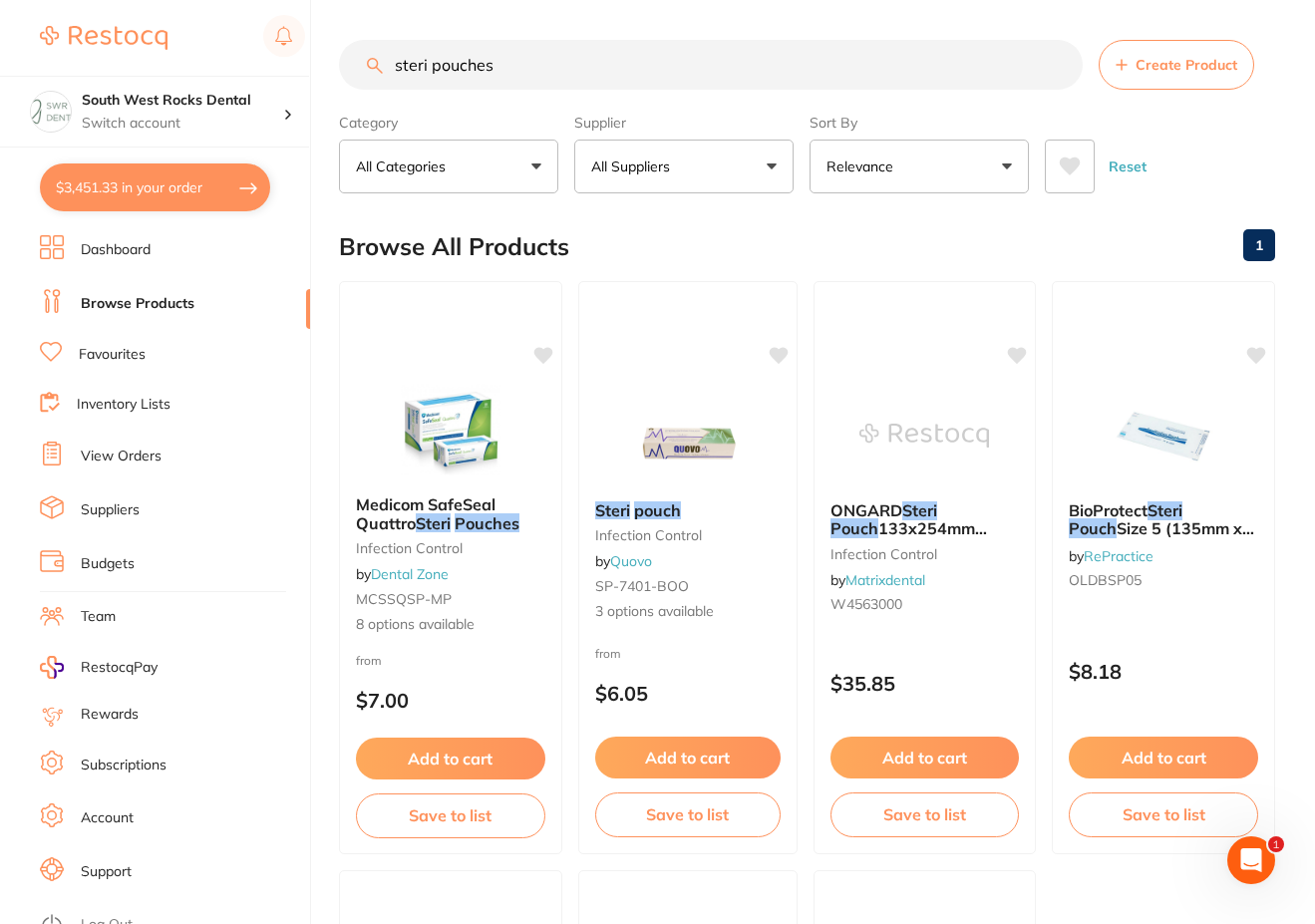 click on "steri pouches" at bounding box center (711, 65) 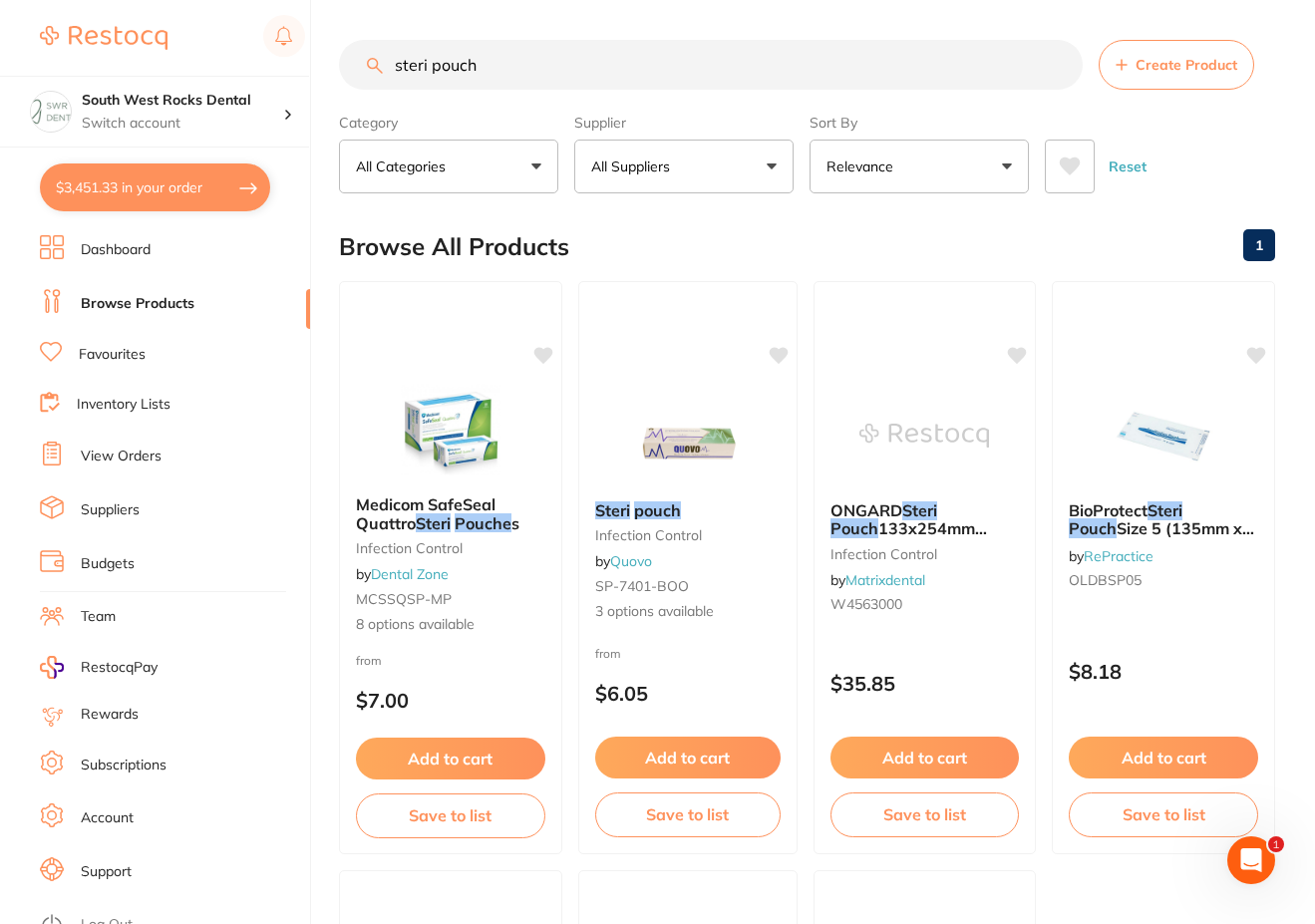 scroll, scrollTop: 0, scrollLeft: 0, axis: both 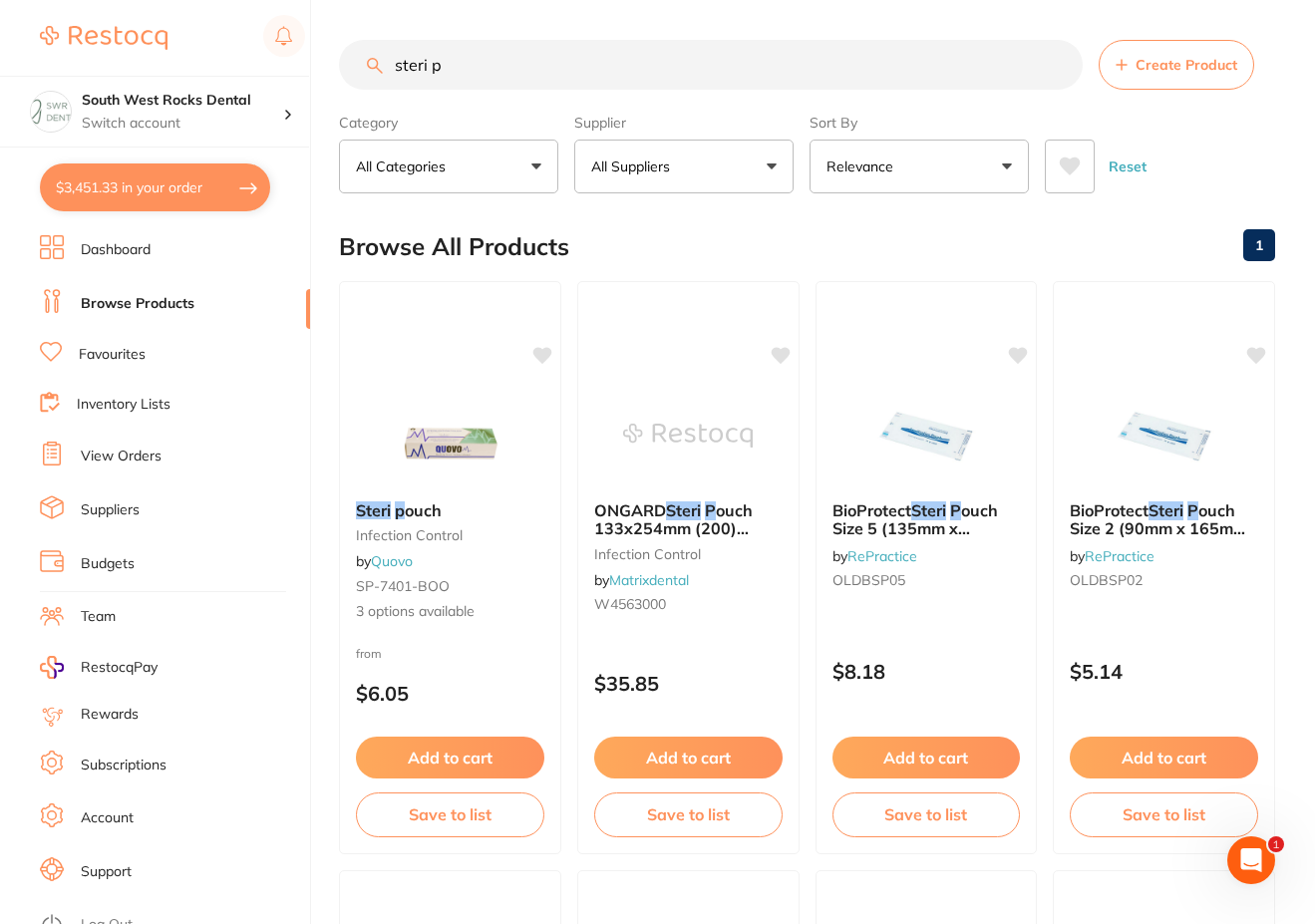drag, startPoint x: 453, startPoint y: 68, endPoint x: 431, endPoint y: 68, distance: 22 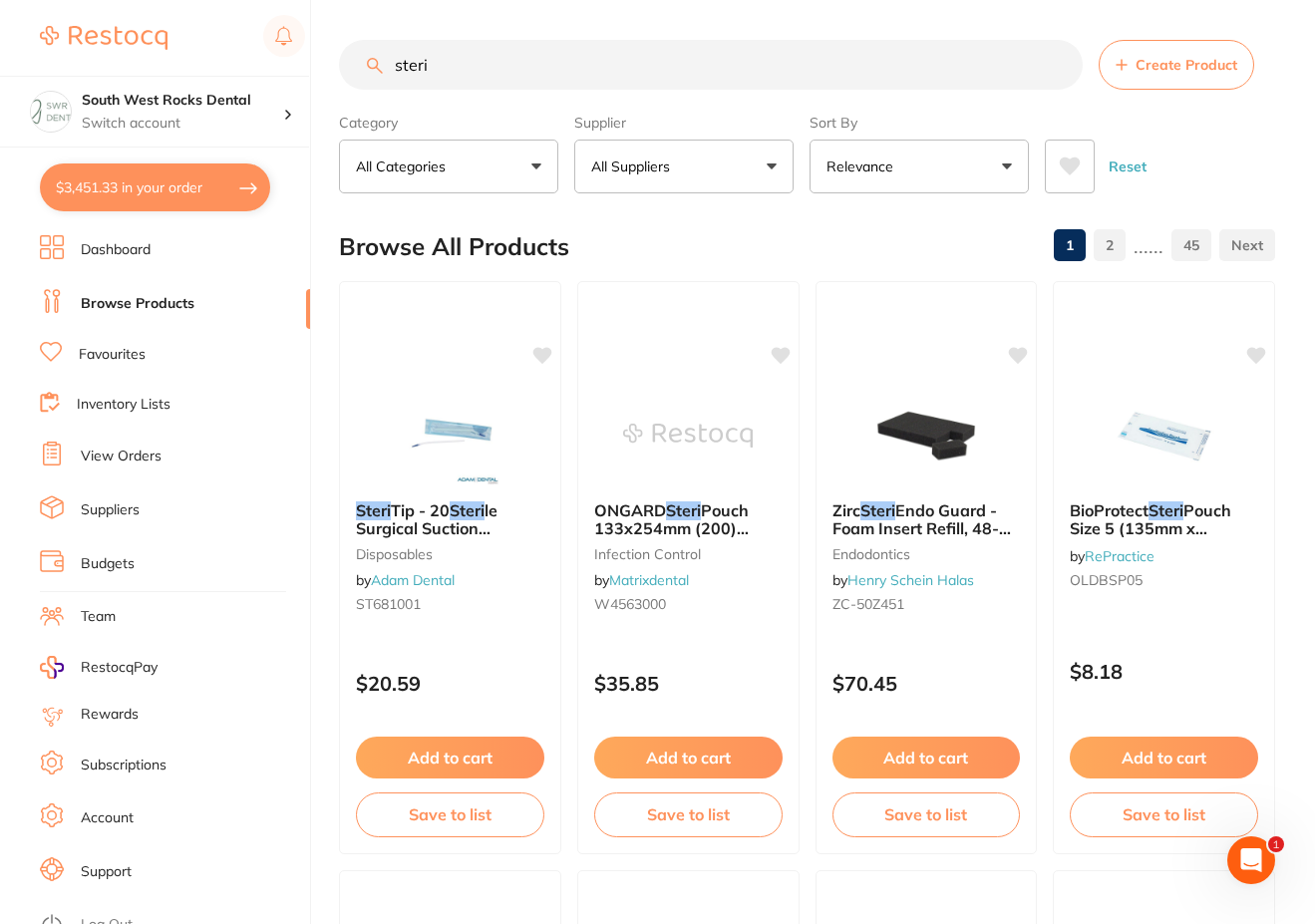 scroll, scrollTop: 0, scrollLeft: 0, axis: both 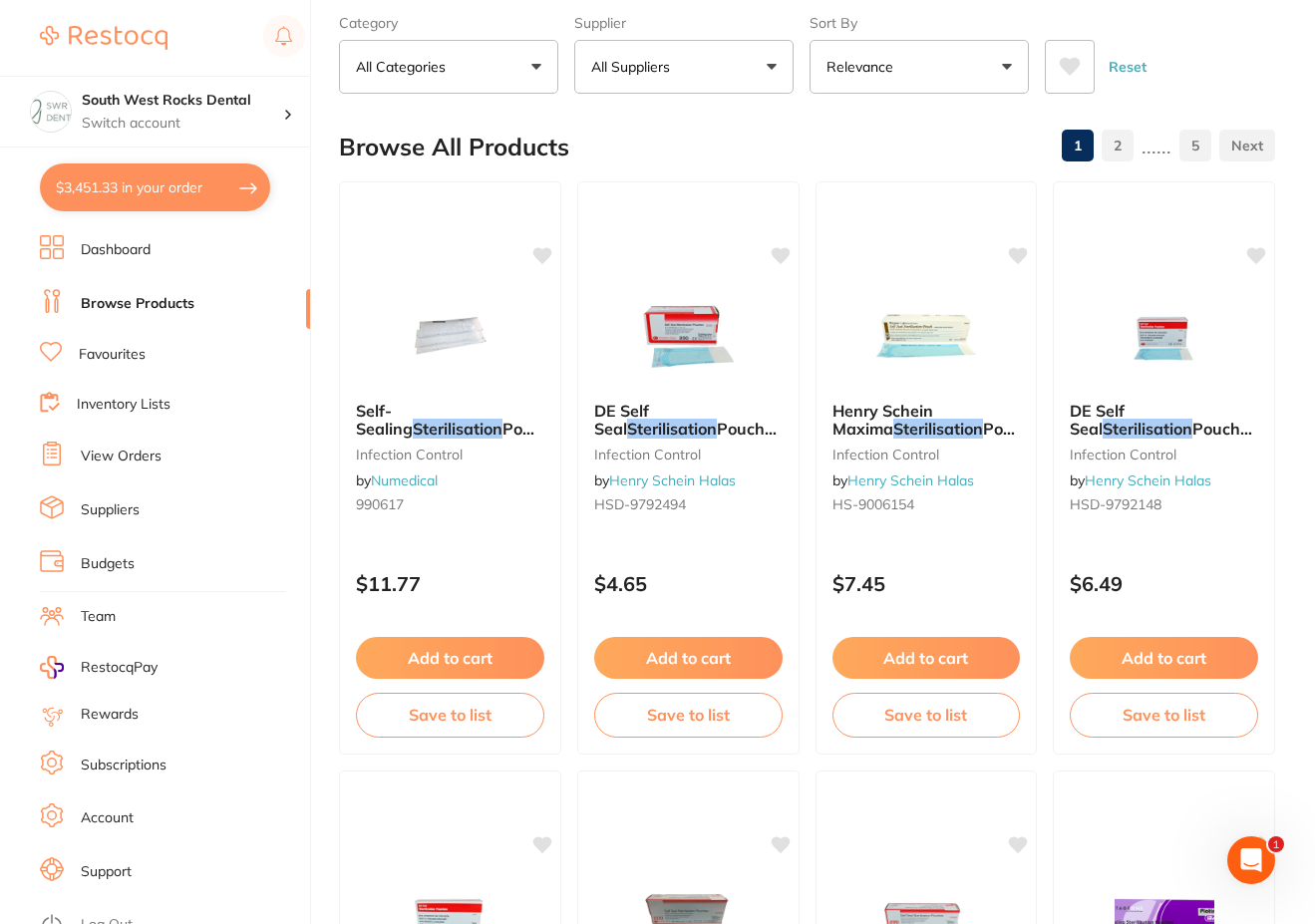 click on "All Suppliers" at bounding box center [684, 67] 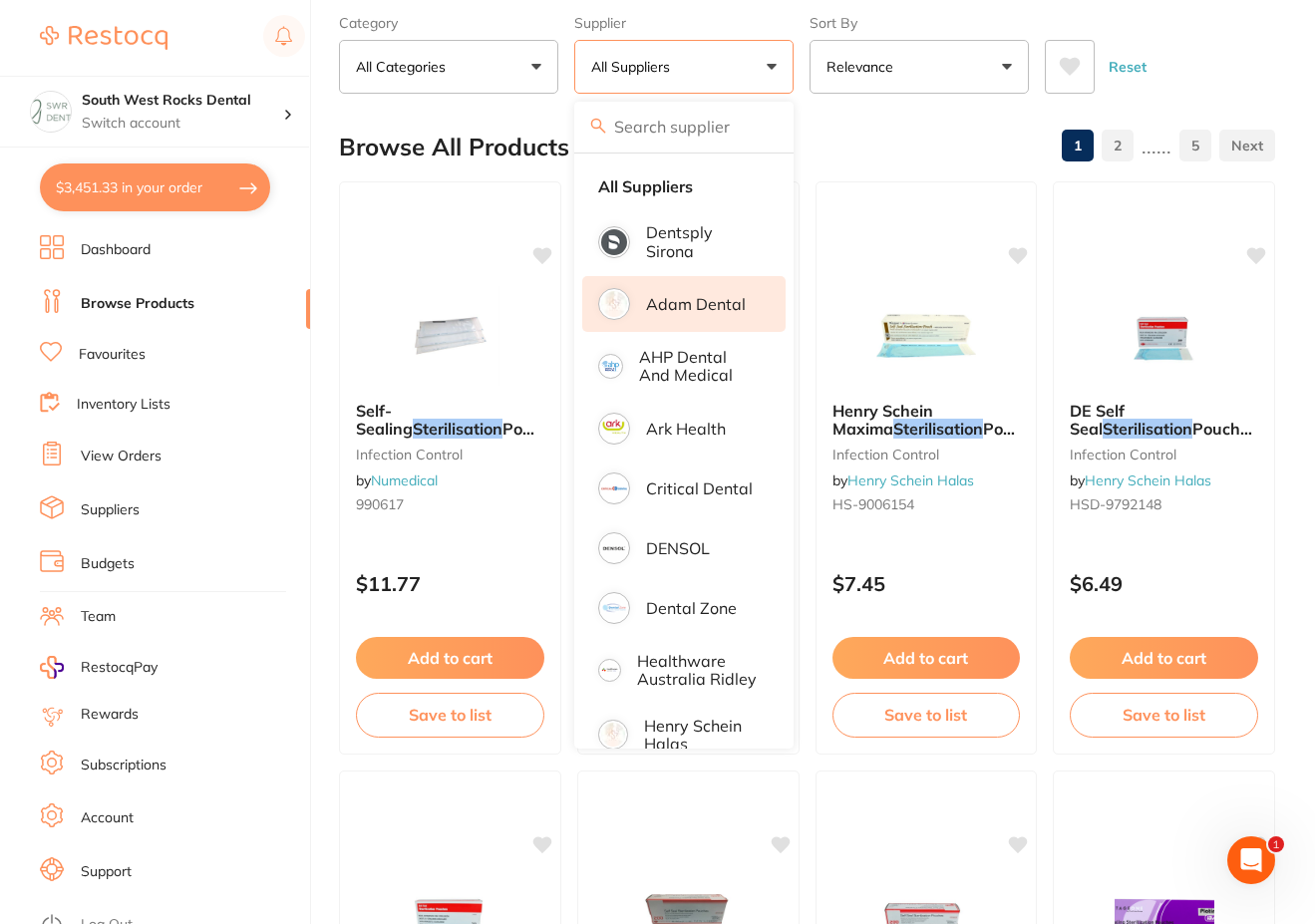 click on "Adam Dental" at bounding box center [696, 304] 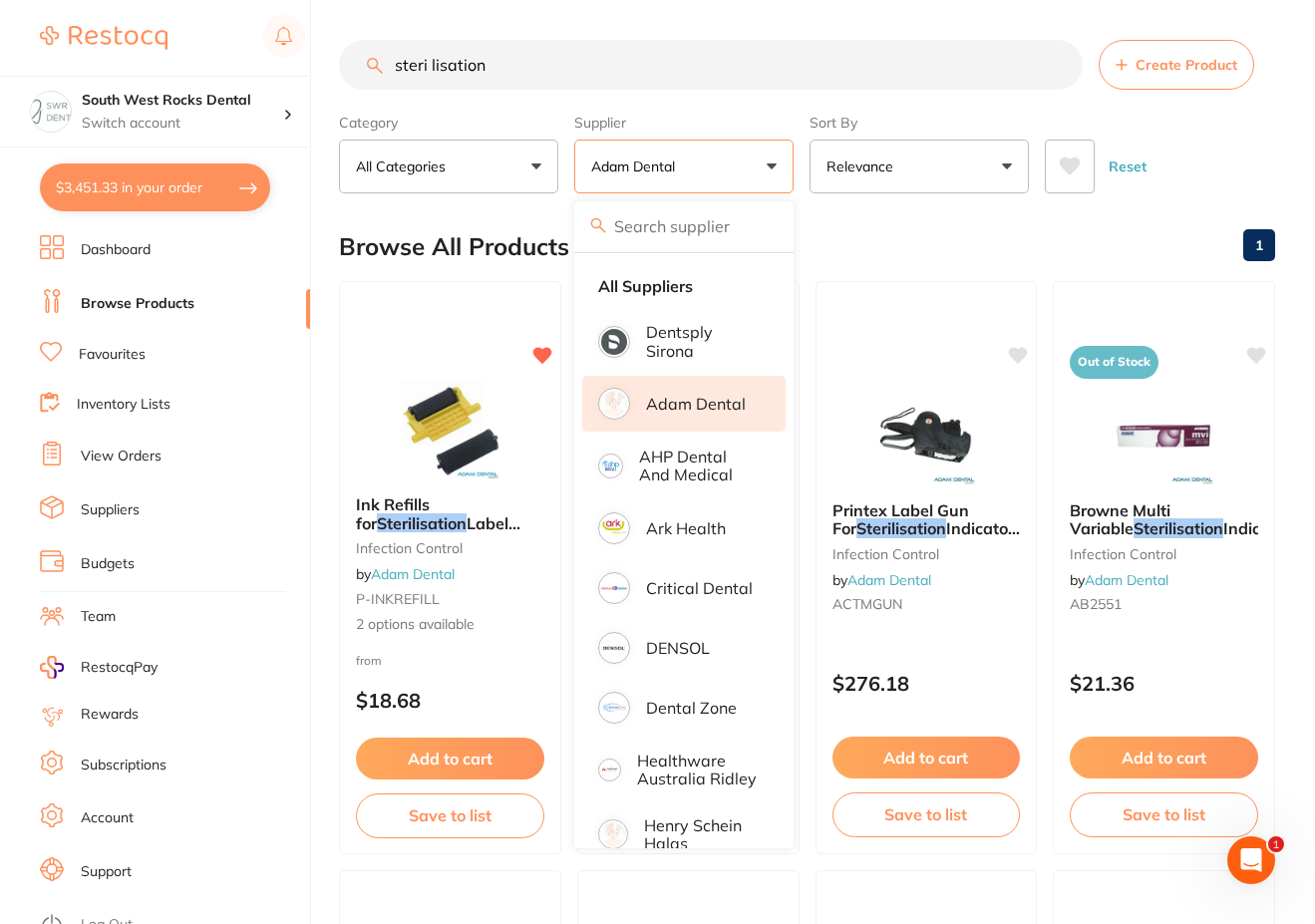 scroll, scrollTop: 0, scrollLeft: 0, axis: both 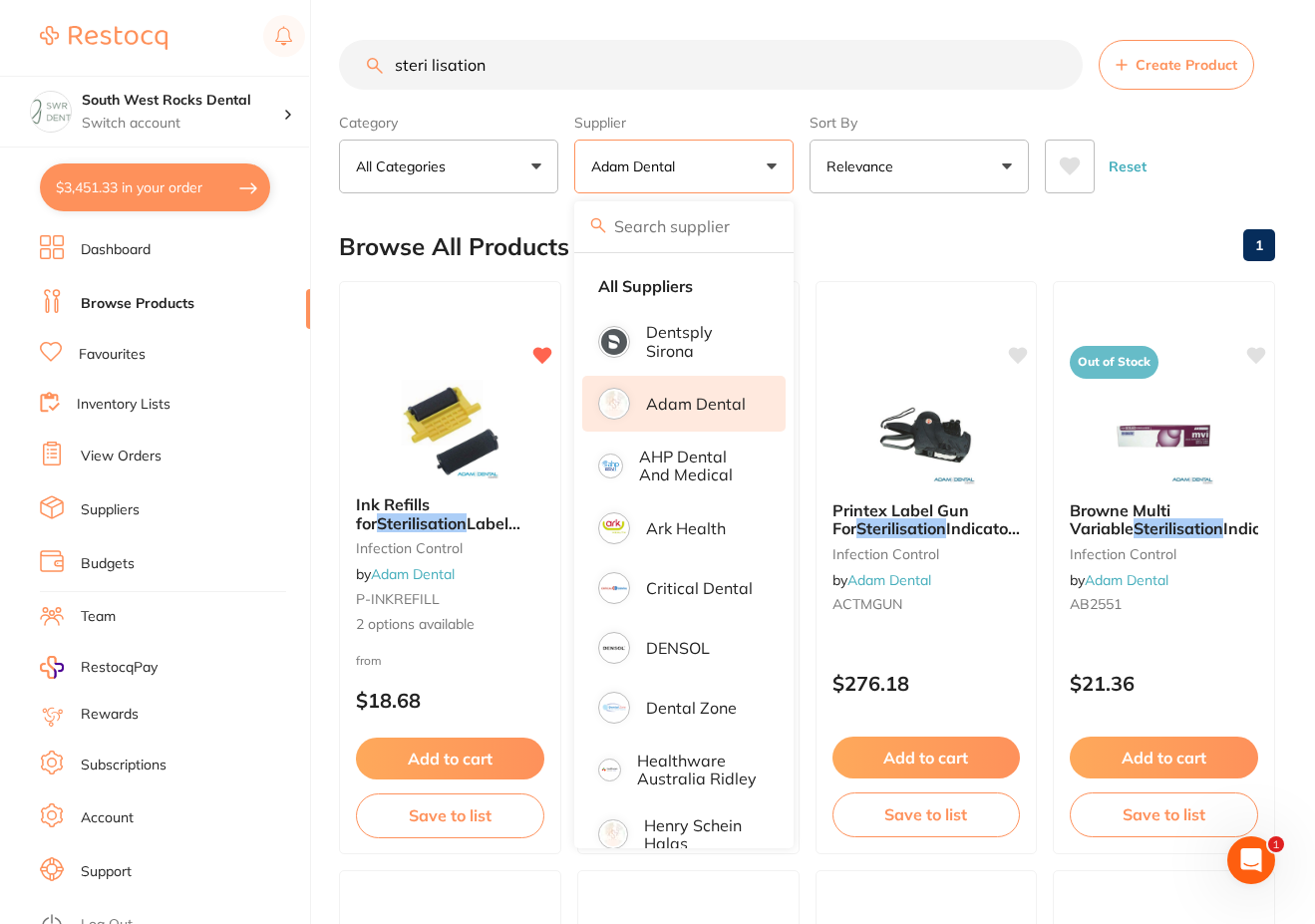 click on "steri lisation" at bounding box center [711, 65] 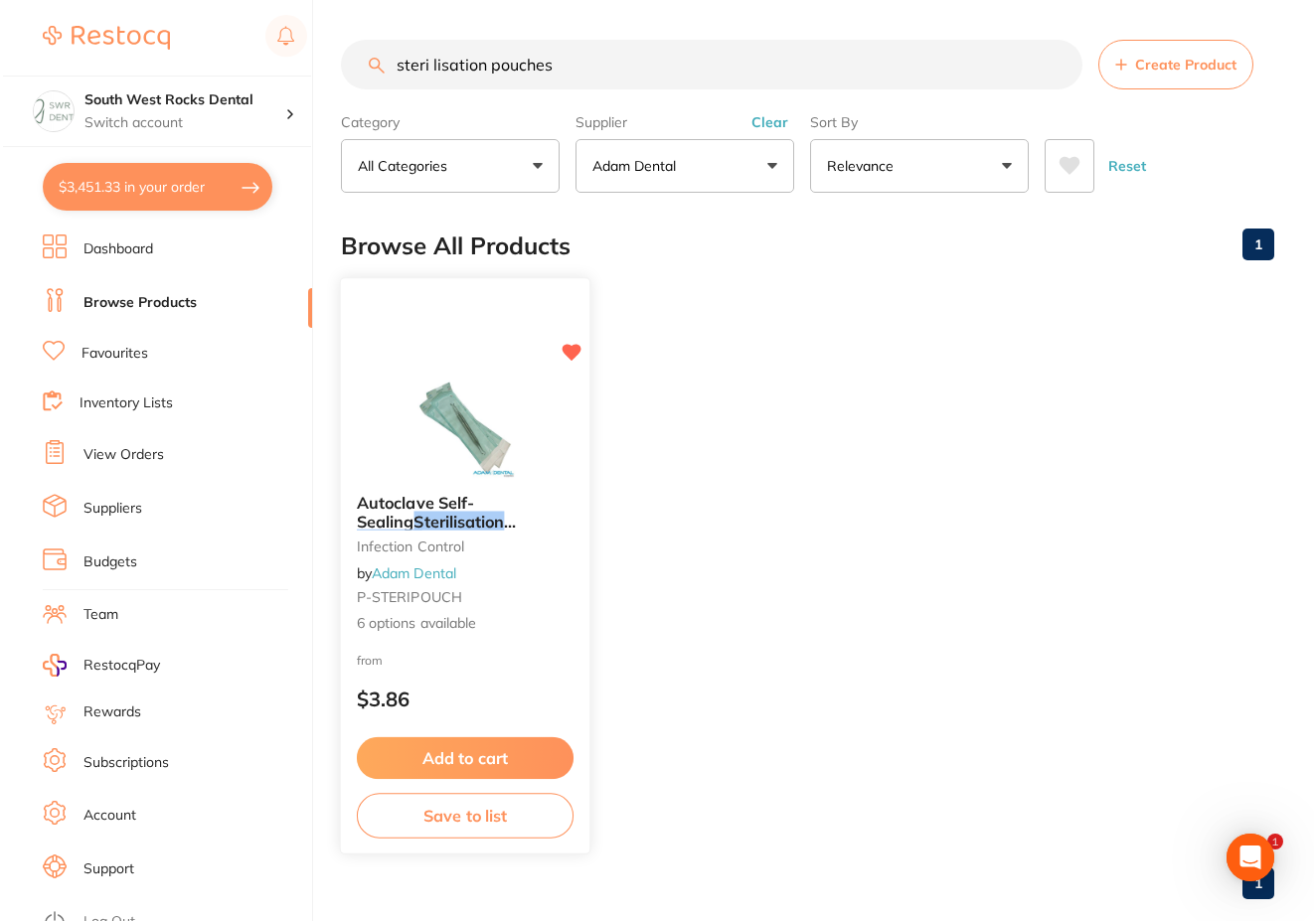 scroll, scrollTop: 0, scrollLeft: 0, axis: both 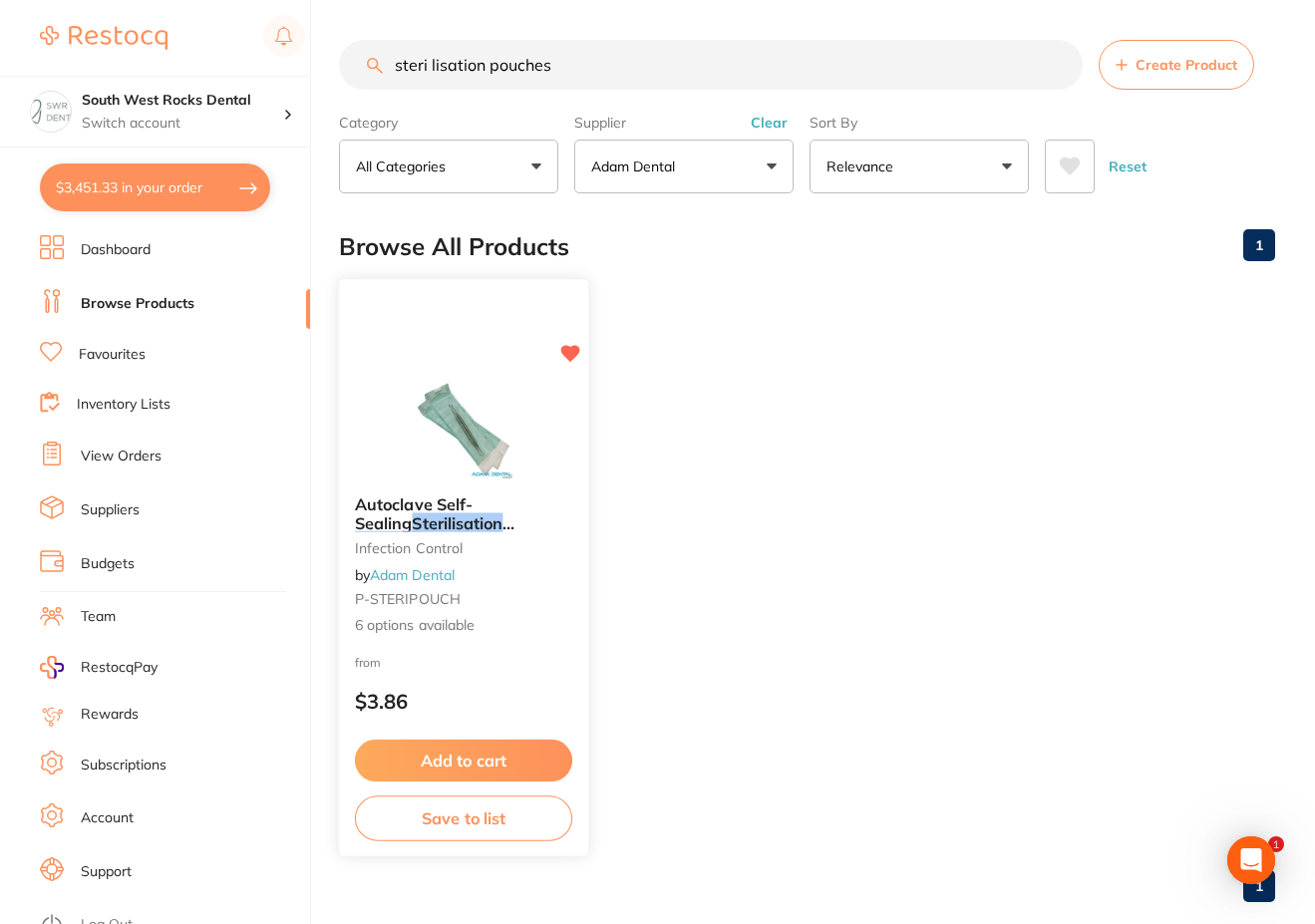 type on "steri lisation pouches" 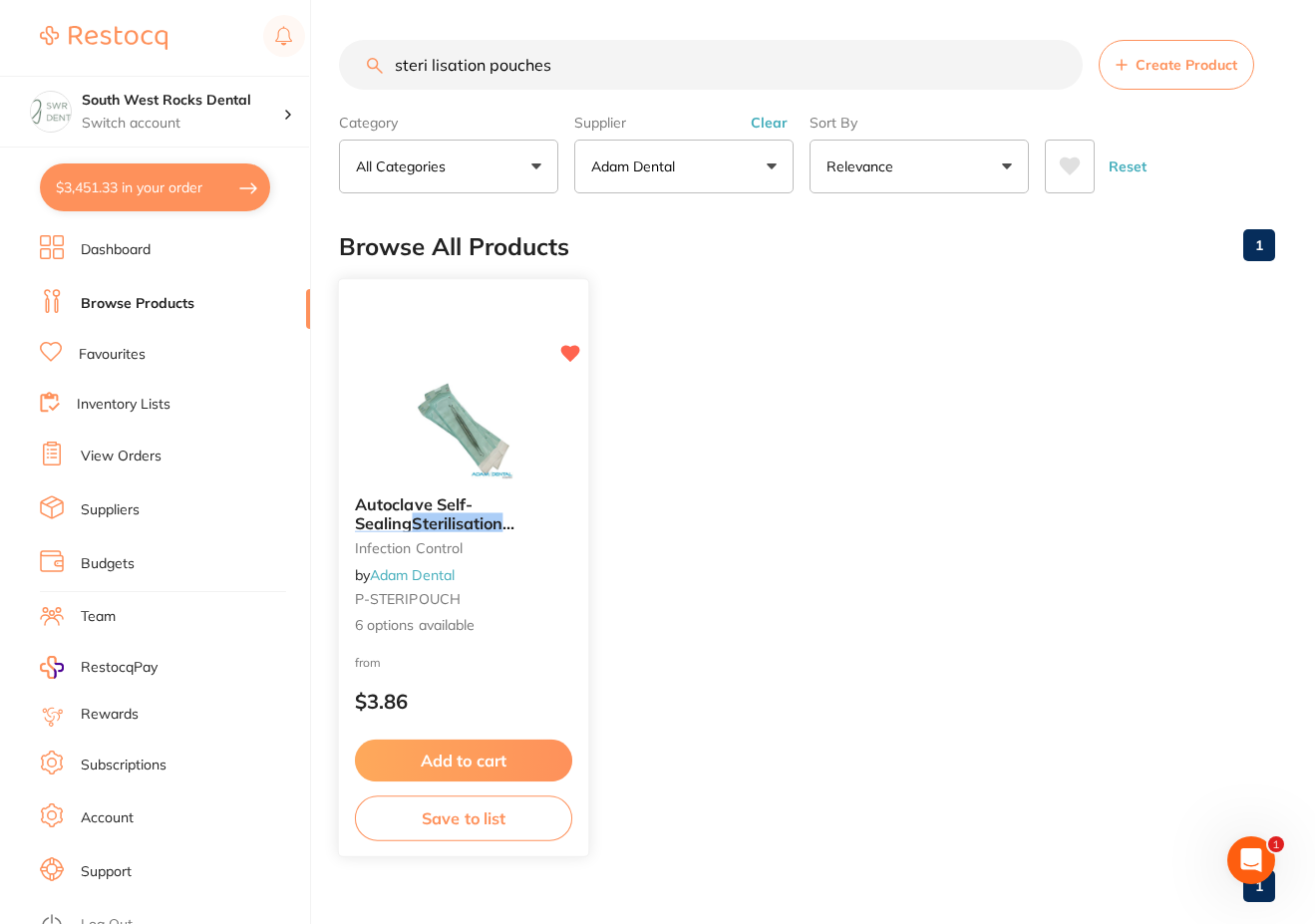 click on "Autoclave Self-Sealing" at bounding box center [414, 513] 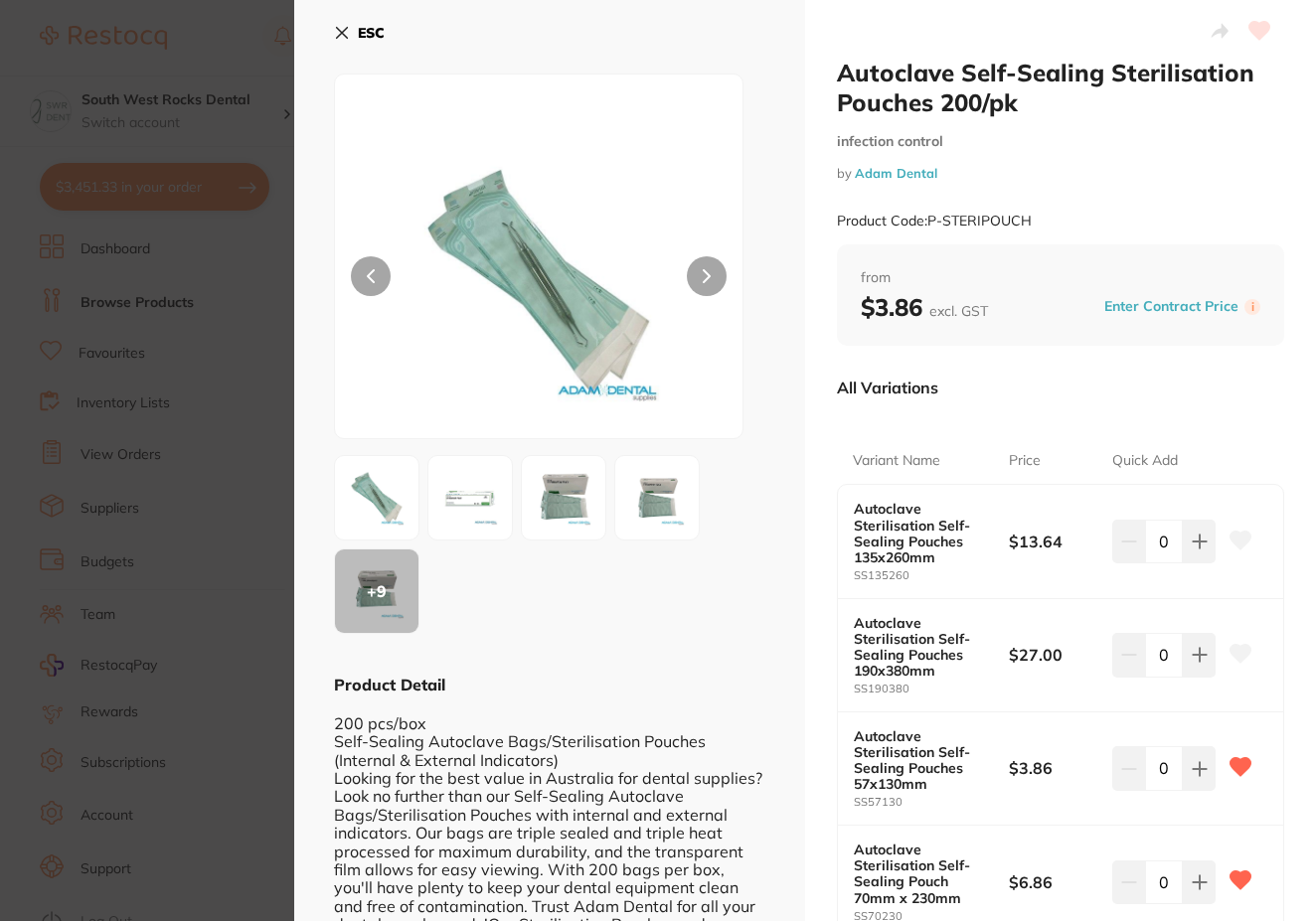 scroll, scrollTop: 207, scrollLeft: 0, axis: vertical 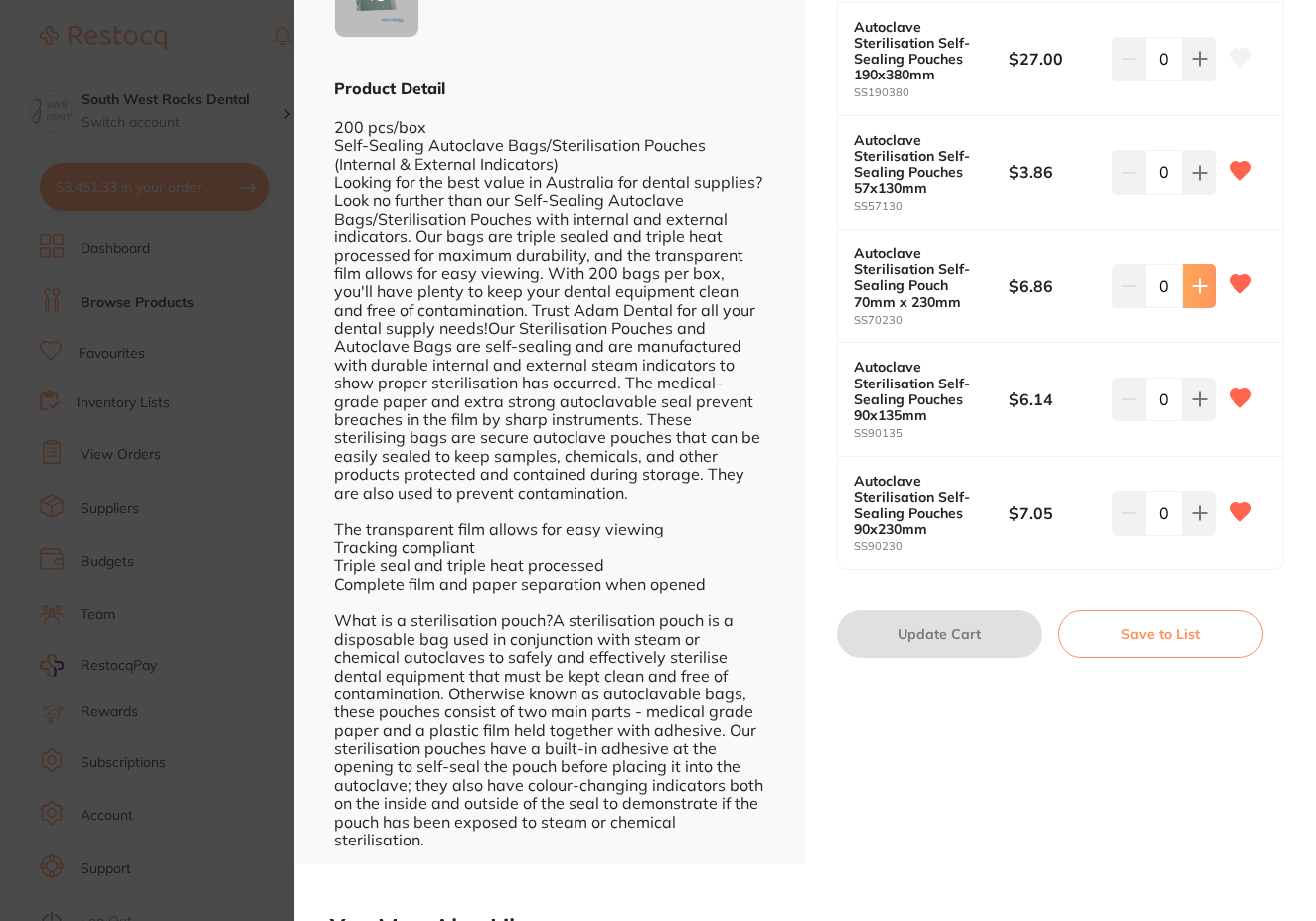 click at bounding box center [1199, -55] 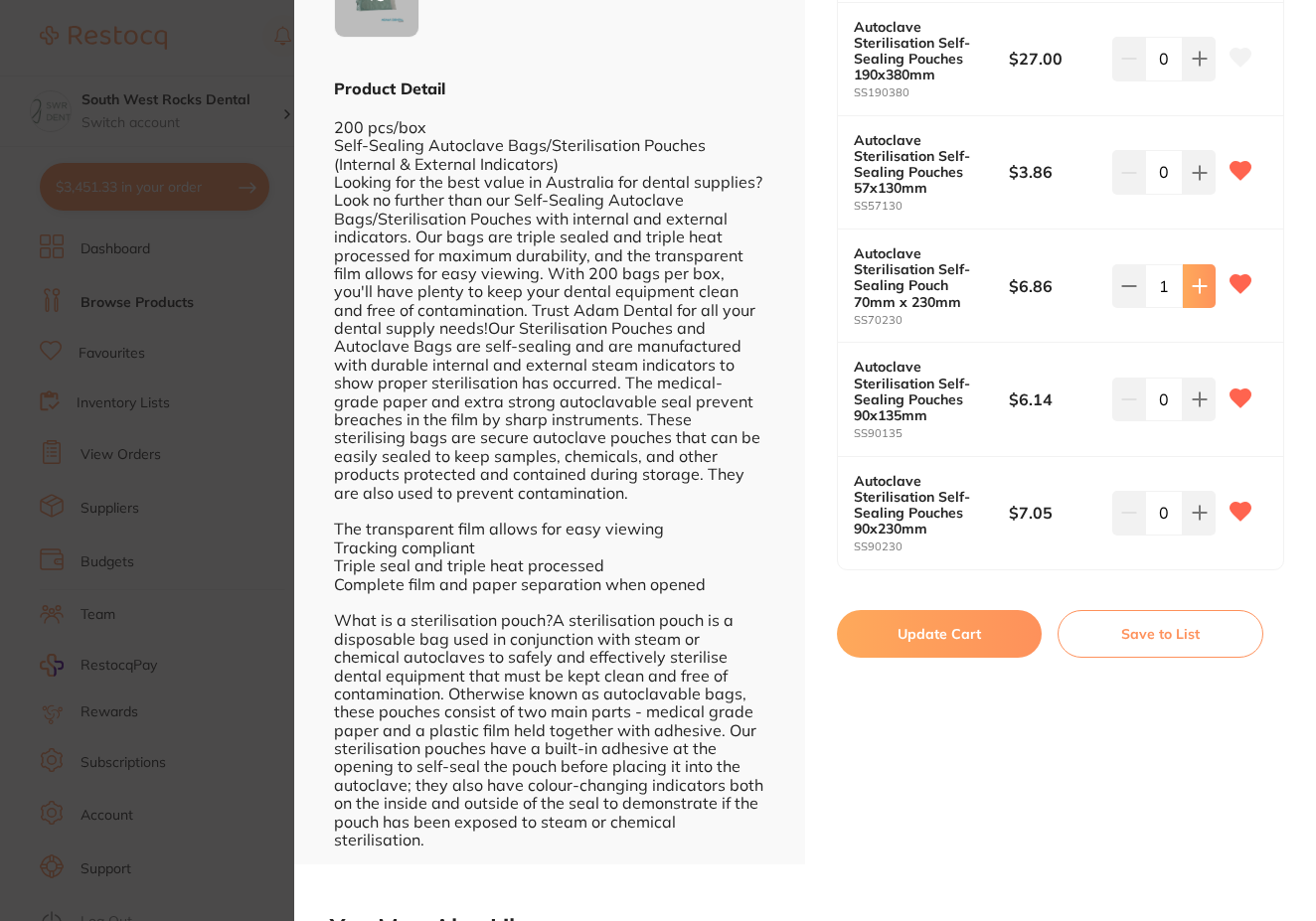 click at bounding box center [1199, -55] 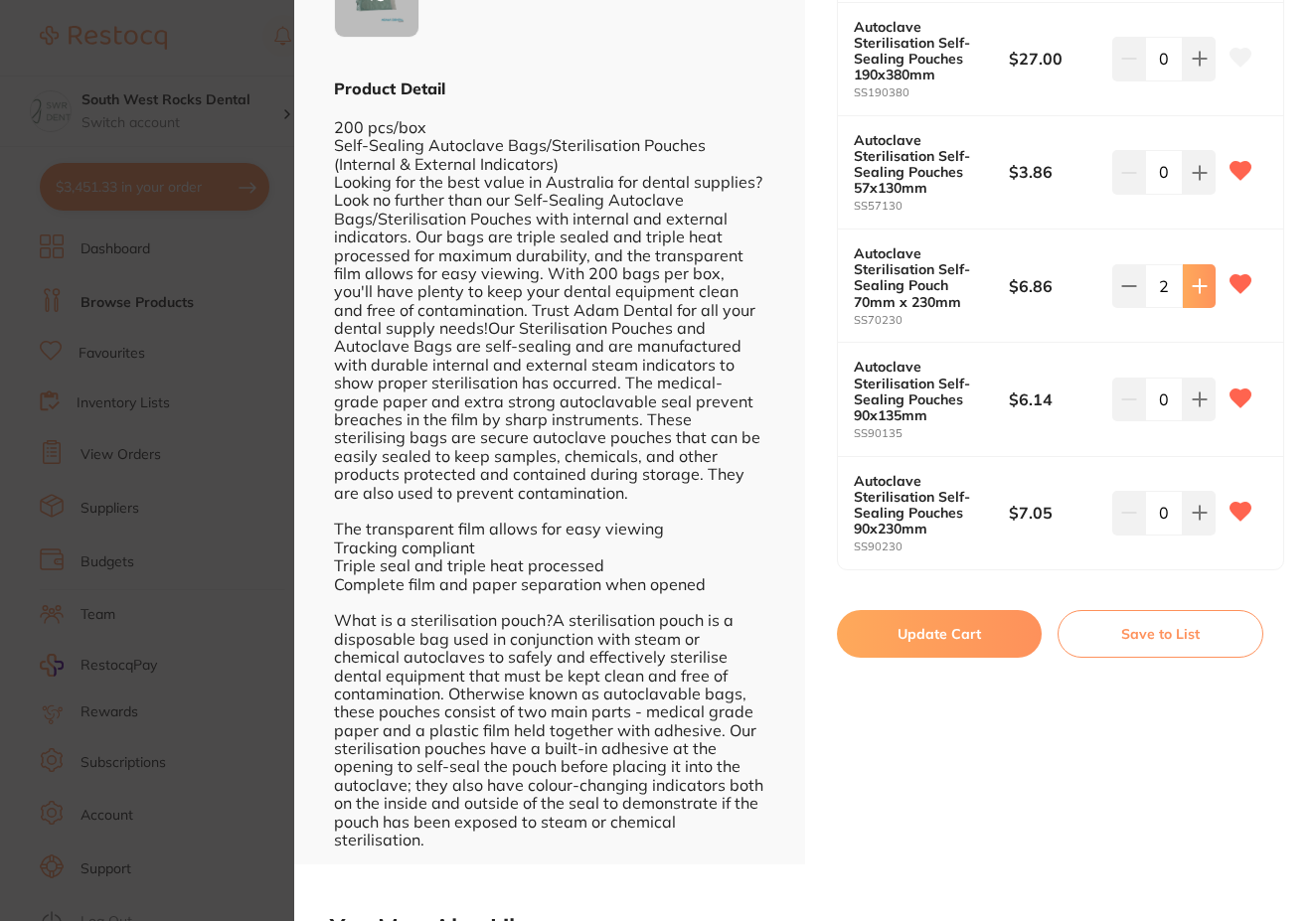 click at bounding box center (1199, -55) 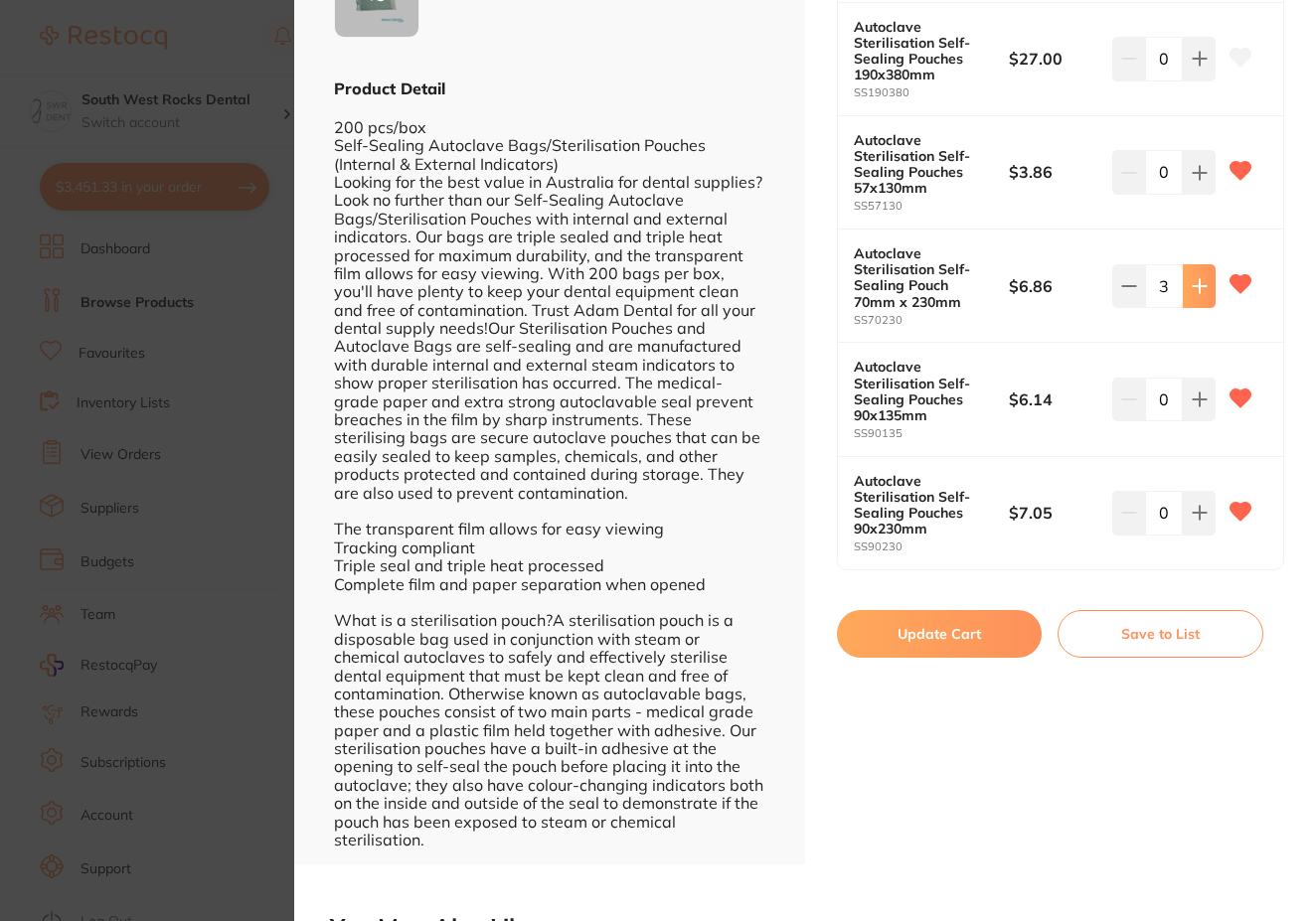 click at bounding box center (1199, -55) 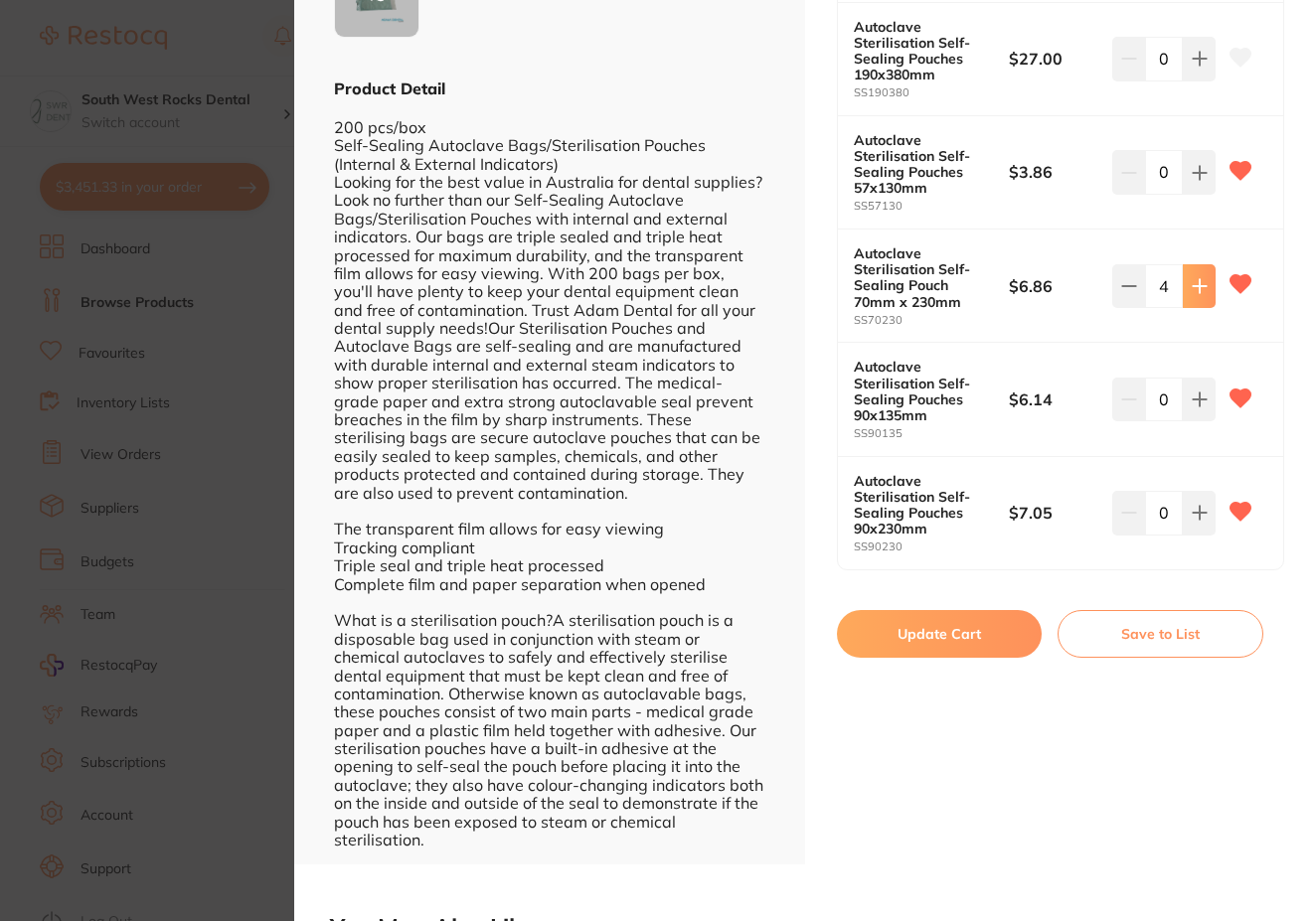 click at bounding box center [1199, -55] 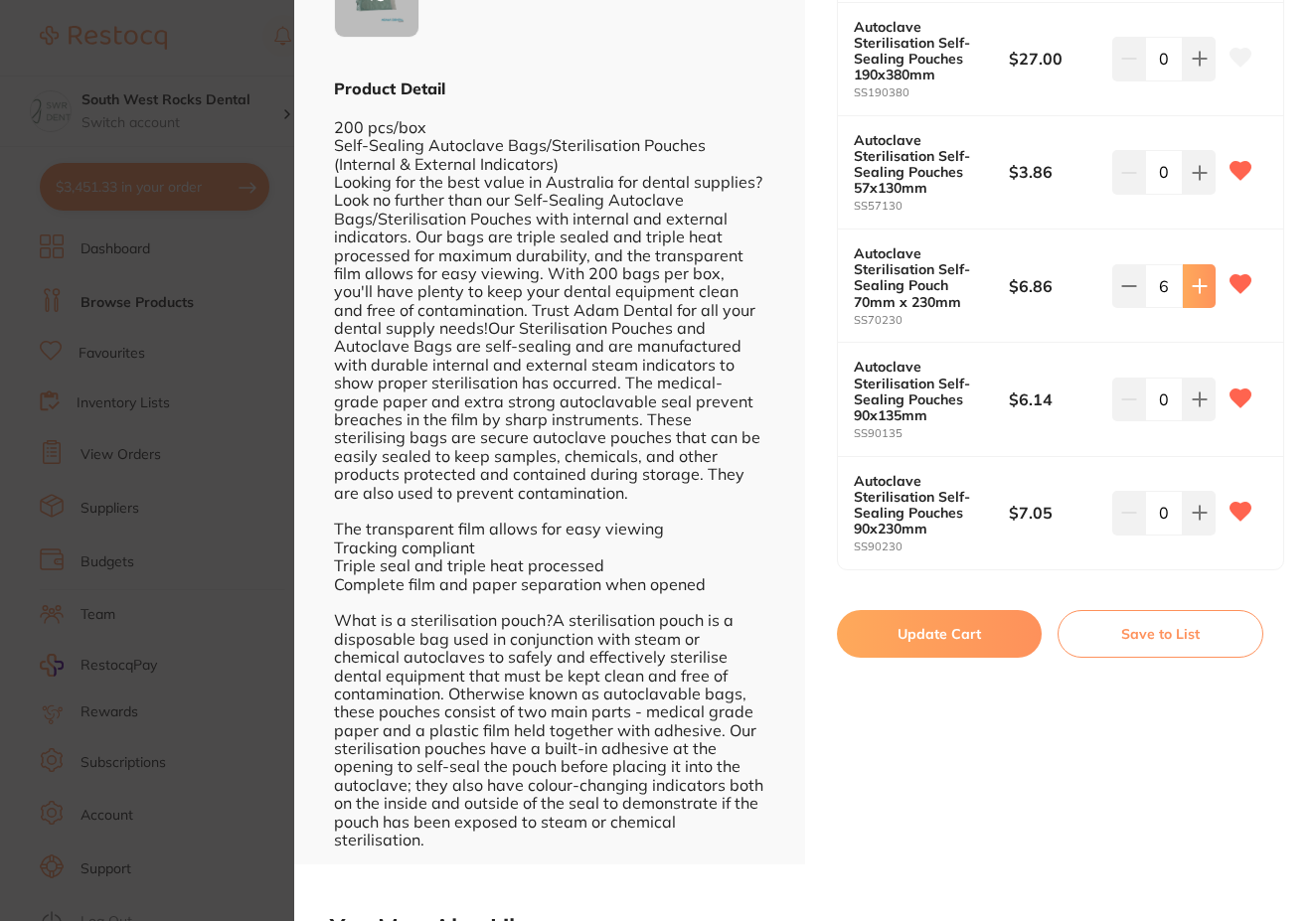scroll, scrollTop: 0, scrollLeft: 0, axis: both 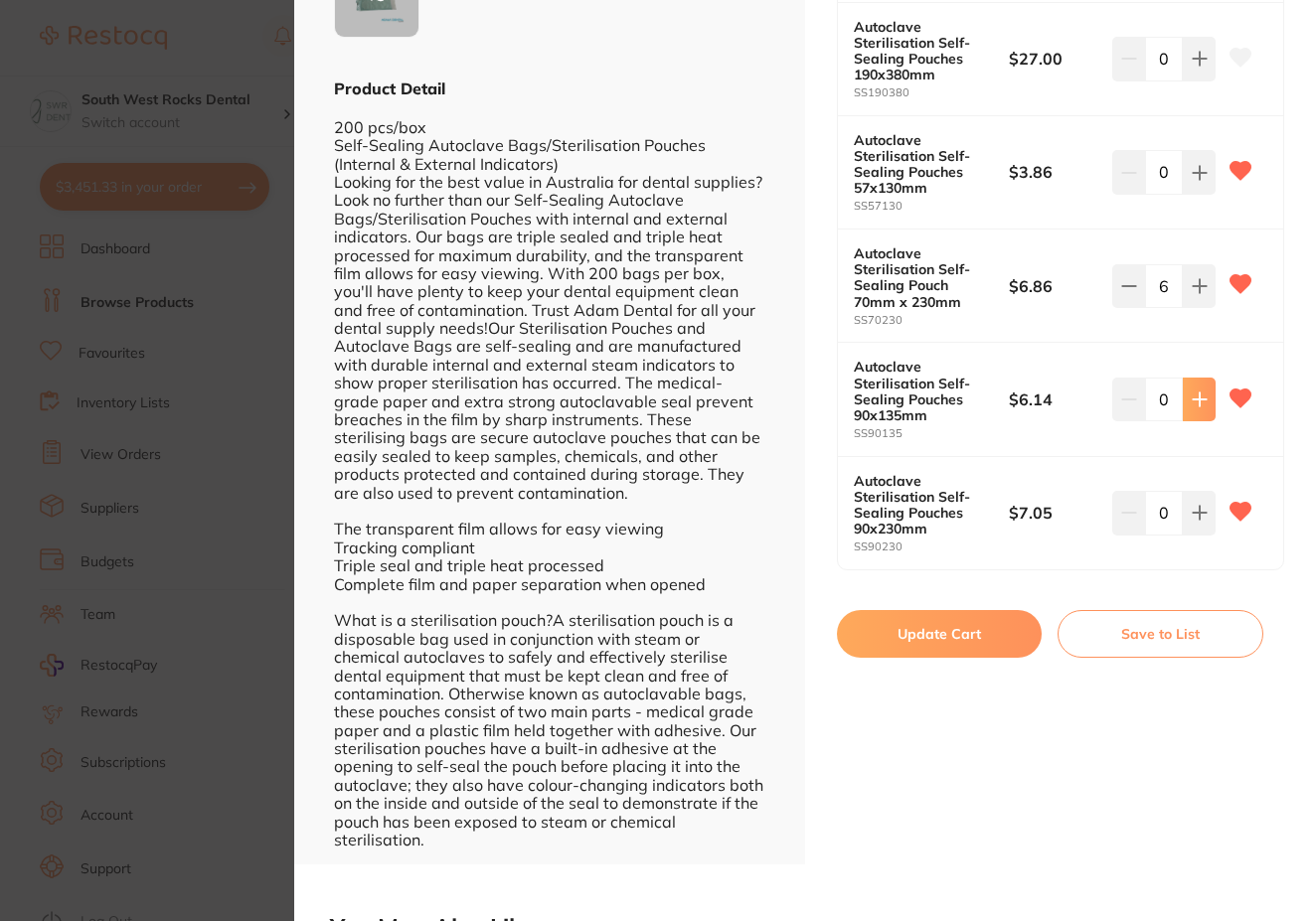 click 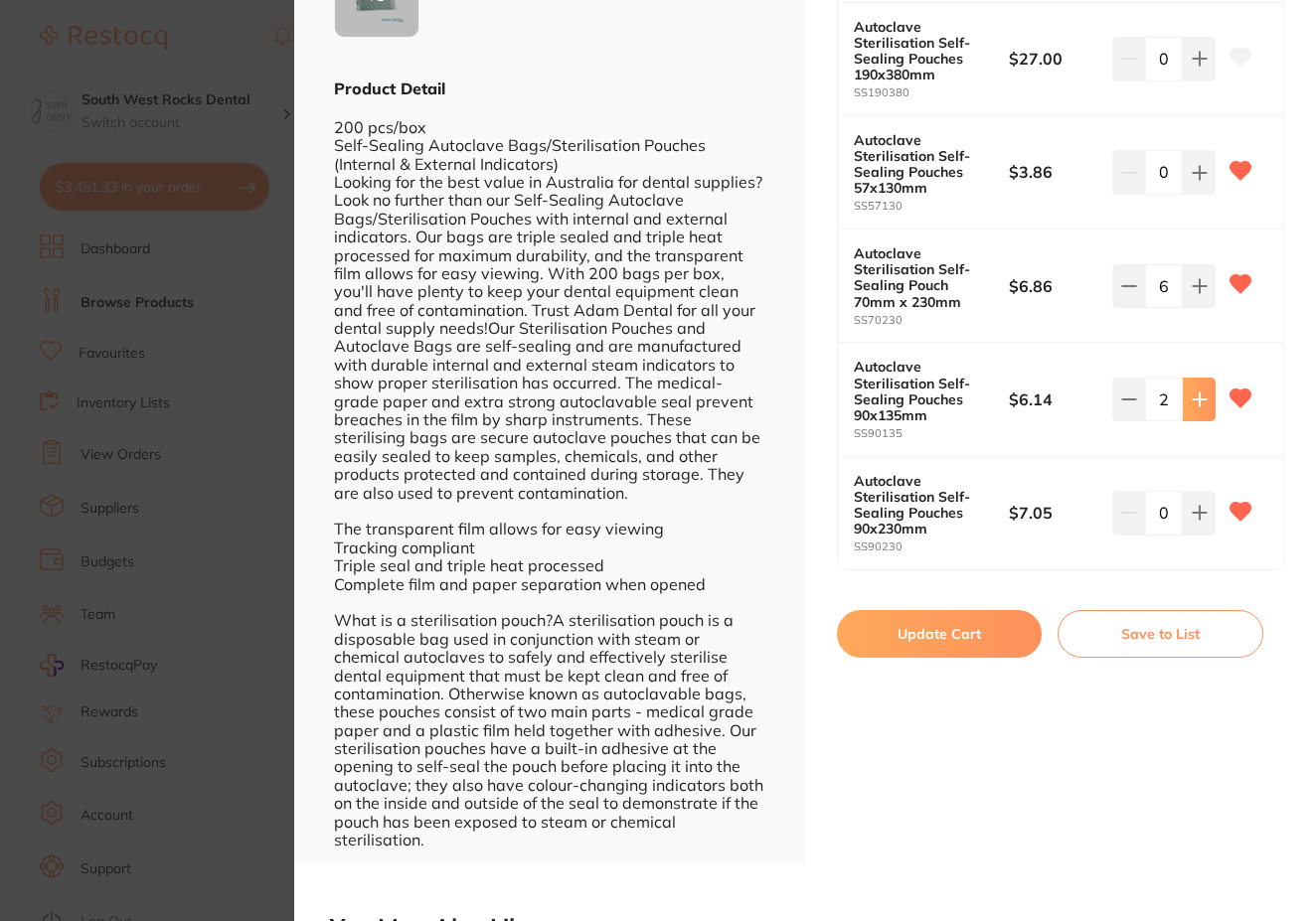 click 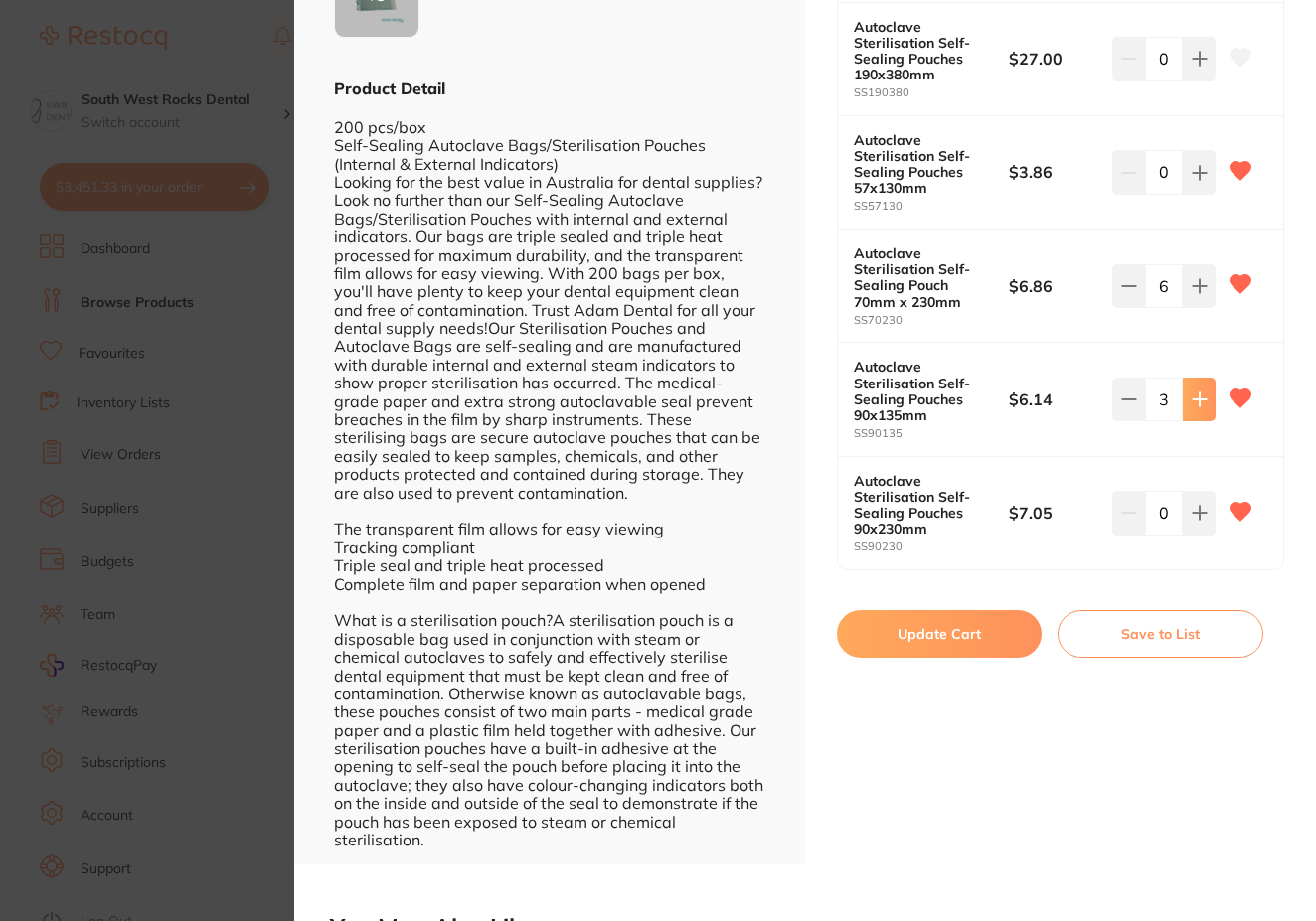 click 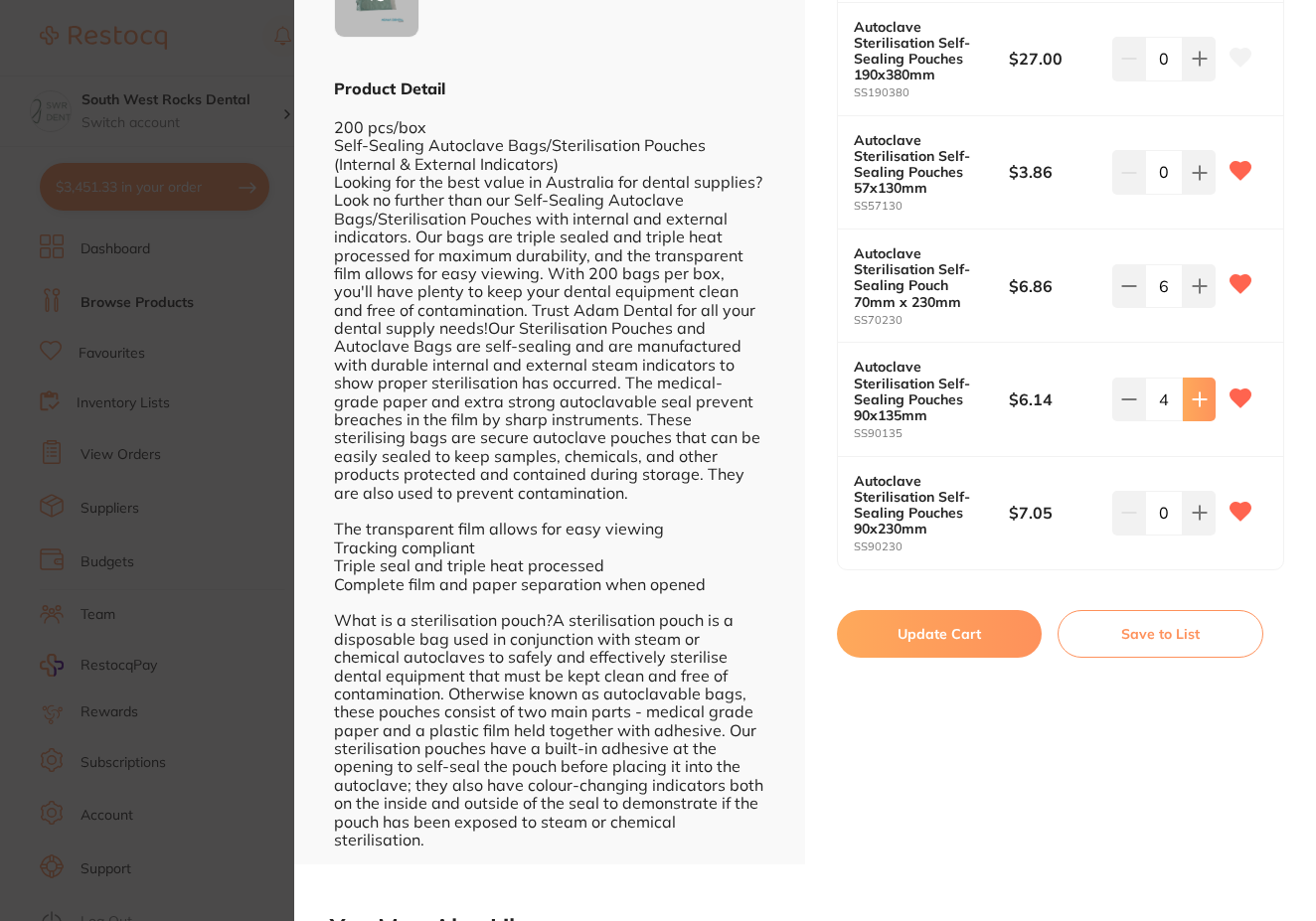 scroll, scrollTop: 0, scrollLeft: 0, axis: both 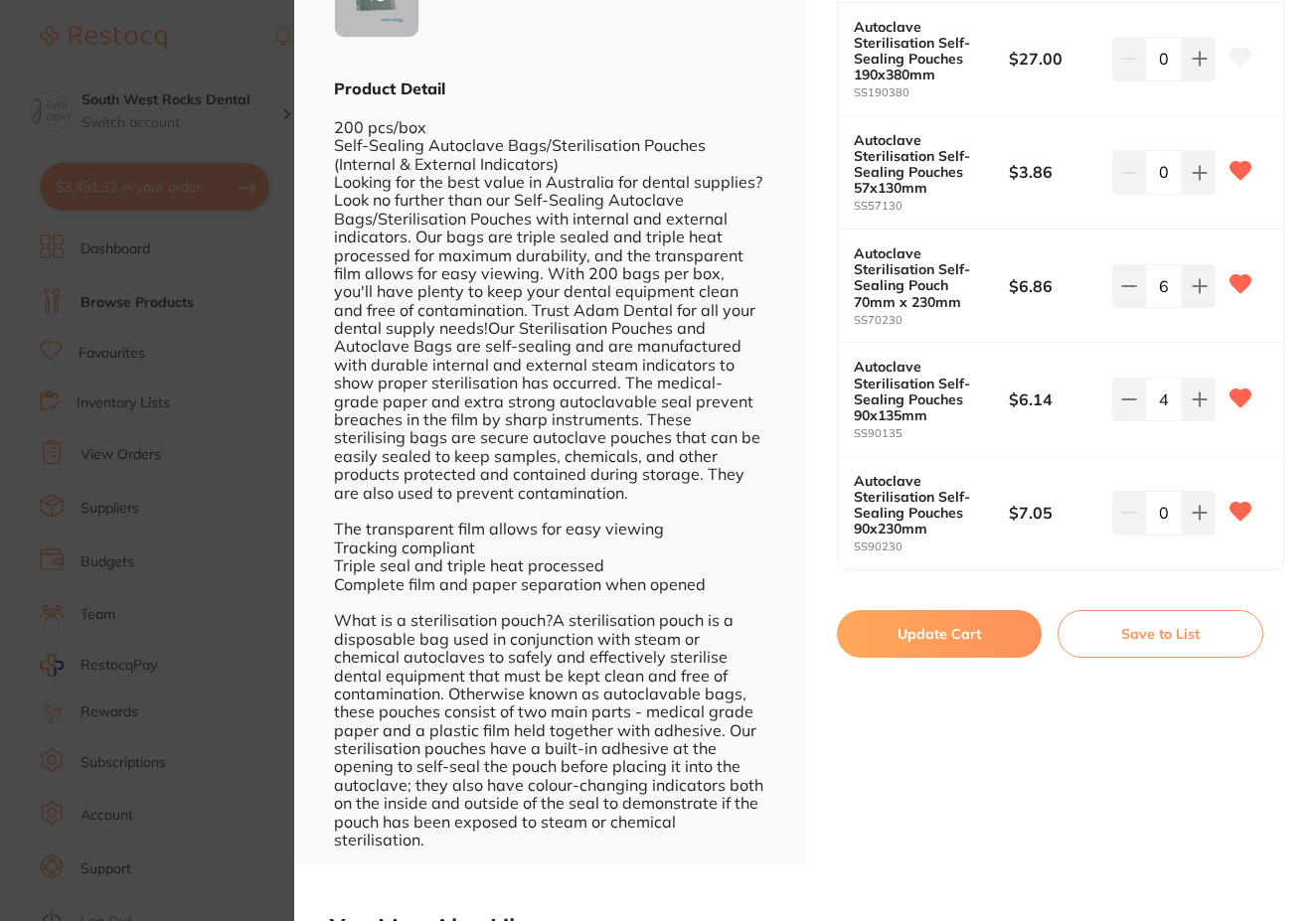click on "Update Cart" at bounding box center (939, 634) 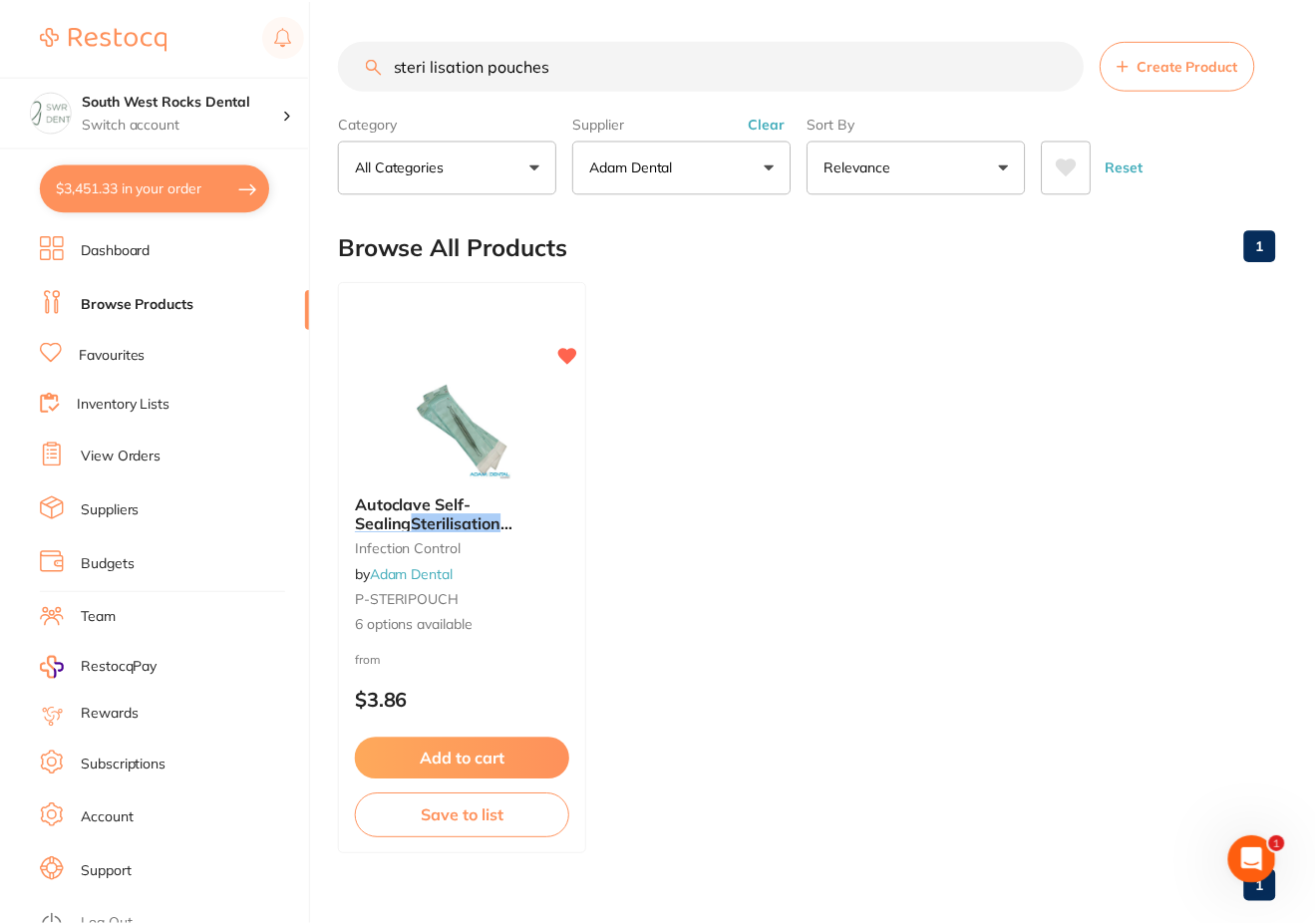scroll, scrollTop: 34, scrollLeft: 0, axis: vertical 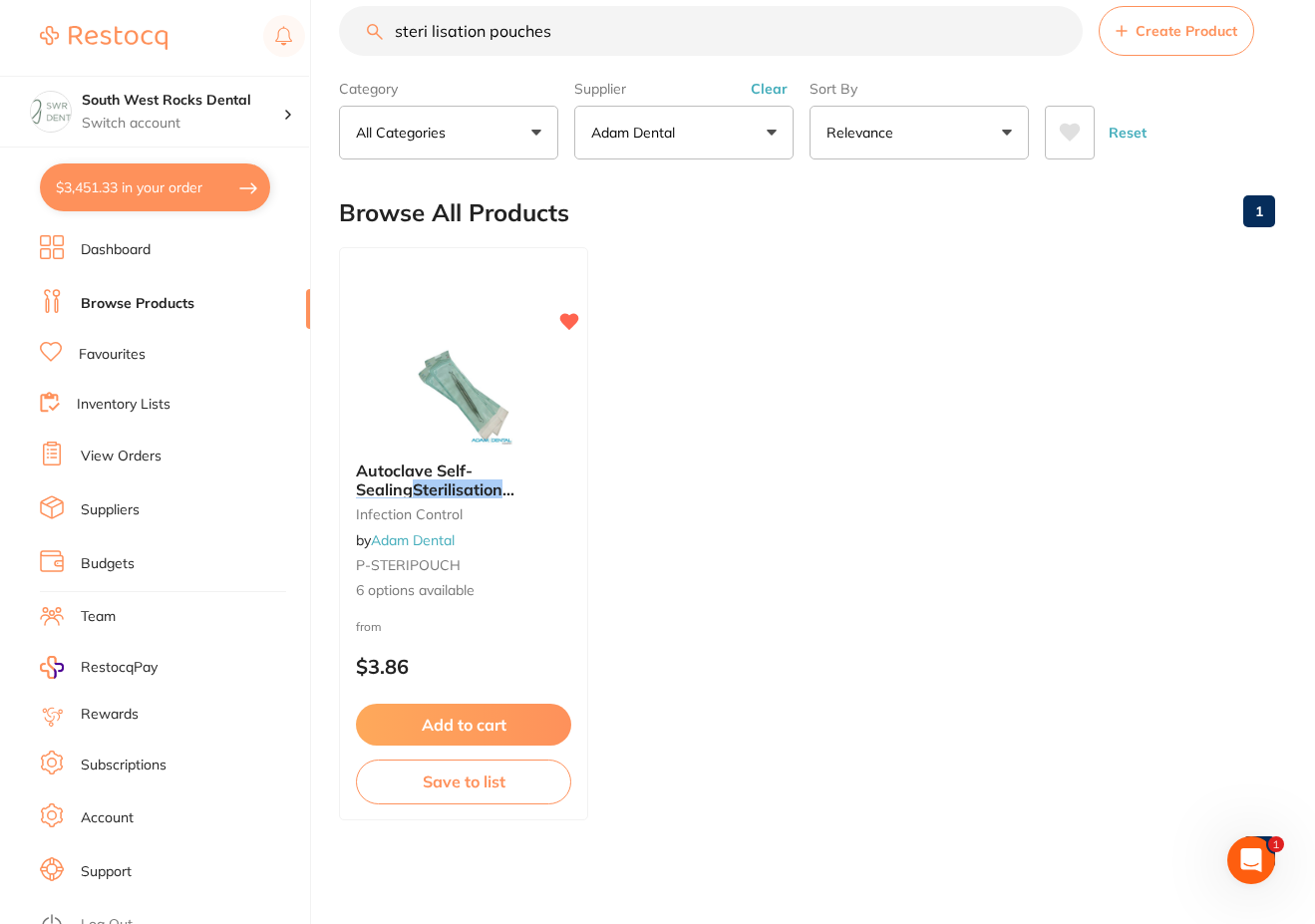 click on "$3,451.33   in your order" at bounding box center [155, 187] 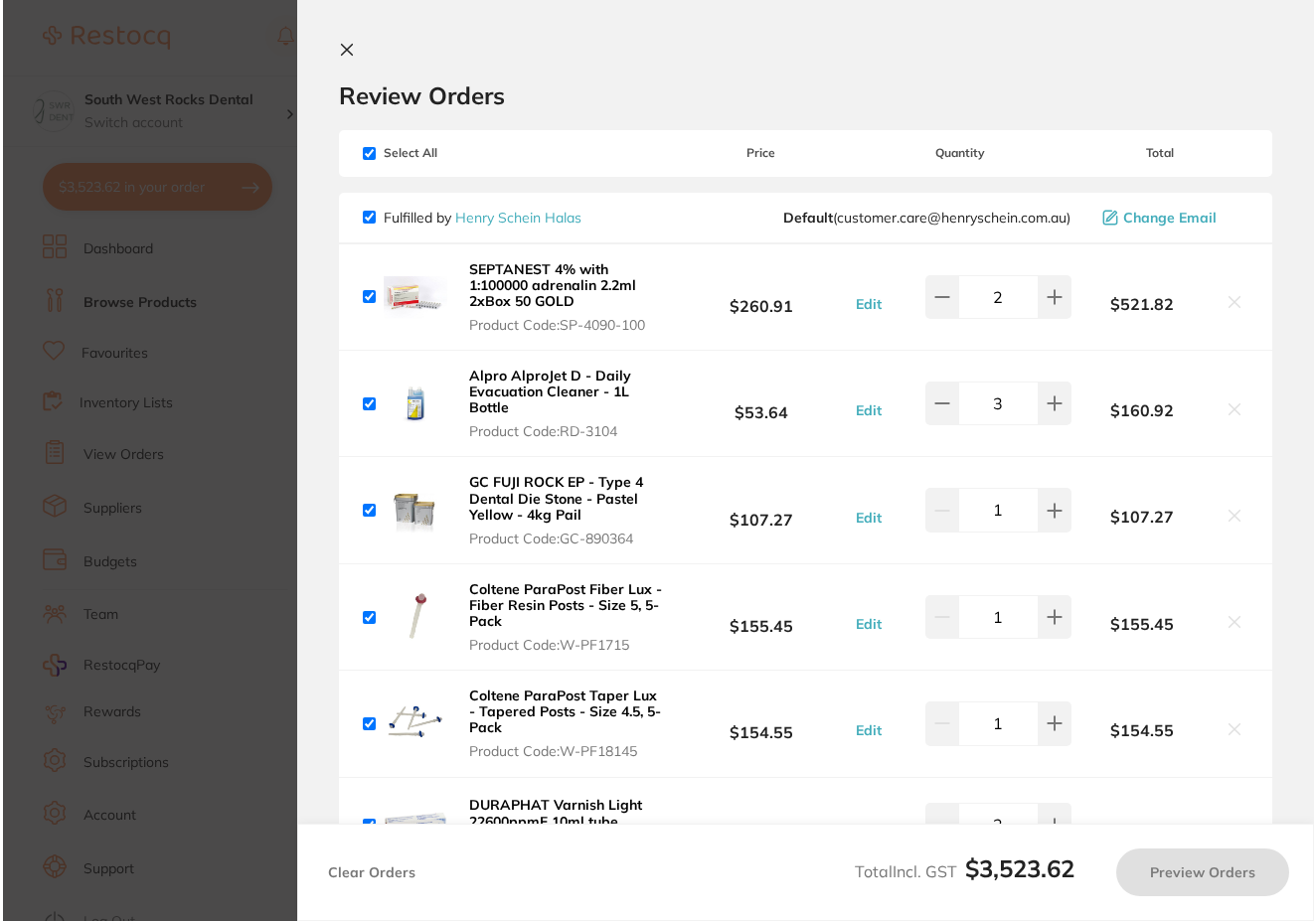 scroll, scrollTop: 0, scrollLeft: 0, axis: both 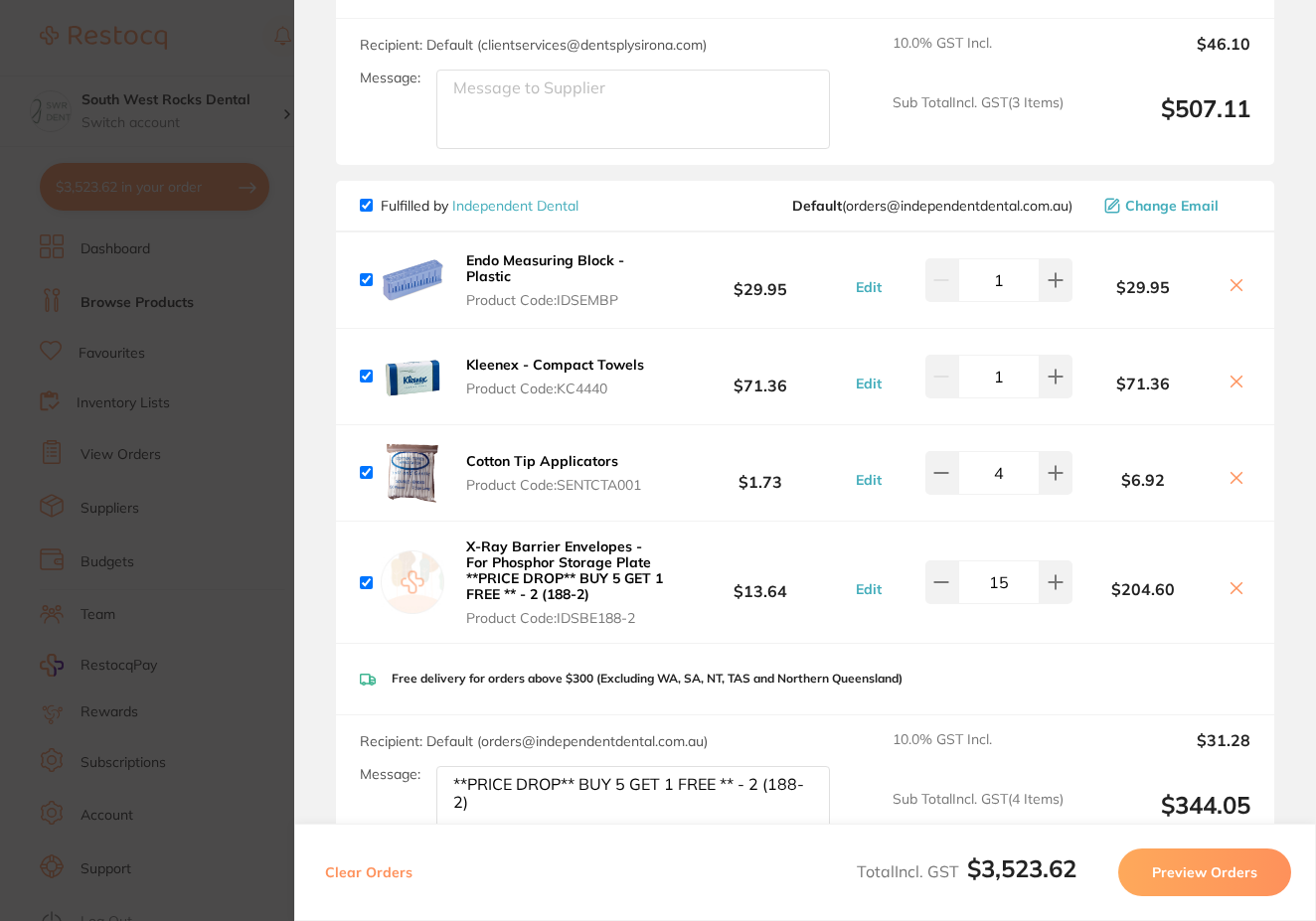 click at bounding box center (366, 205) 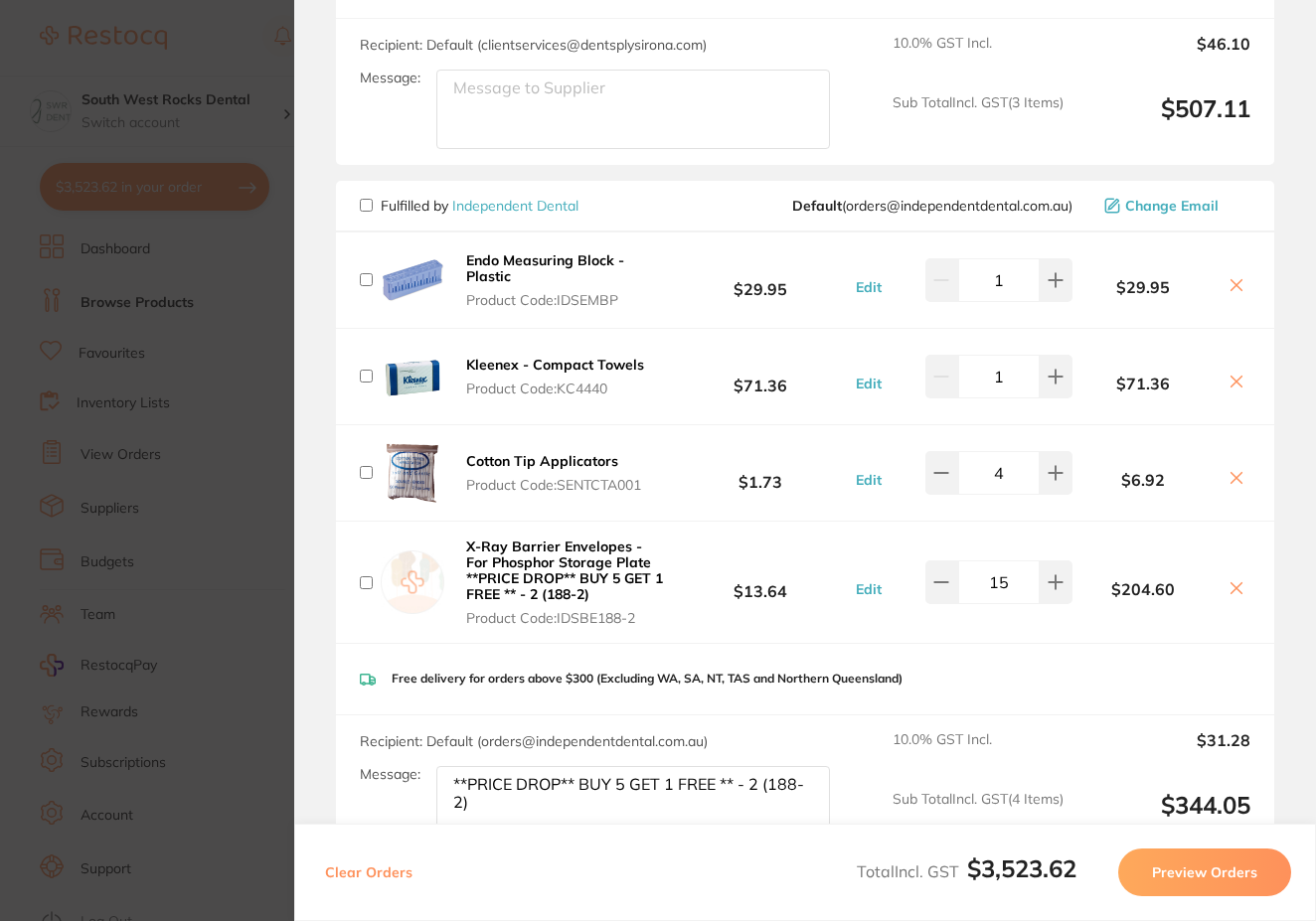 checkbox on "false" 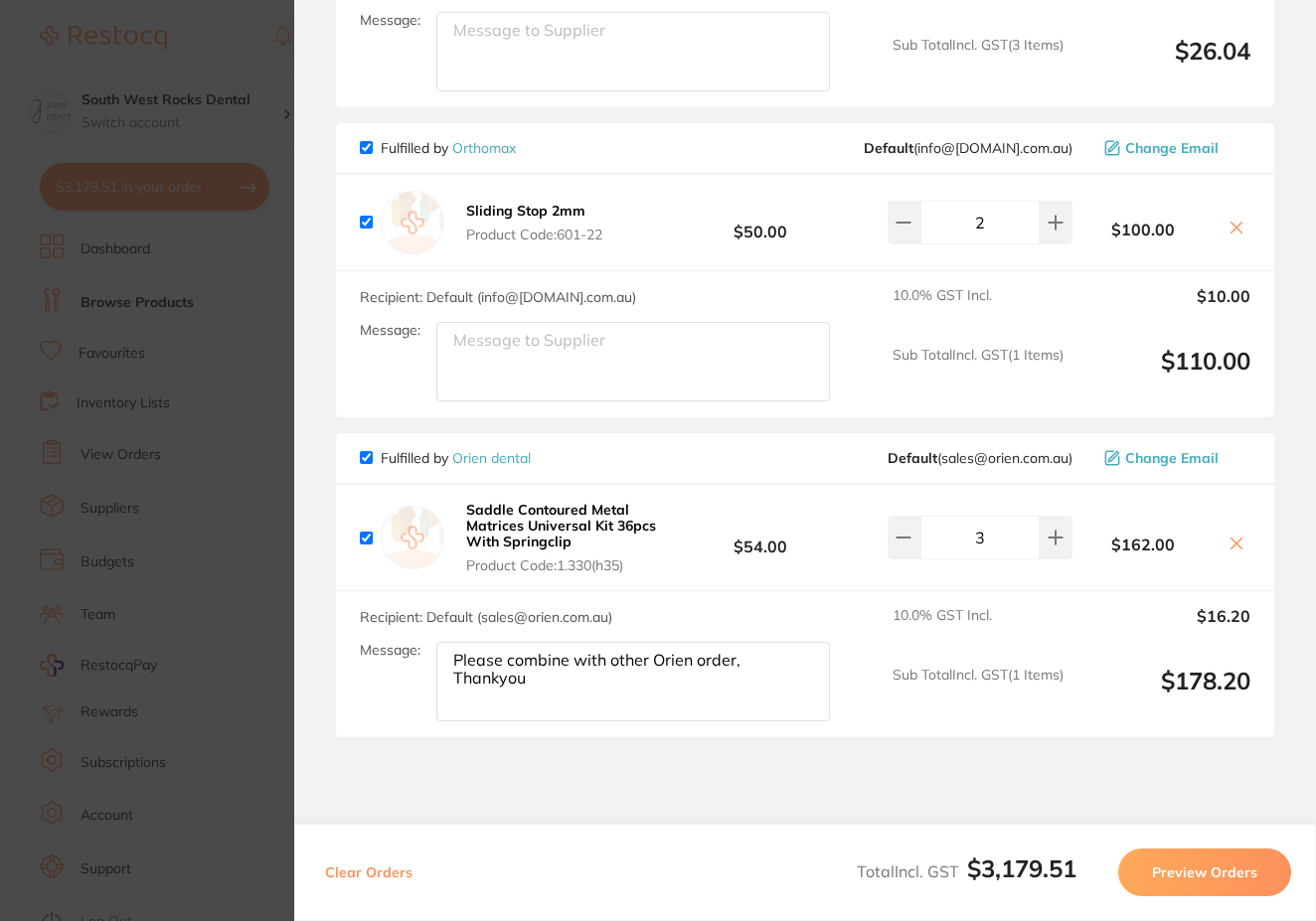scroll, scrollTop: 4471, scrollLeft: 0, axis: vertical 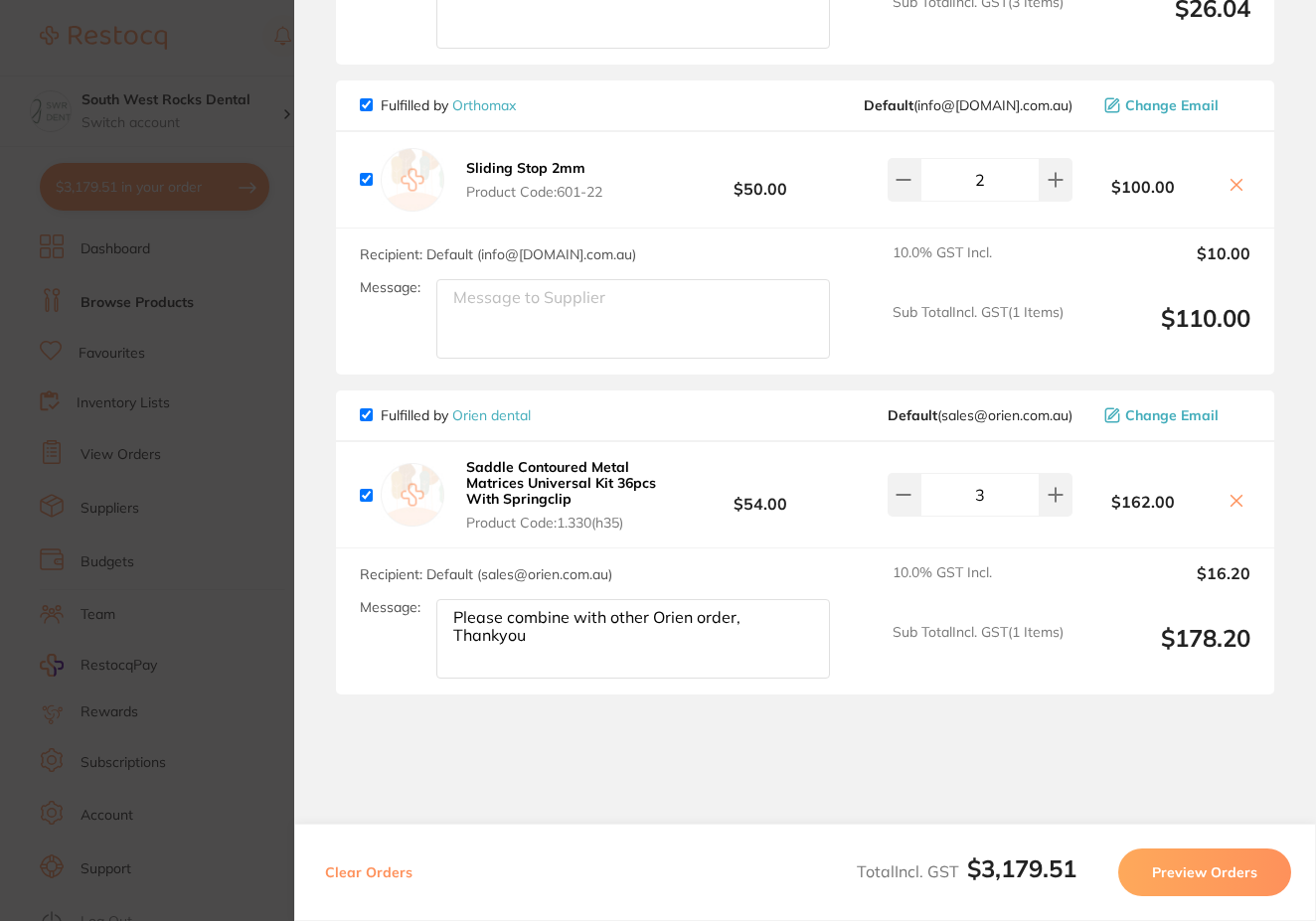 click on "Preview Orders" at bounding box center [1205, 872] 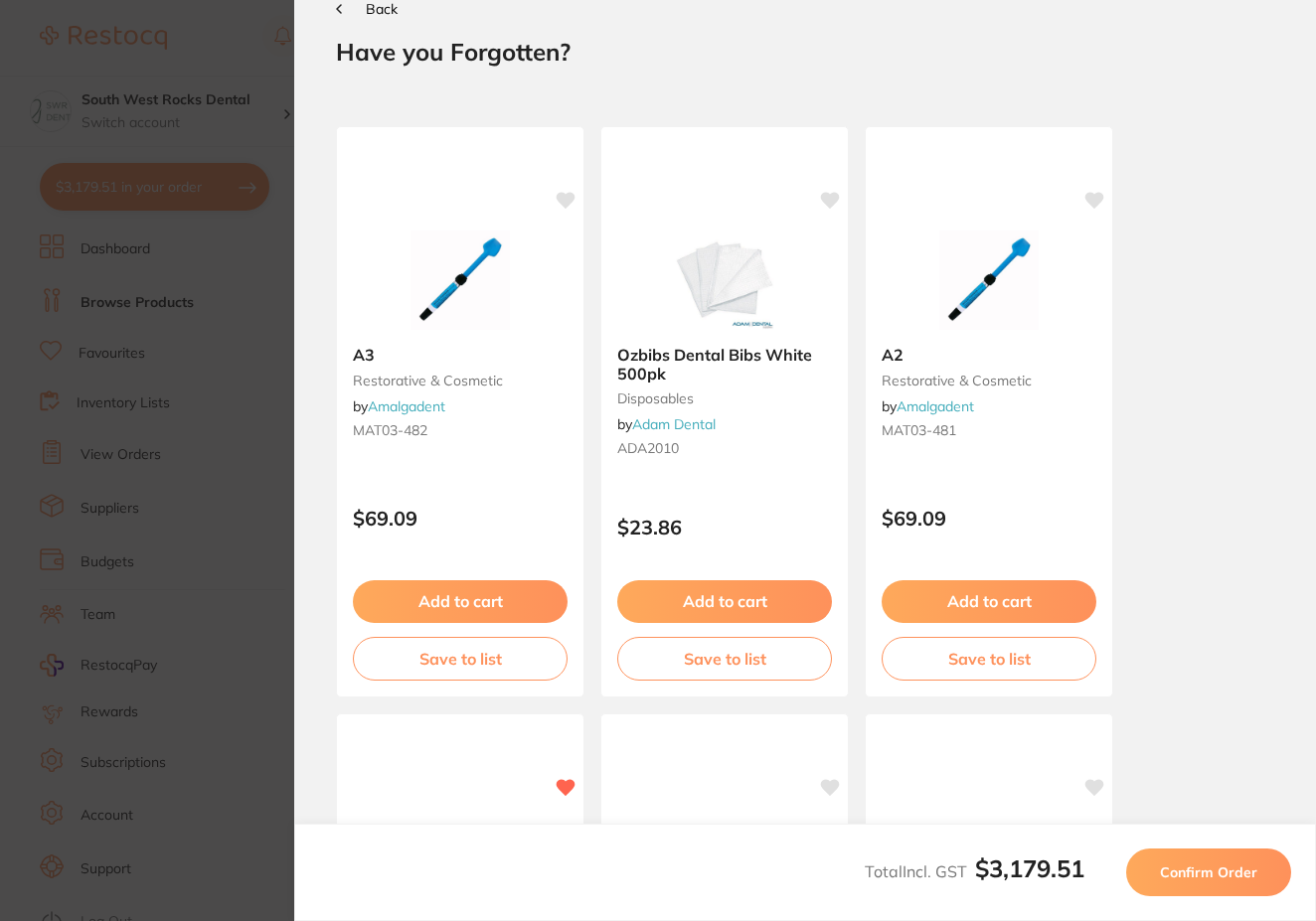 scroll, scrollTop: 0, scrollLeft: 0, axis: both 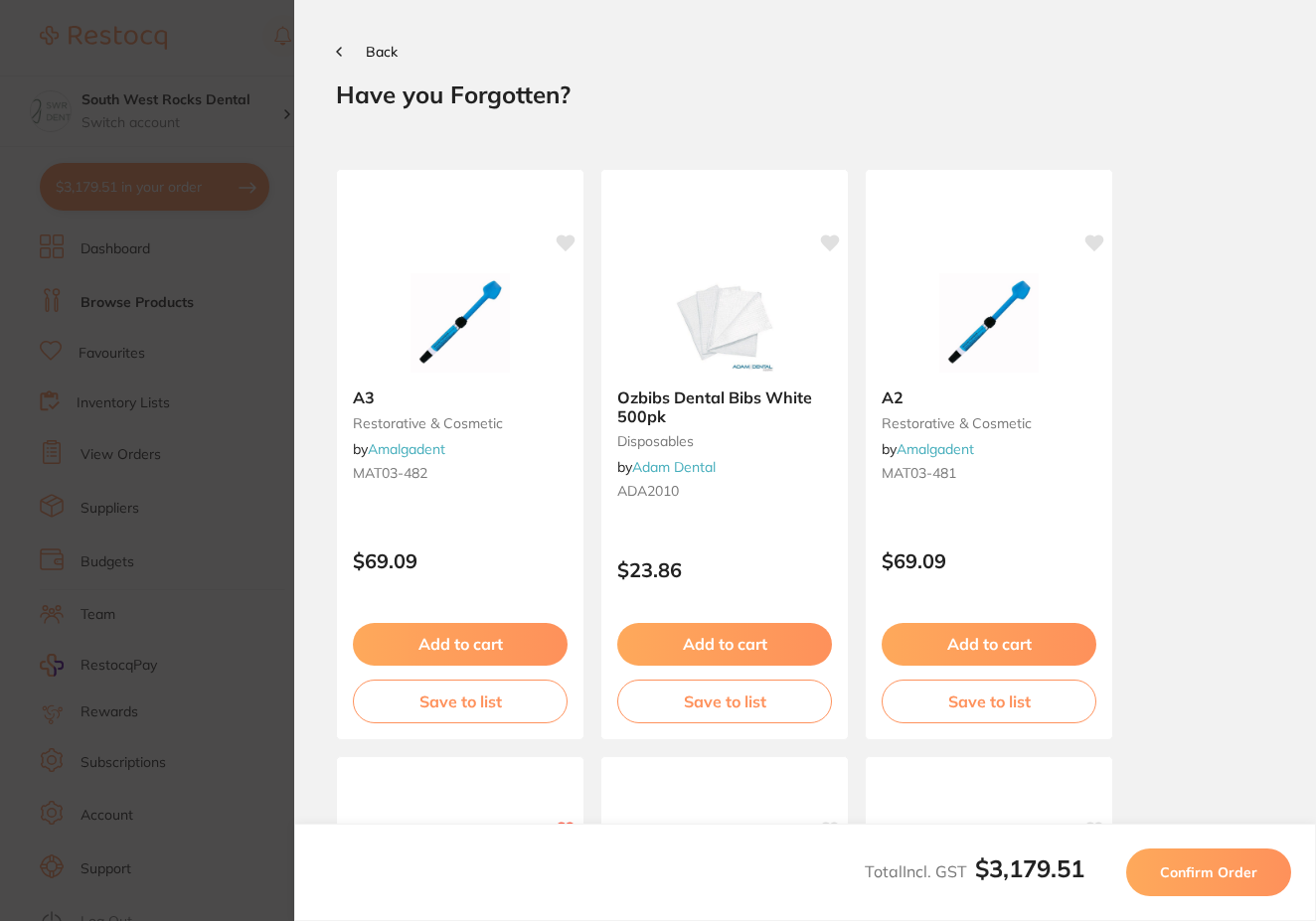 click on "Confirm Order" at bounding box center [1209, 872] 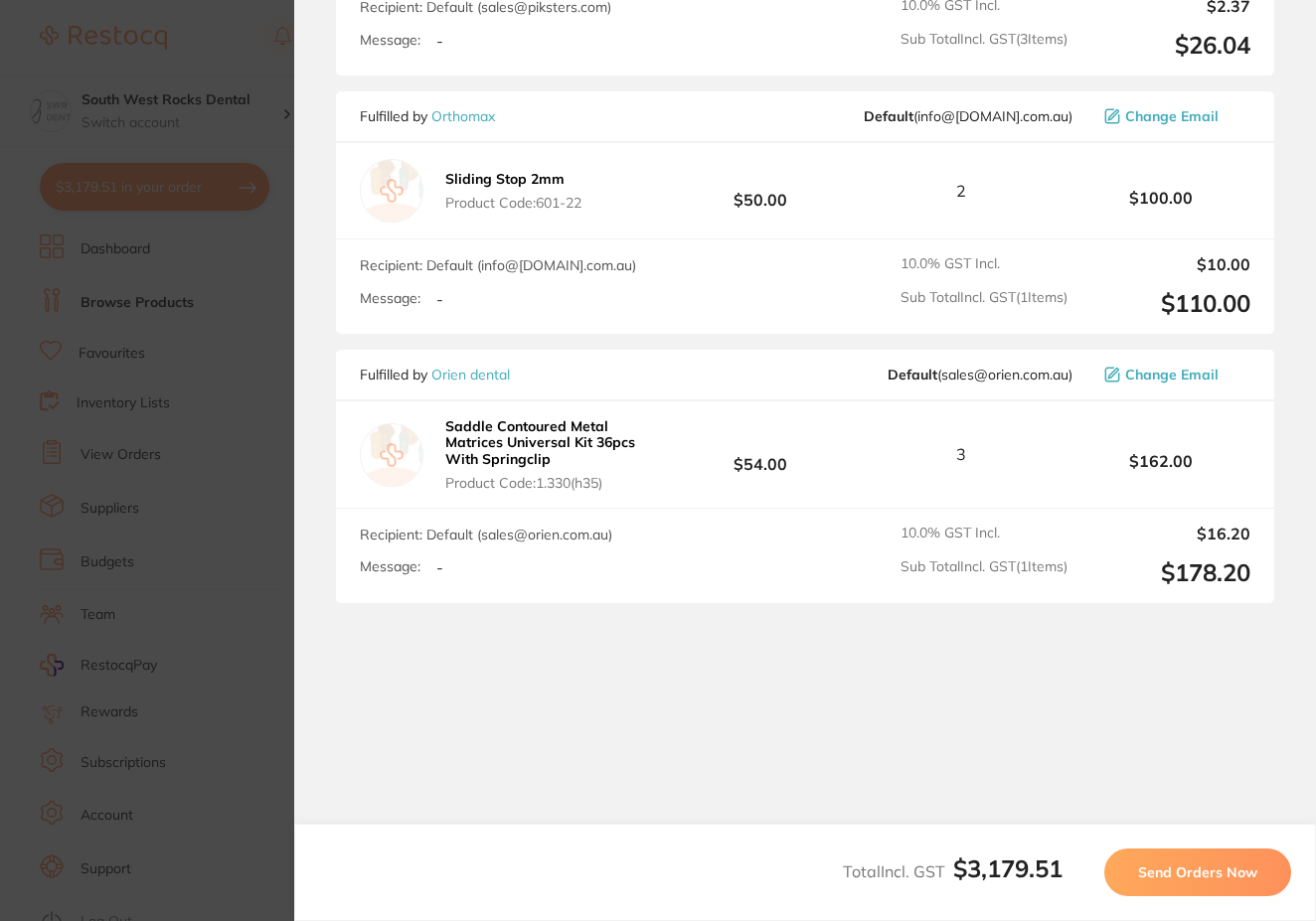 scroll, scrollTop: 3651, scrollLeft: 0, axis: vertical 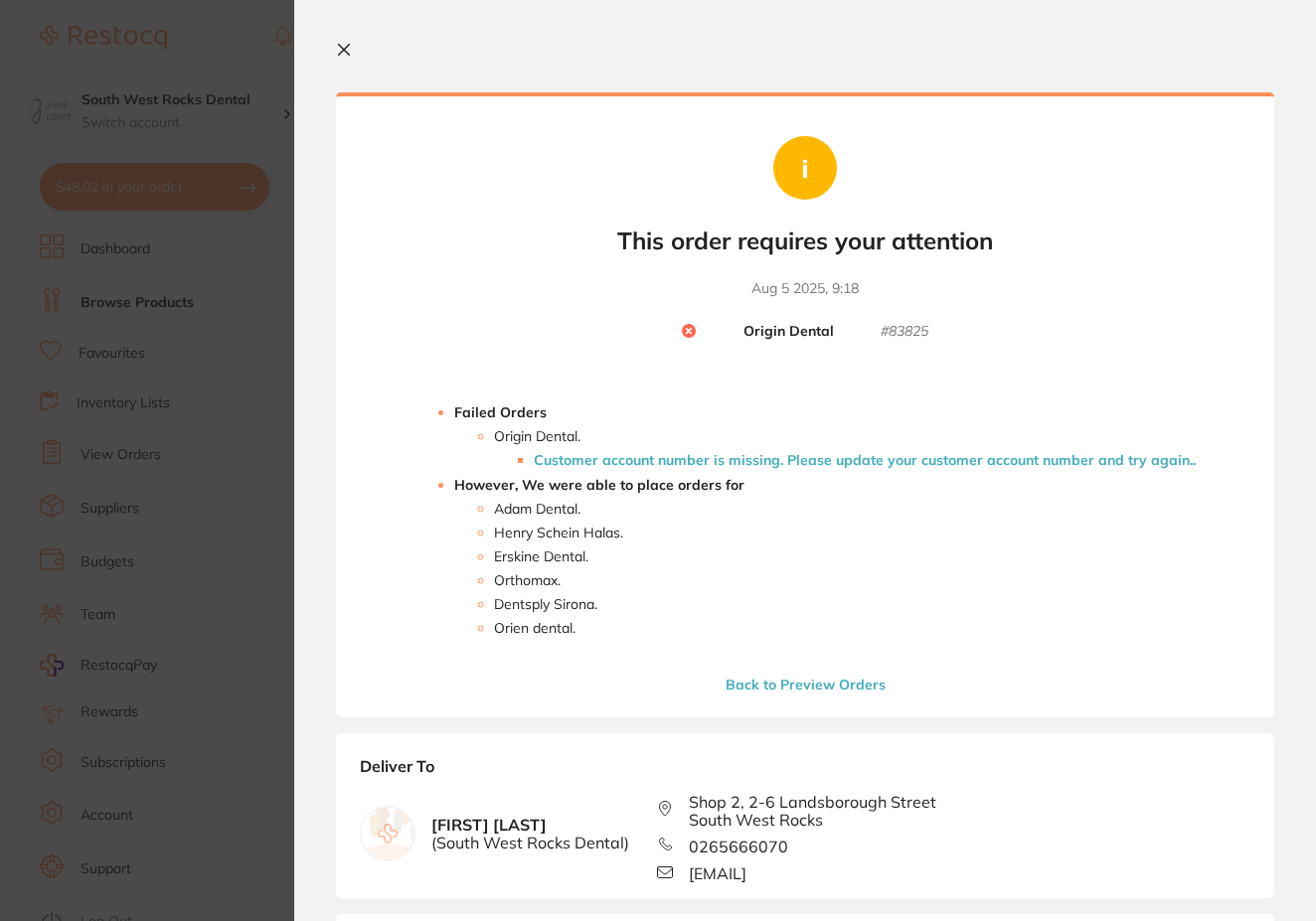 click 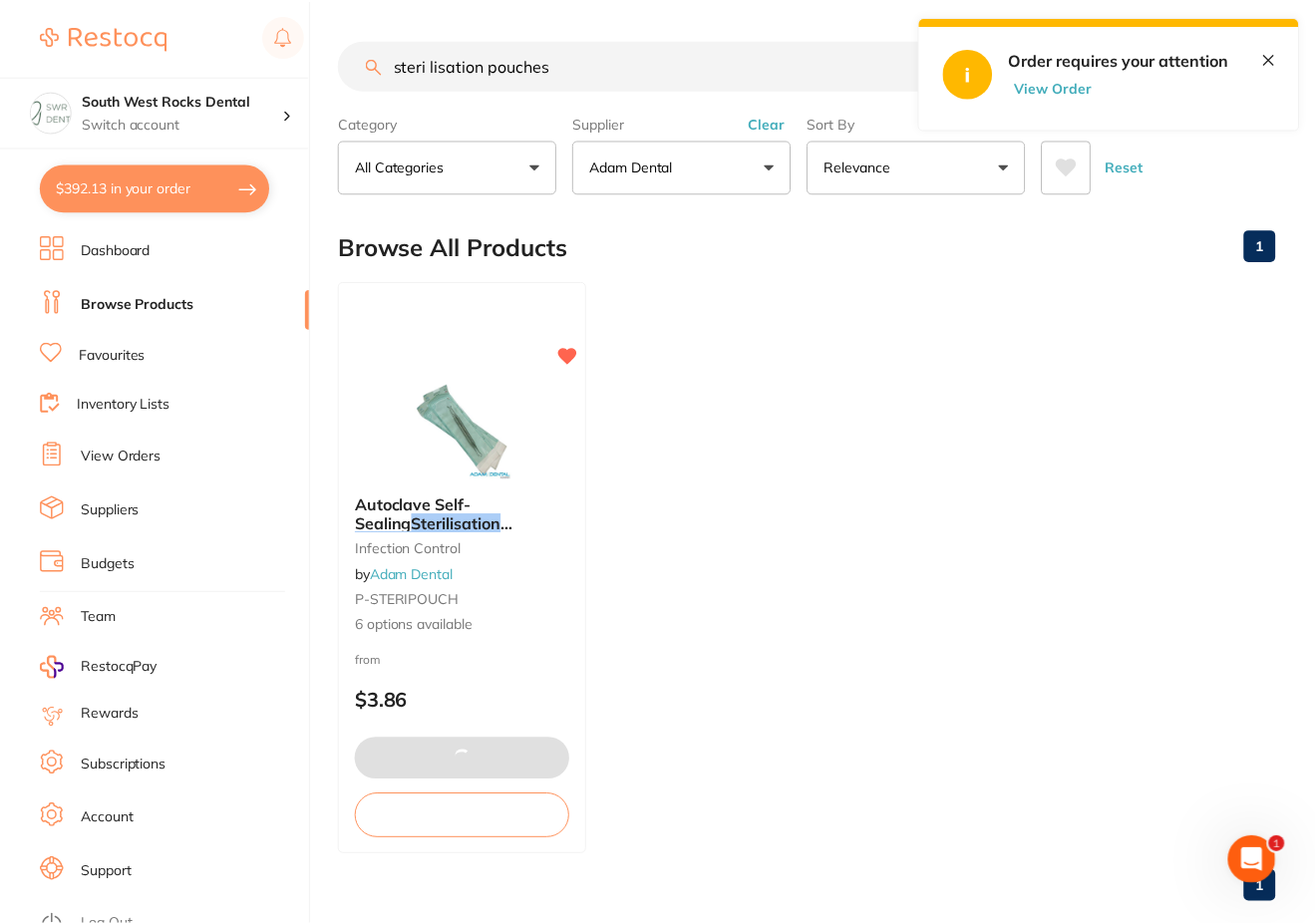 scroll, scrollTop: 34, scrollLeft: 0, axis: vertical 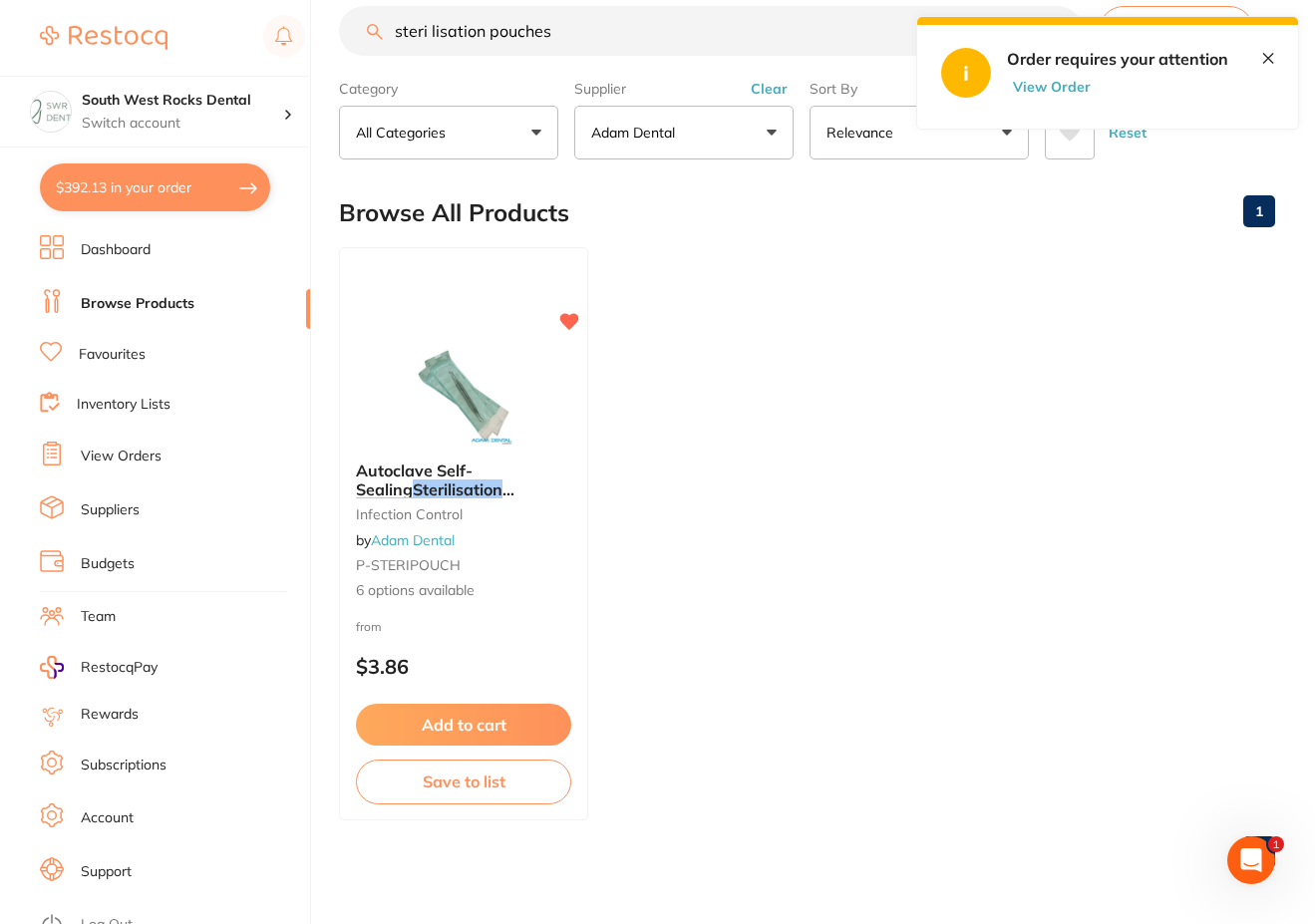 click on "$392.13   in your order" at bounding box center [155, 187] 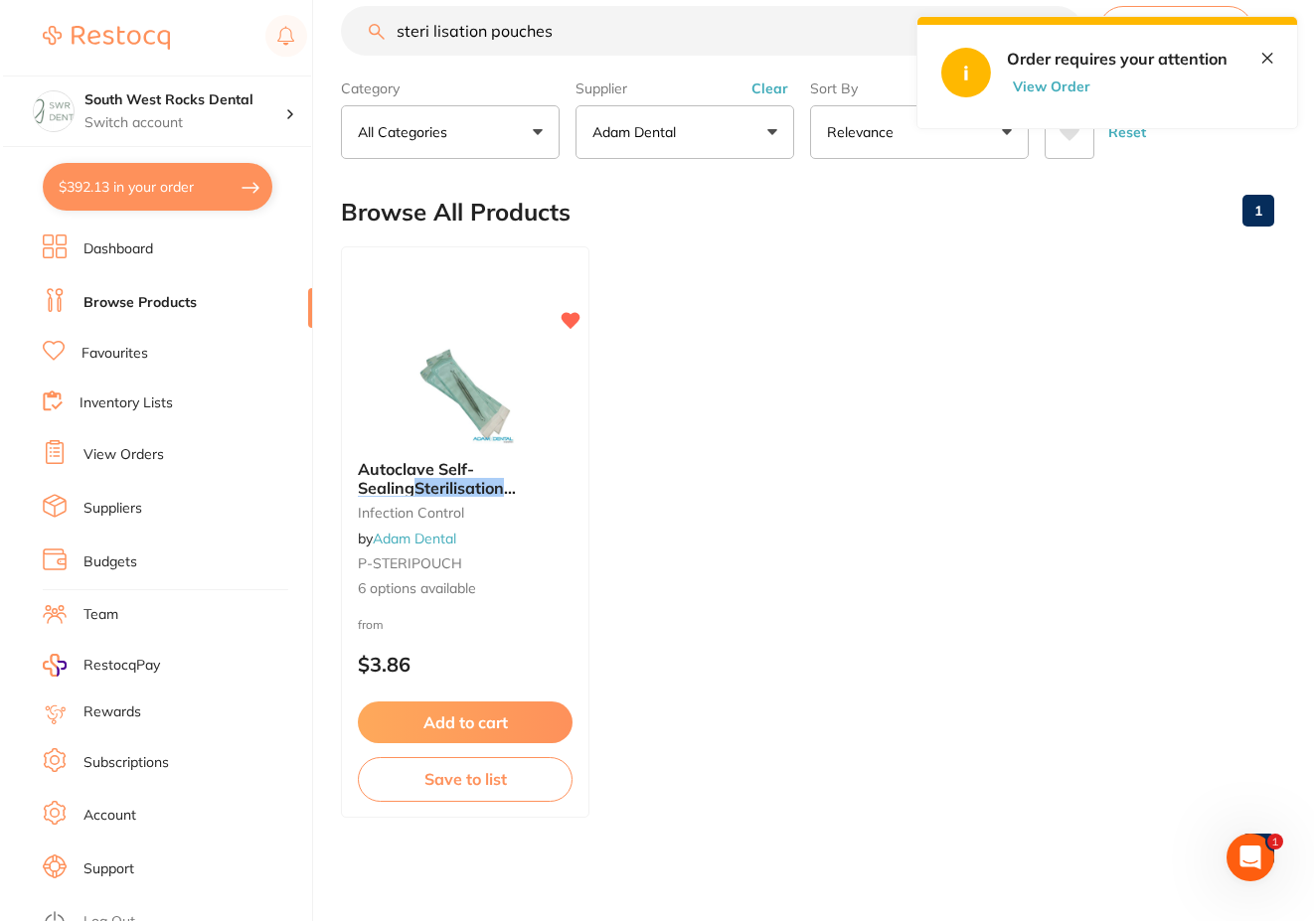 scroll, scrollTop: 0, scrollLeft: 0, axis: both 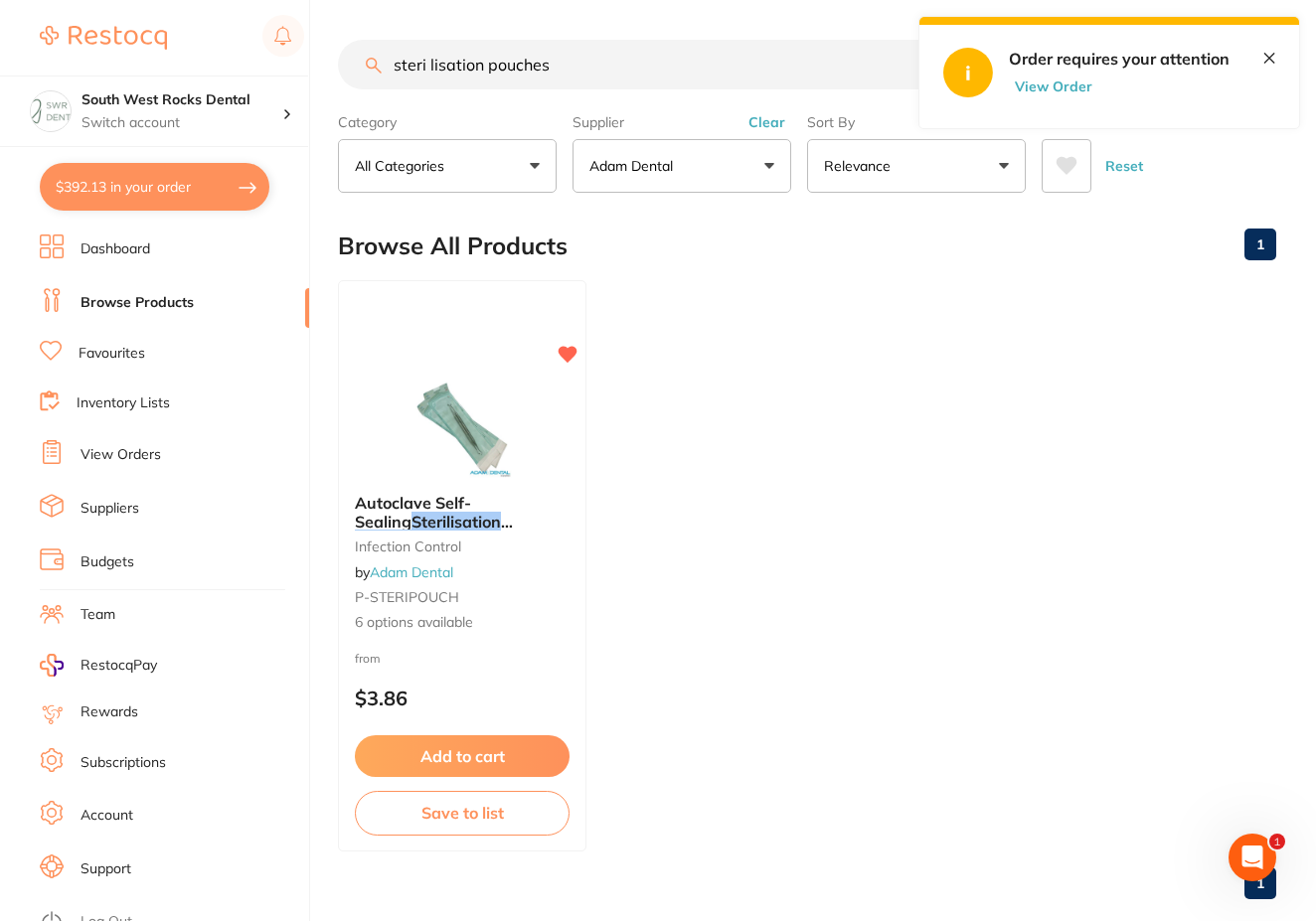 checkbox on "true" 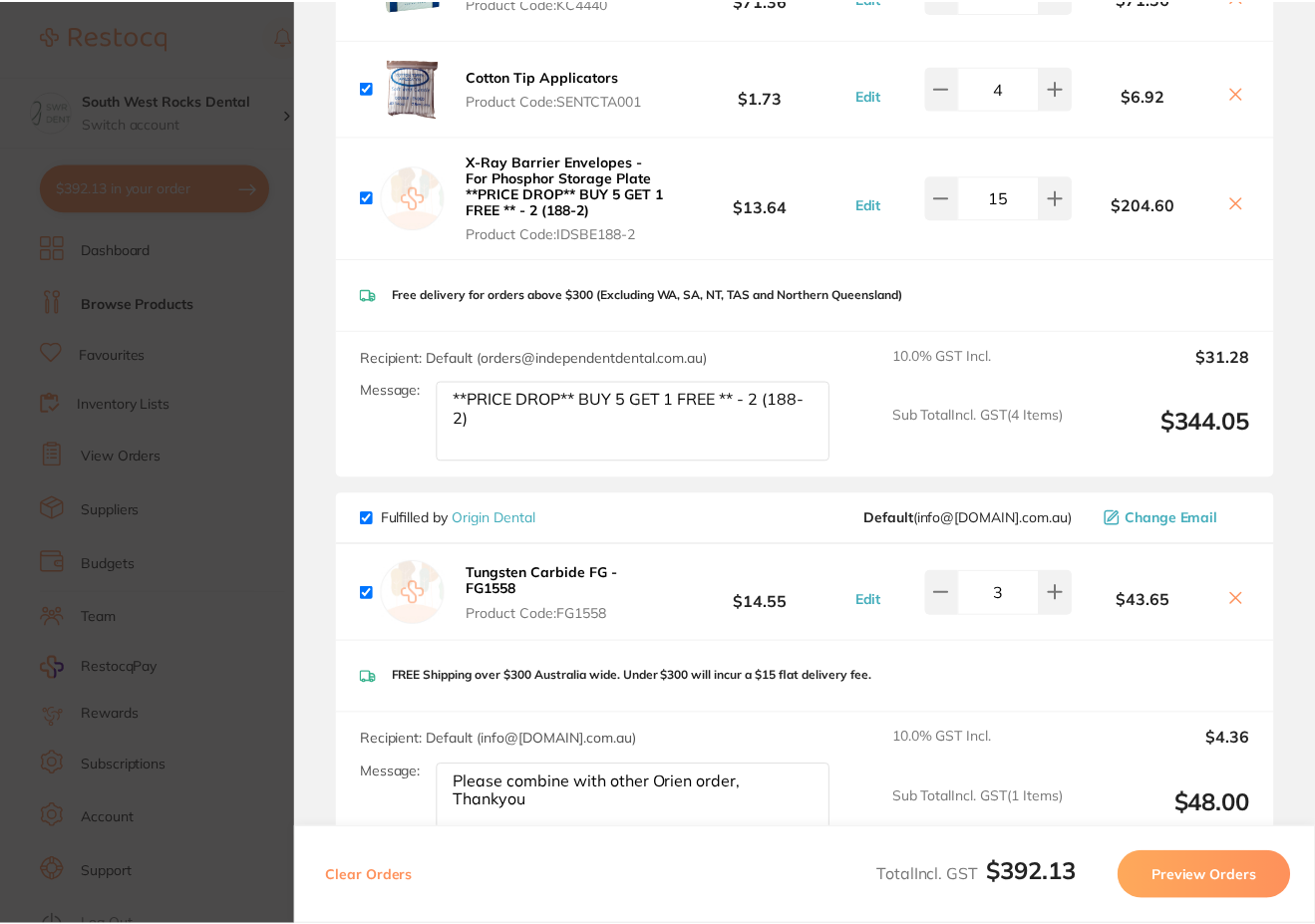 scroll, scrollTop: 653, scrollLeft: 0, axis: vertical 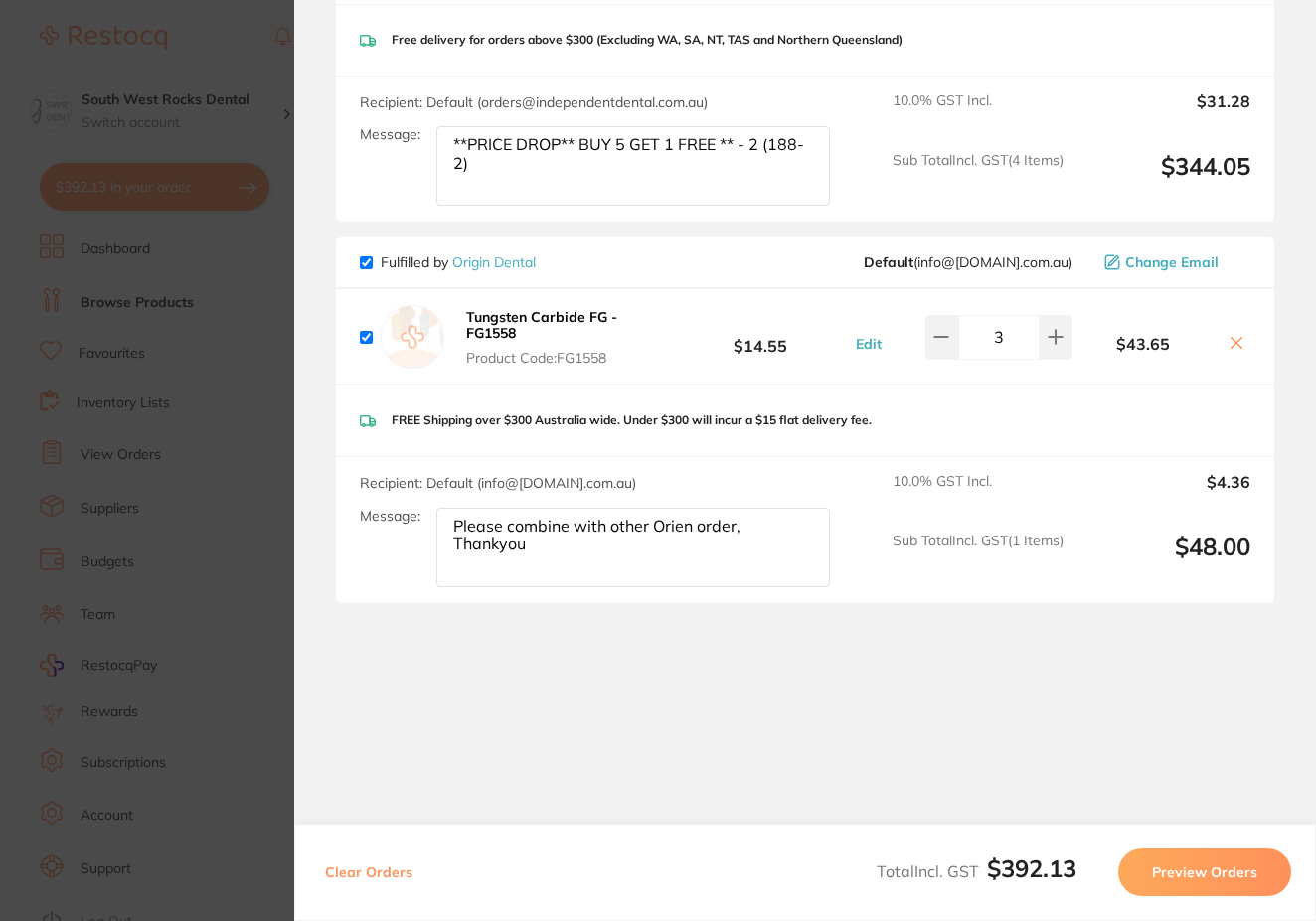 click on "Origin Dental" at bounding box center (494, 262) 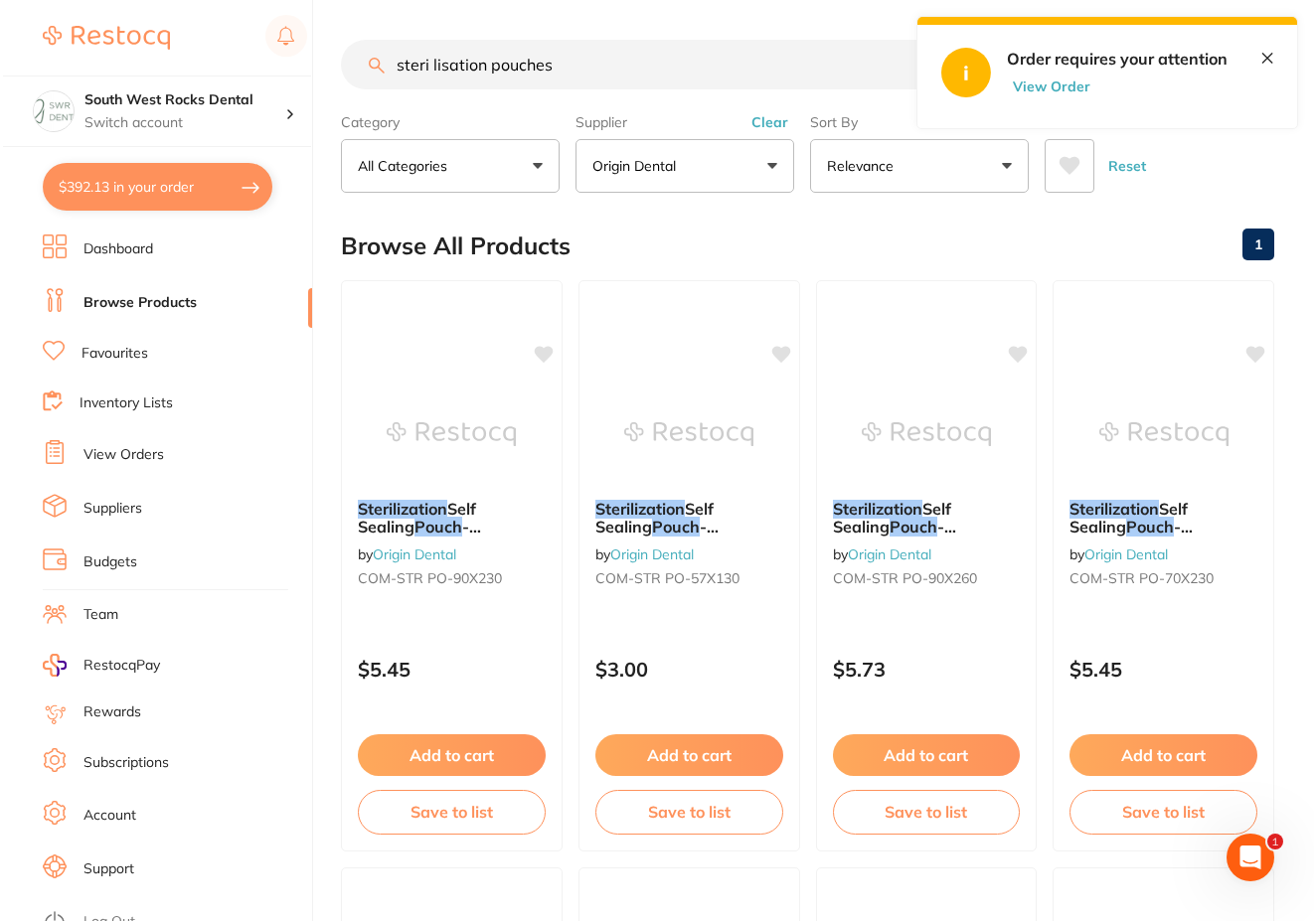scroll, scrollTop: 0, scrollLeft: 0, axis: both 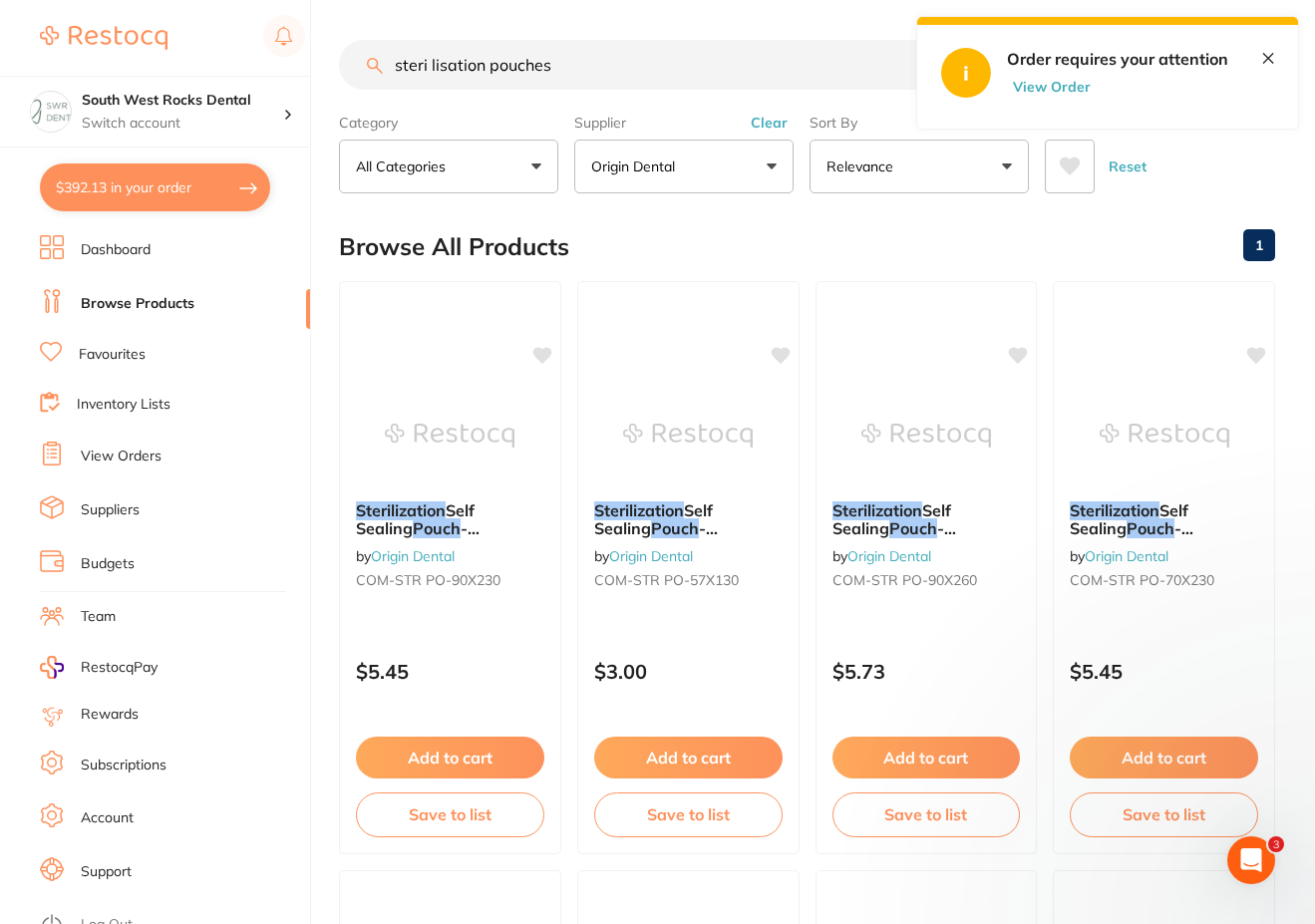 click on "View Order" at bounding box center (1057, 87) 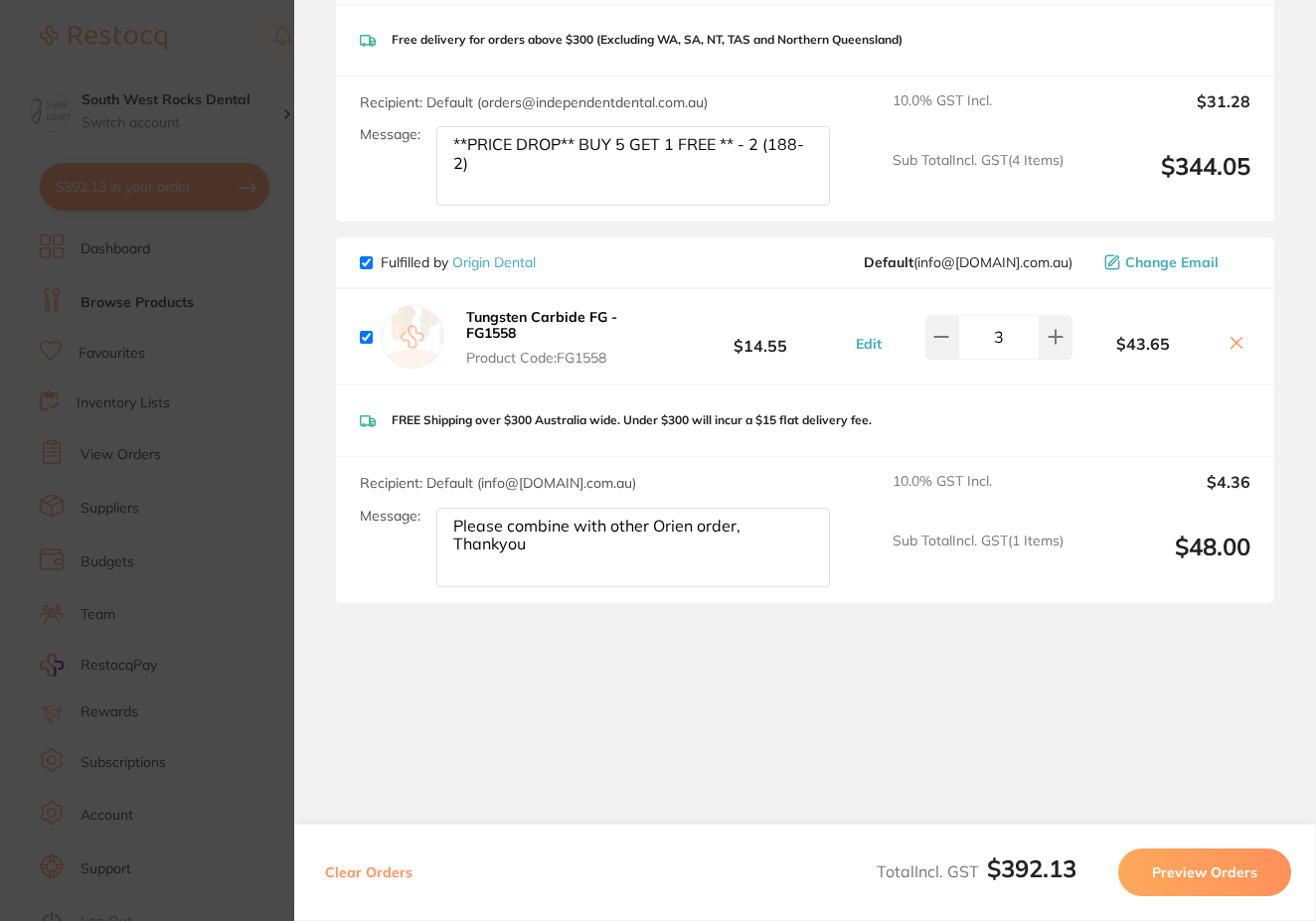 scroll, scrollTop: 0, scrollLeft: 0, axis: both 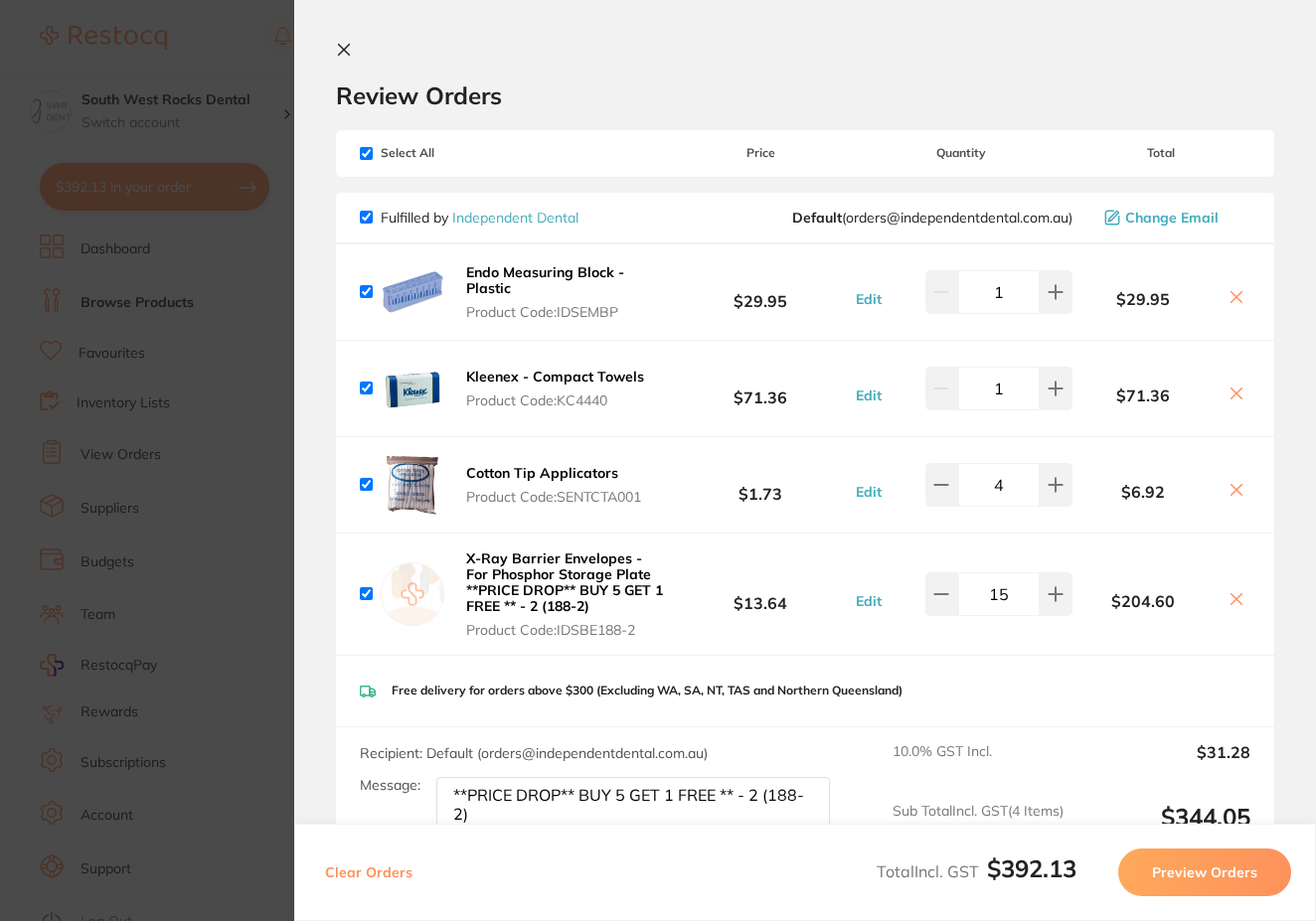 click 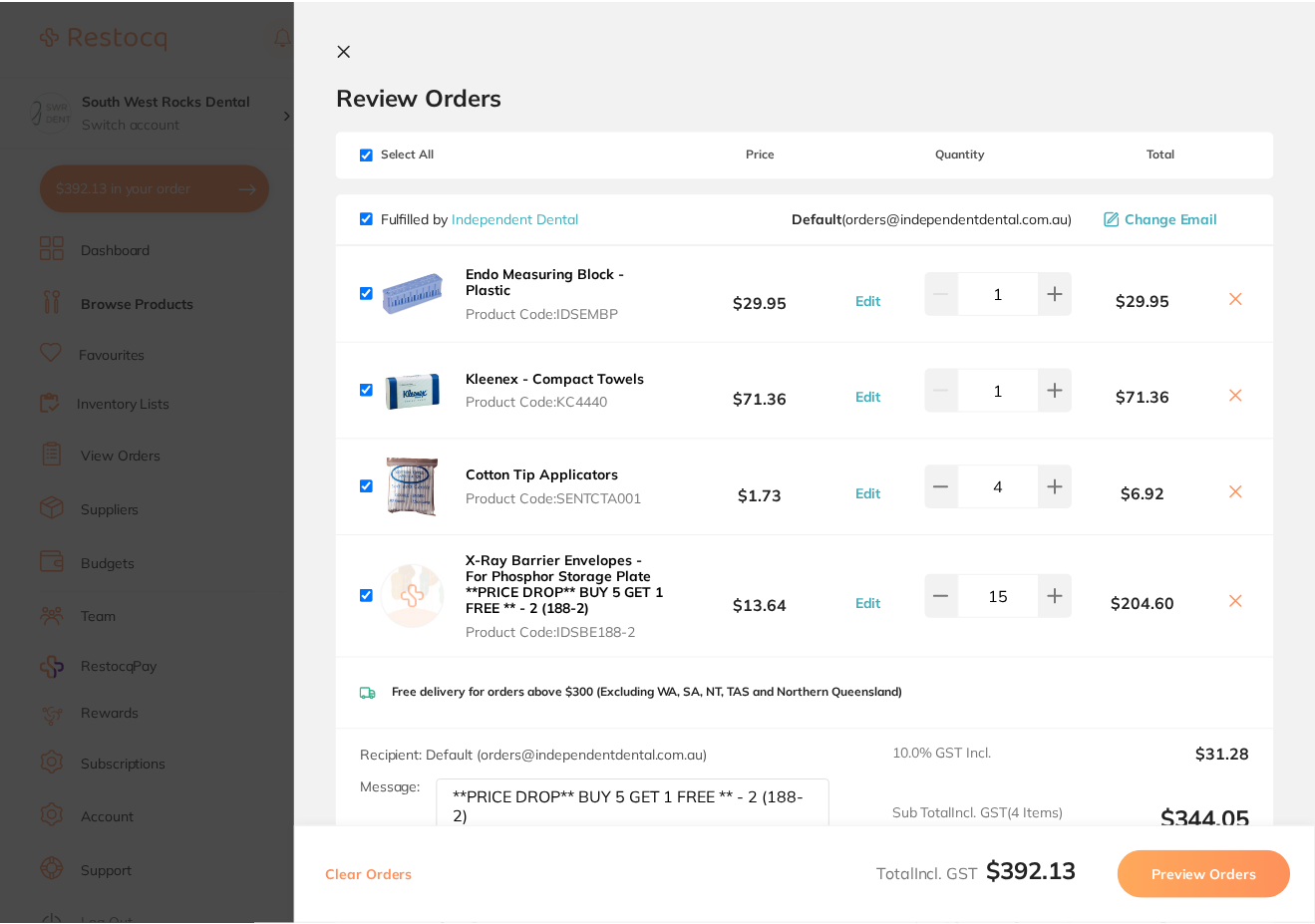 scroll, scrollTop: 34, scrollLeft: 0, axis: vertical 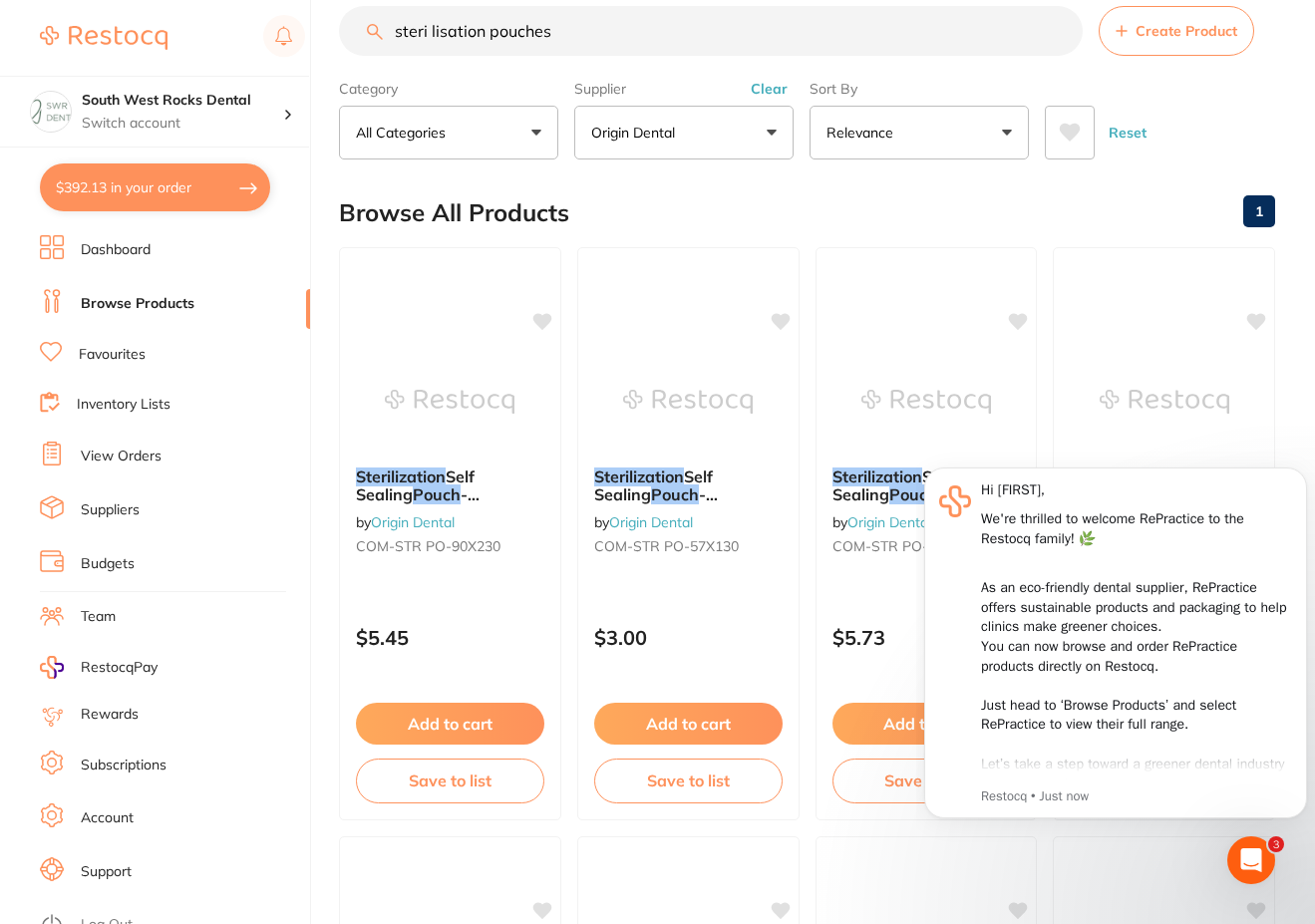 click on "steri lisation pouches         Create Product Category All Categories All Categories Clear Category   false    All Categories Category All Categories Supplier Origin Dental All Suppliers Adam Dental Ark Health Critical Dental Dental Zone Healthware Australia Ridley Henry Schein Halas HIT Dental & Medical Supplies Independent Dental Ivoclar Vivadent Leepac Medical and Dental Matrixdental Numedical Orien dental Origin Dental Quovo Raypurt Dental VP Dental & Medical Supplies Clear Supplier   false    Origin Dental Supplier Adam Dental Ark Health Critical Dental Dental Zone Healthware Australia Ridley Henry Schein Halas HIT Dental & Medical Supplies Independent Dental Ivoclar Vivadent Leepac Medical and Dental Matrixdental Numedical Orien dental Origin Dental Quovo Raypurt Dental VP Dental & Medical Supplies Sort By Relevance Highest Price Lowest Price On Sale Relevance Clear Sort By   false    Relevance Sort By Highest Price Lowest Price On Sale Relevance Reset Filters Reset Filter By Category All Categories" at bounding box center [826, 1034] 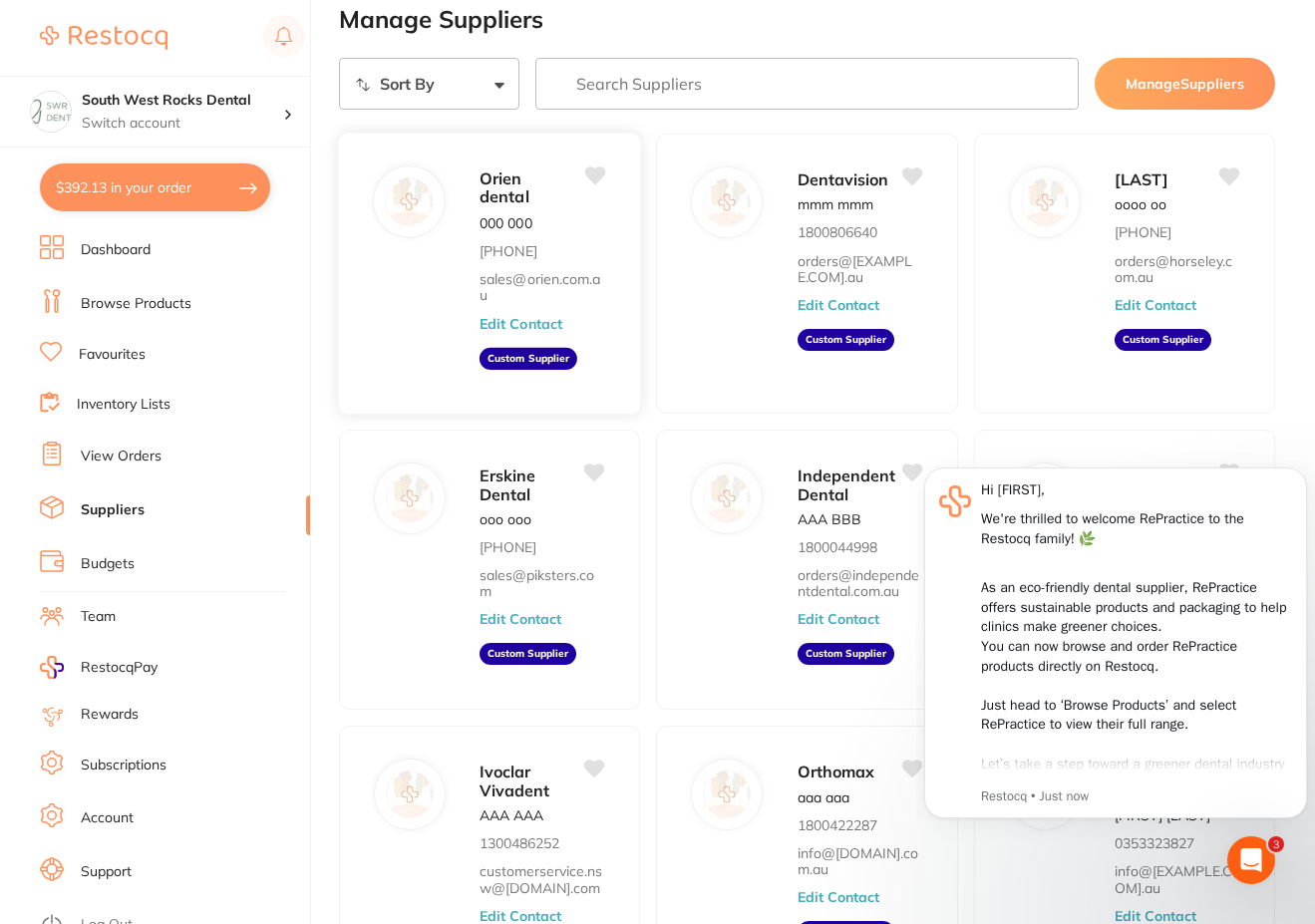 scroll, scrollTop: 0, scrollLeft: 0, axis: both 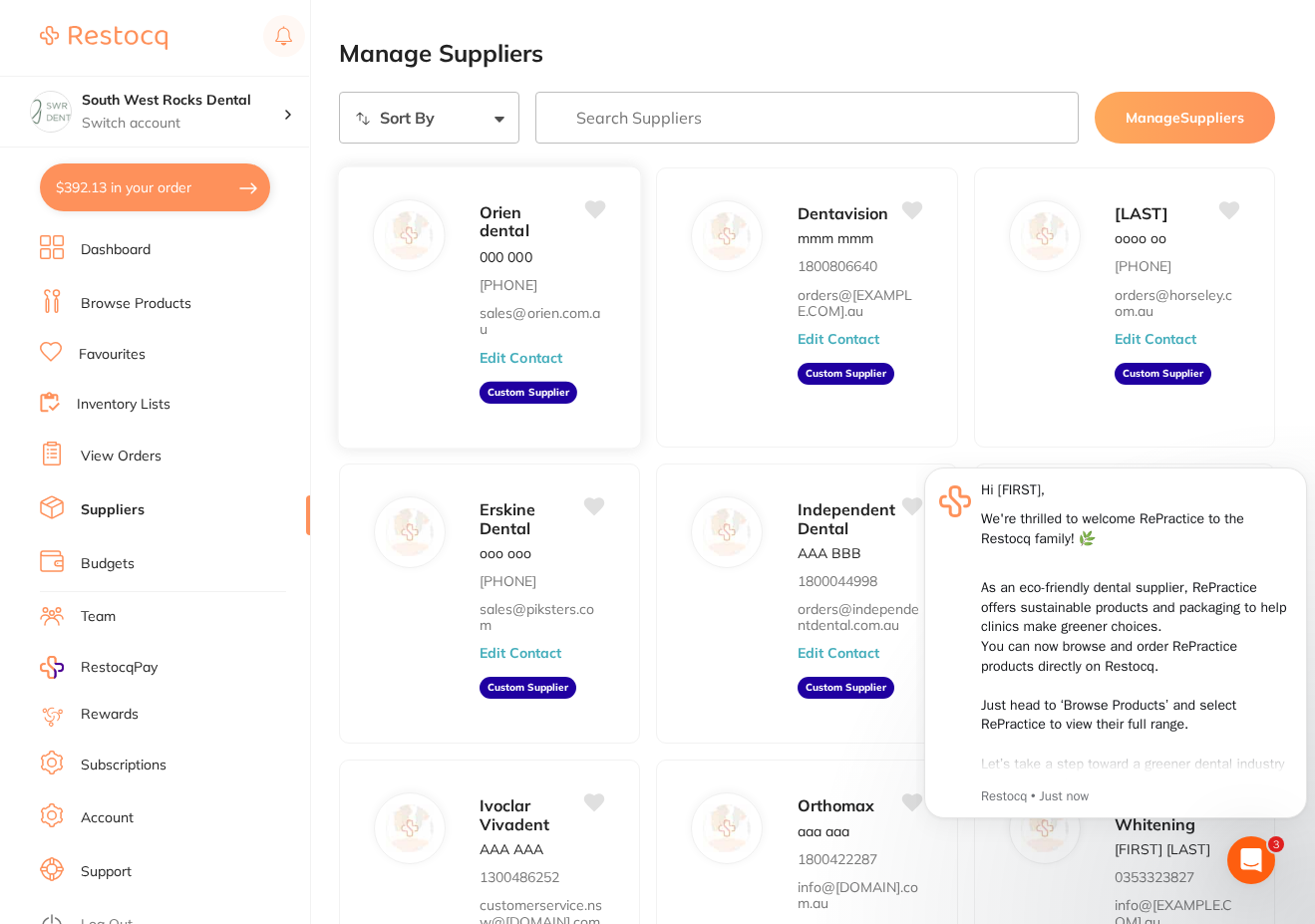 click on "Edit Contact" at bounding box center (520, 358) 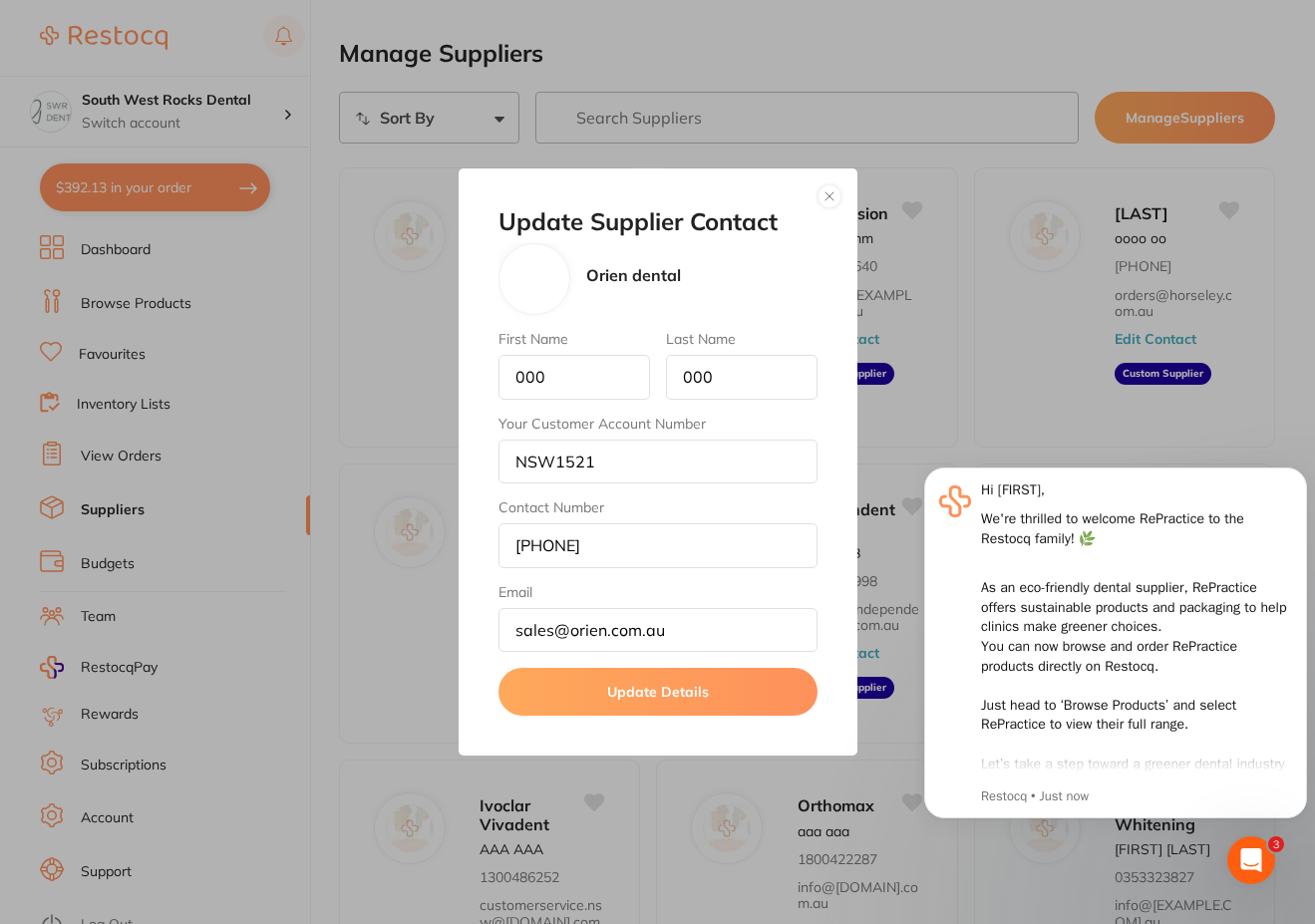 scroll, scrollTop: 1, scrollLeft: 0, axis: vertical 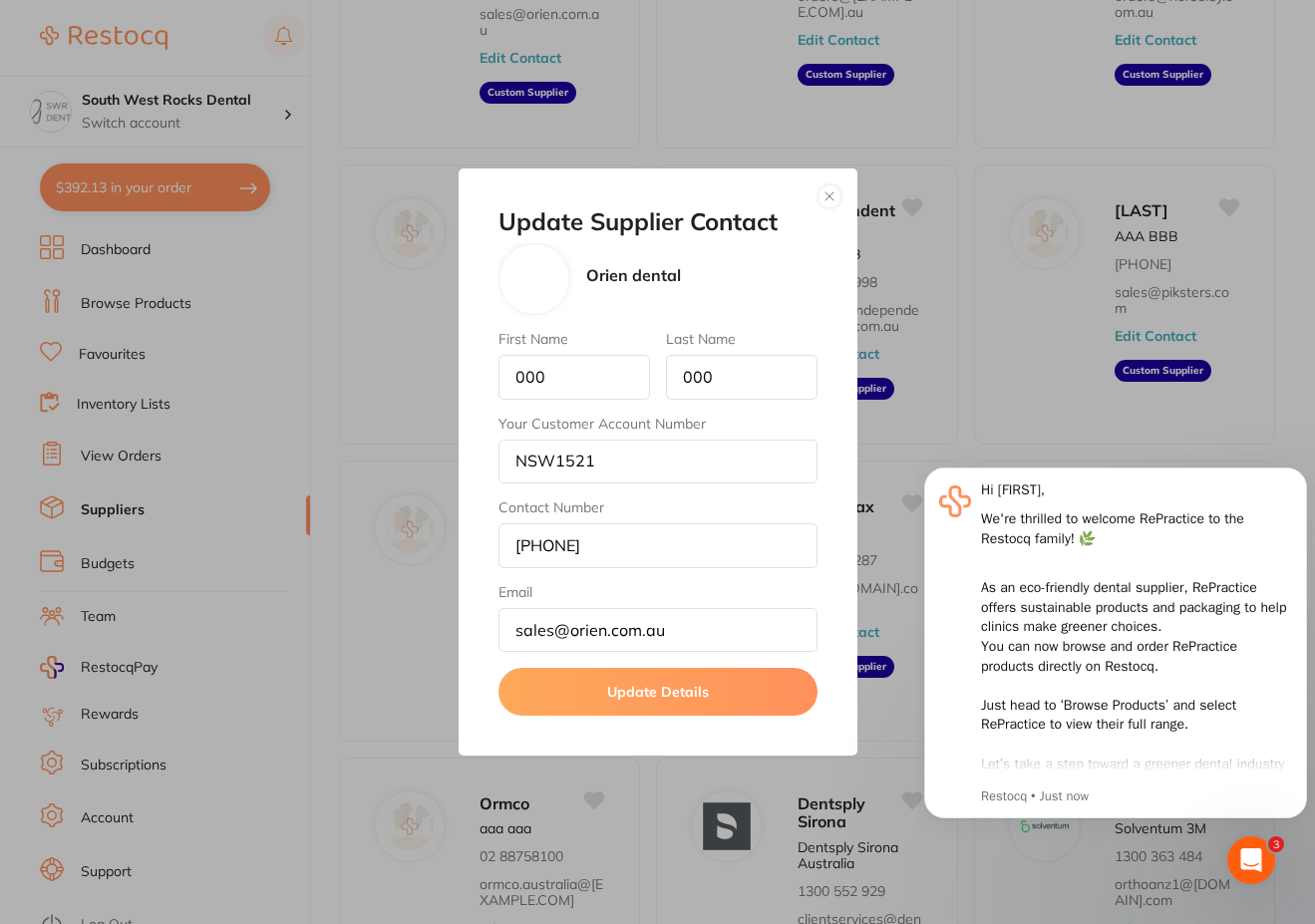 click on "Update Details" at bounding box center [658, 692] 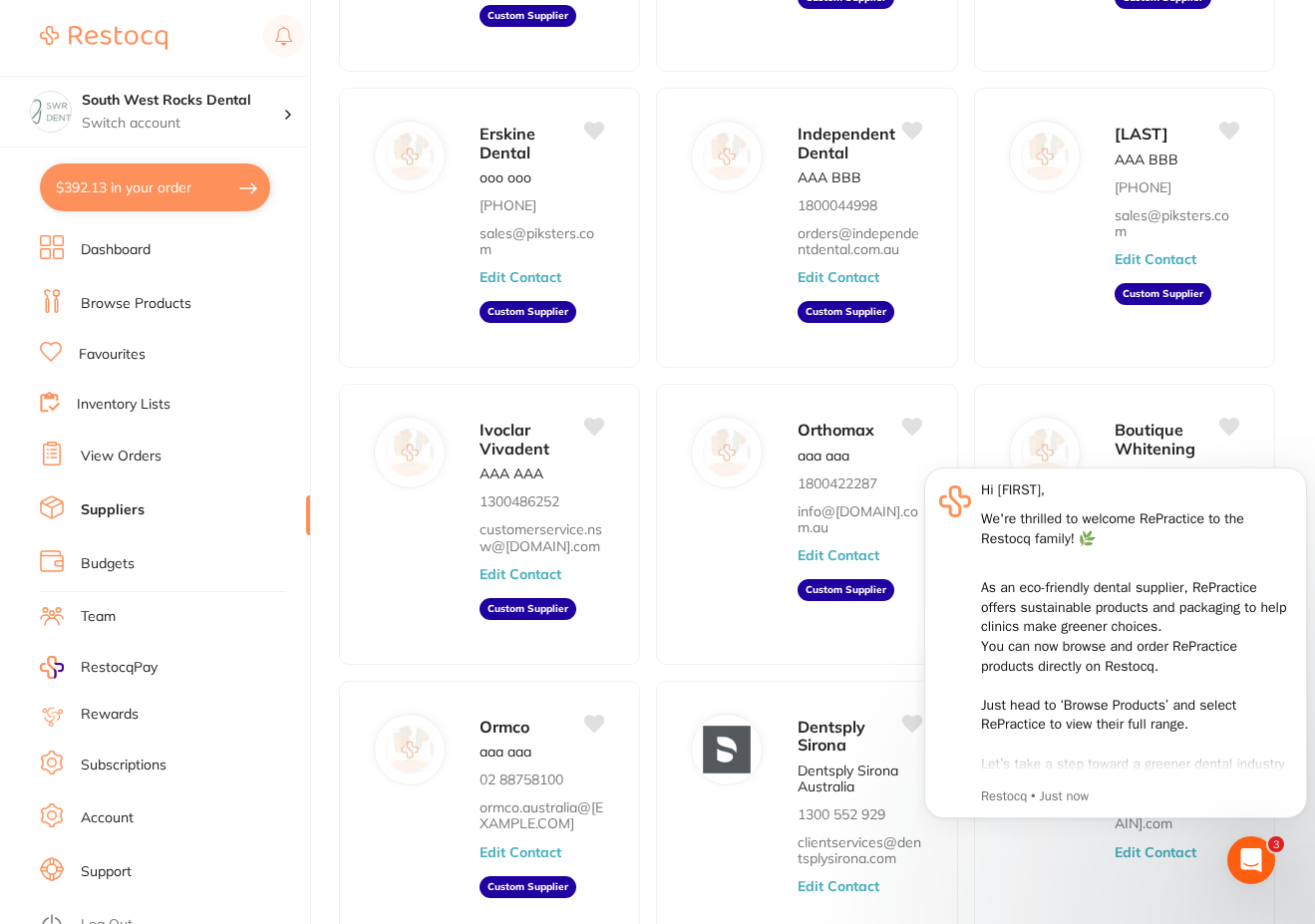 scroll, scrollTop: 100, scrollLeft: 0, axis: vertical 